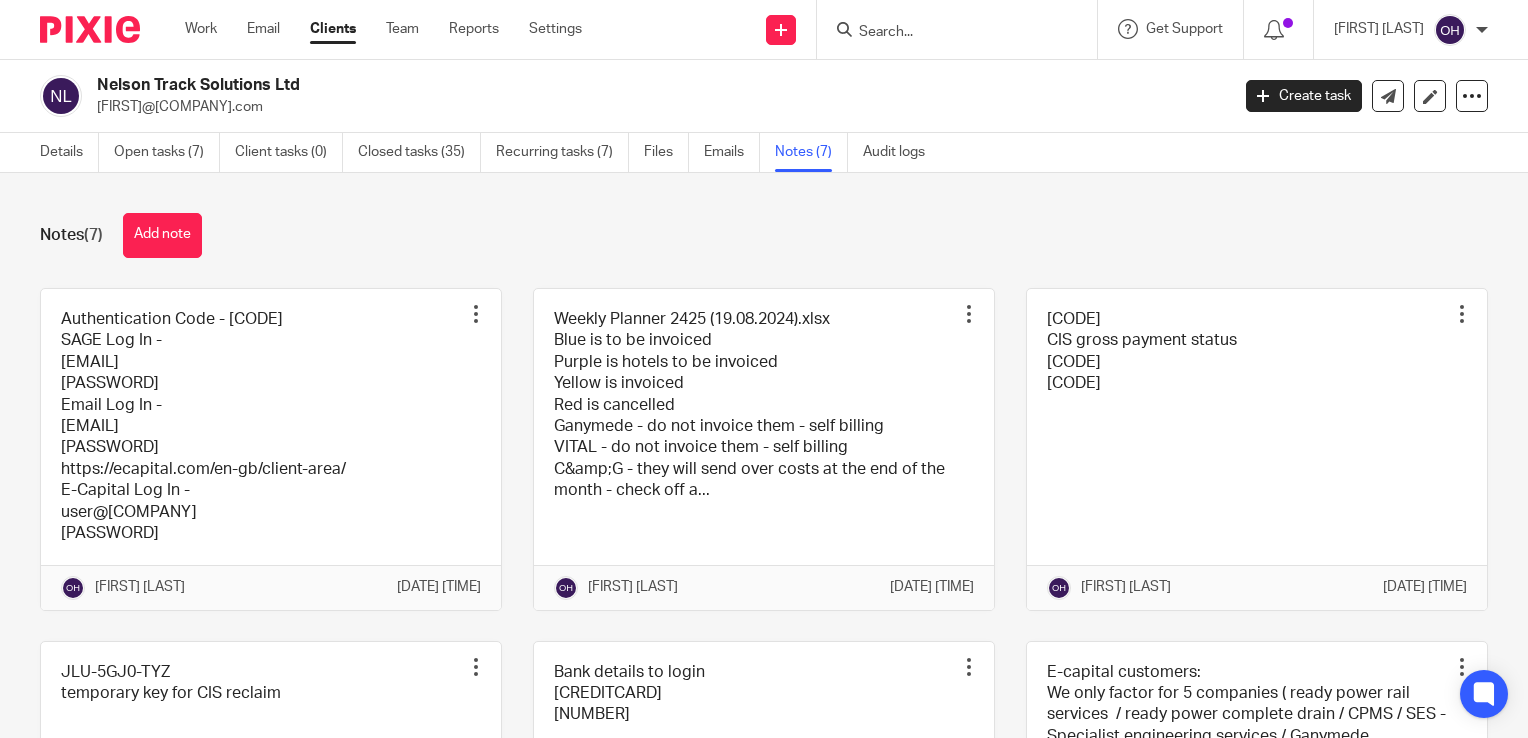 scroll, scrollTop: 0, scrollLeft: 0, axis: both 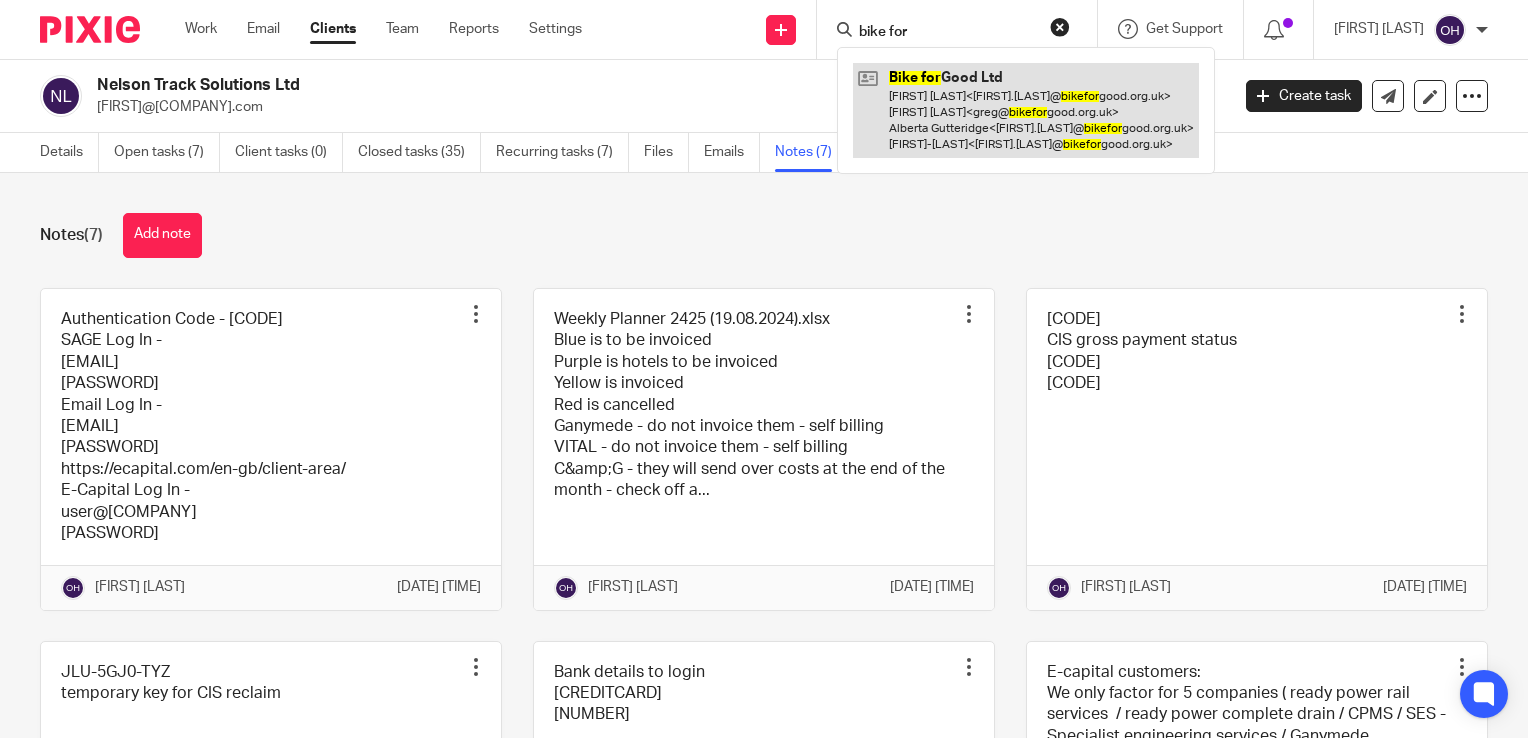 type on "bike for" 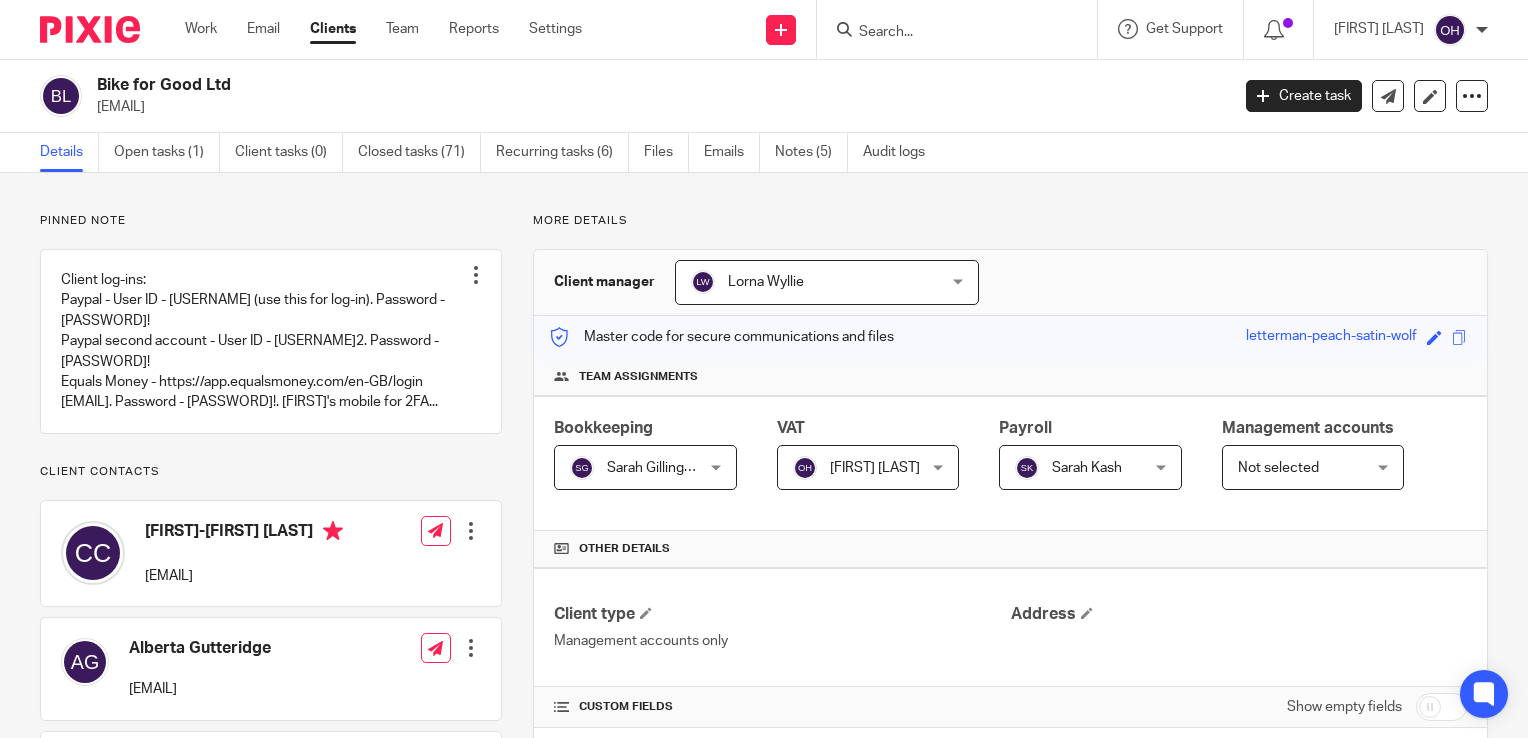 scroll, scrollTop: 0, scrollLeft: 0, axis: both 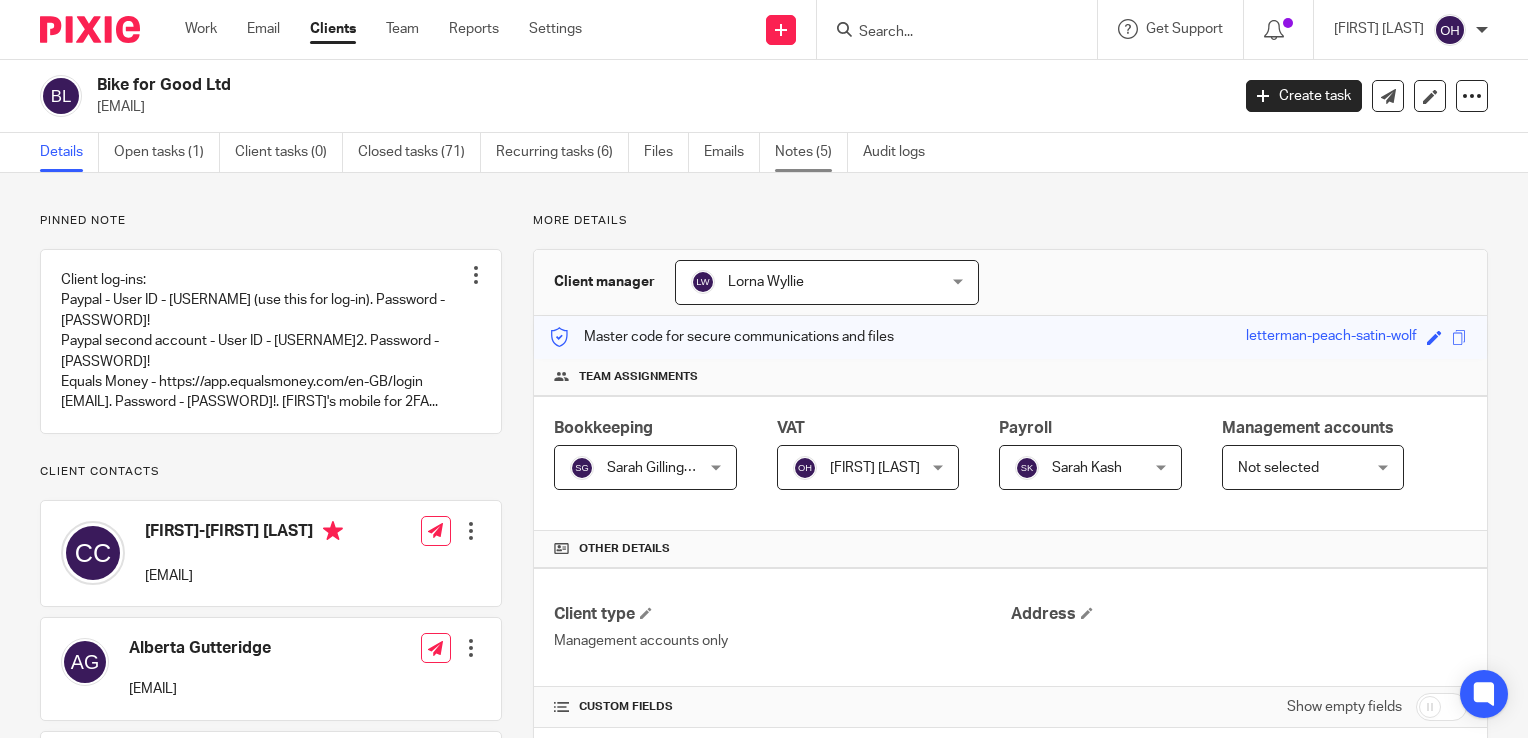 click on "Notes (5)" at bounding box center (811, 152) 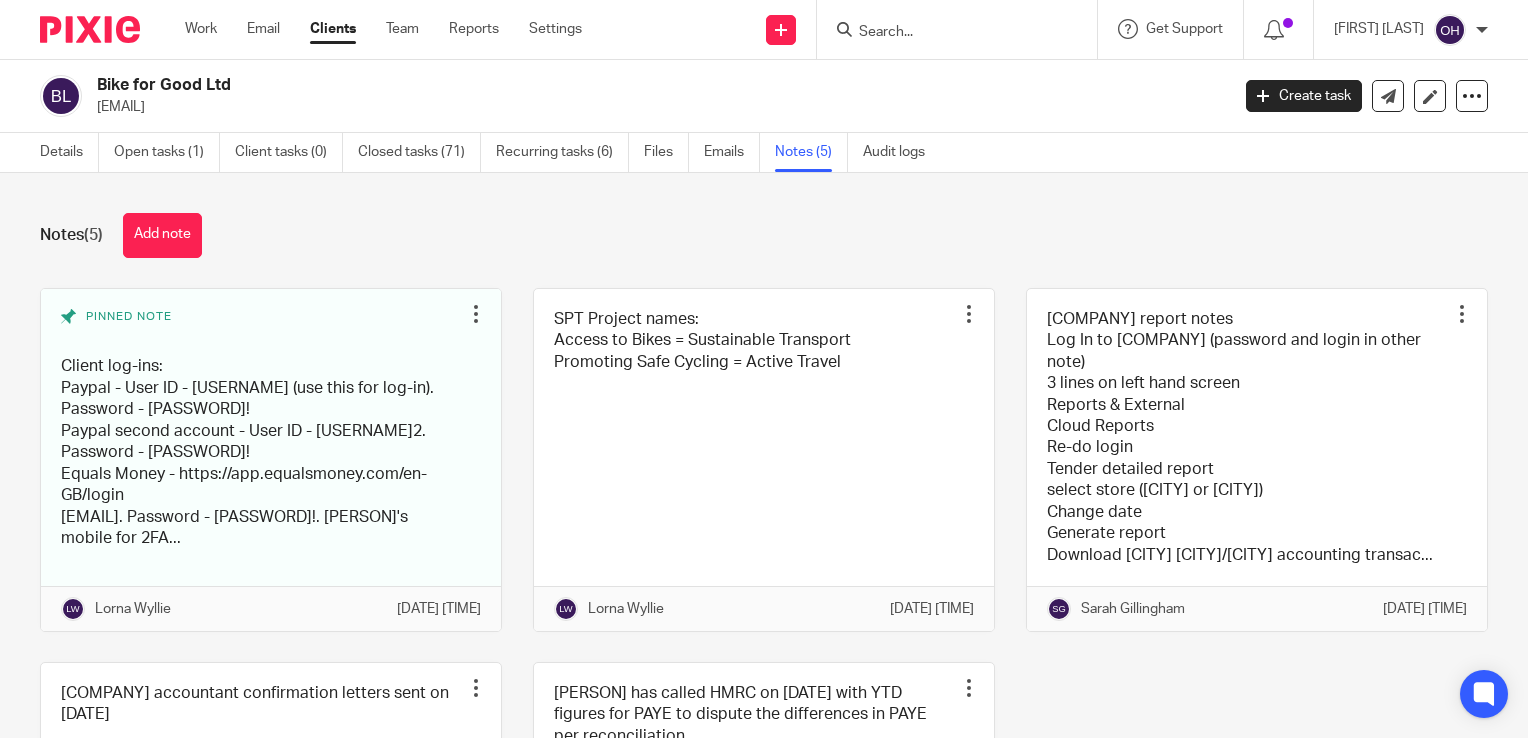 scroll, scrollTop: 0, scrollLeft: 0, axis: both 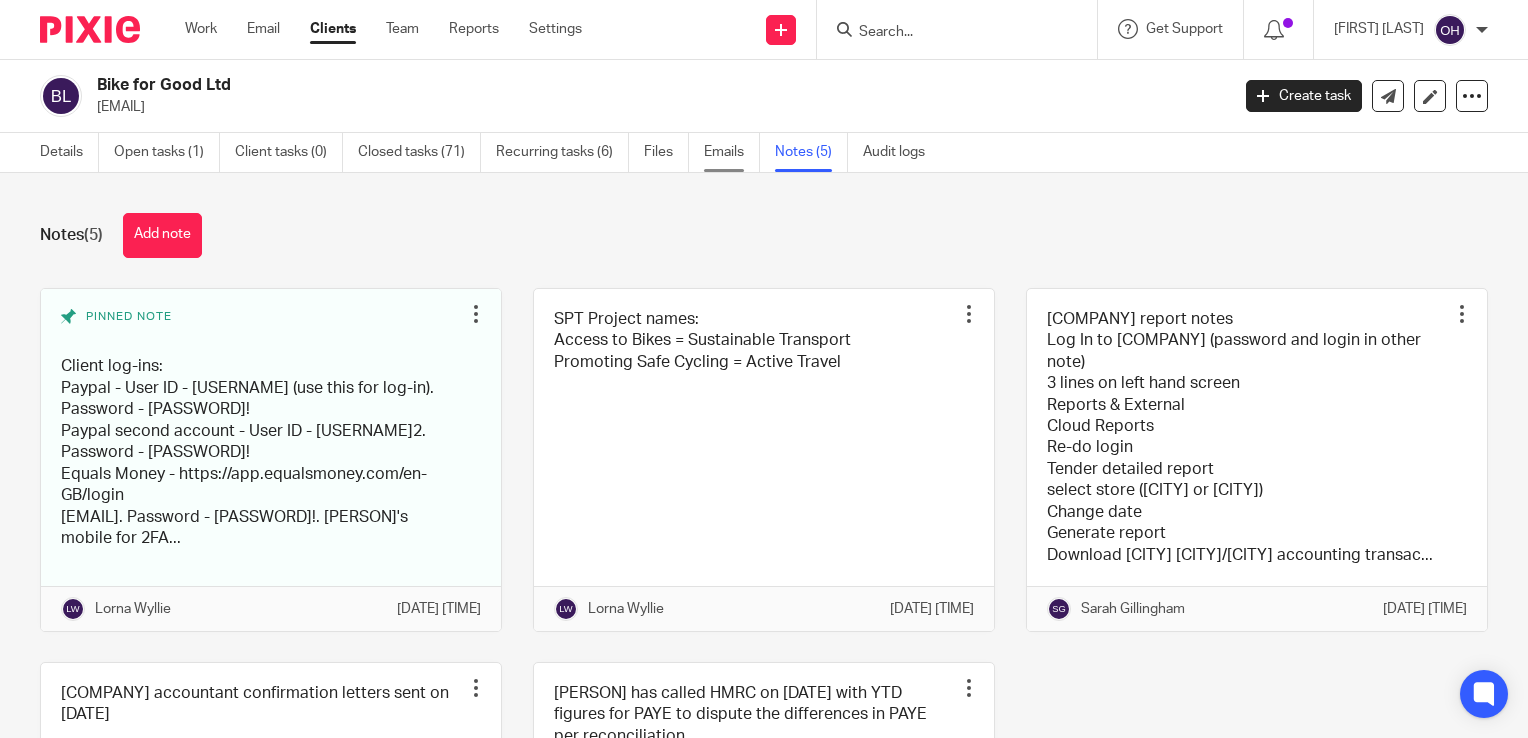 click on "Emails" at bounding box center (732, 152) 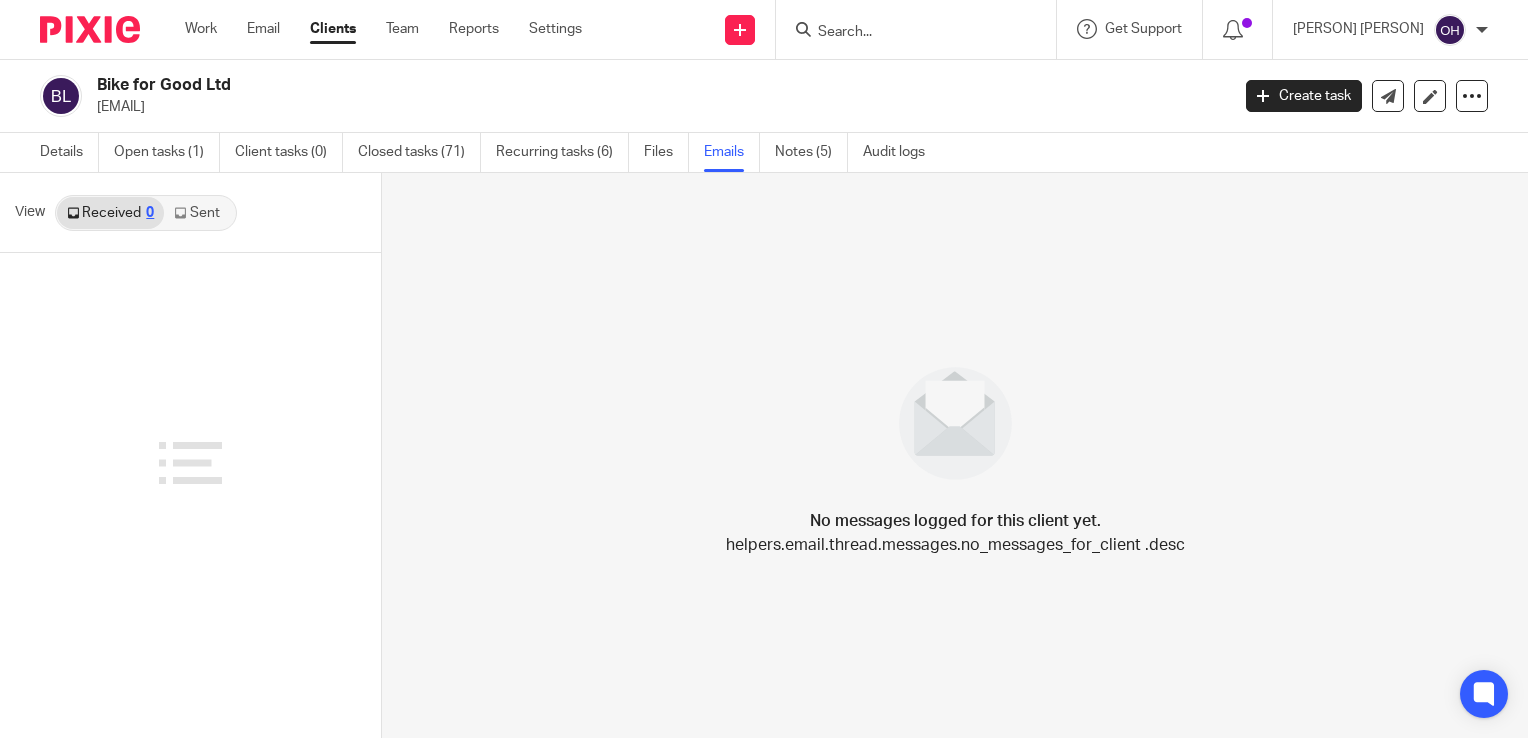 scroll, scrollTop: 0, scrollLeft: 0, axis: both 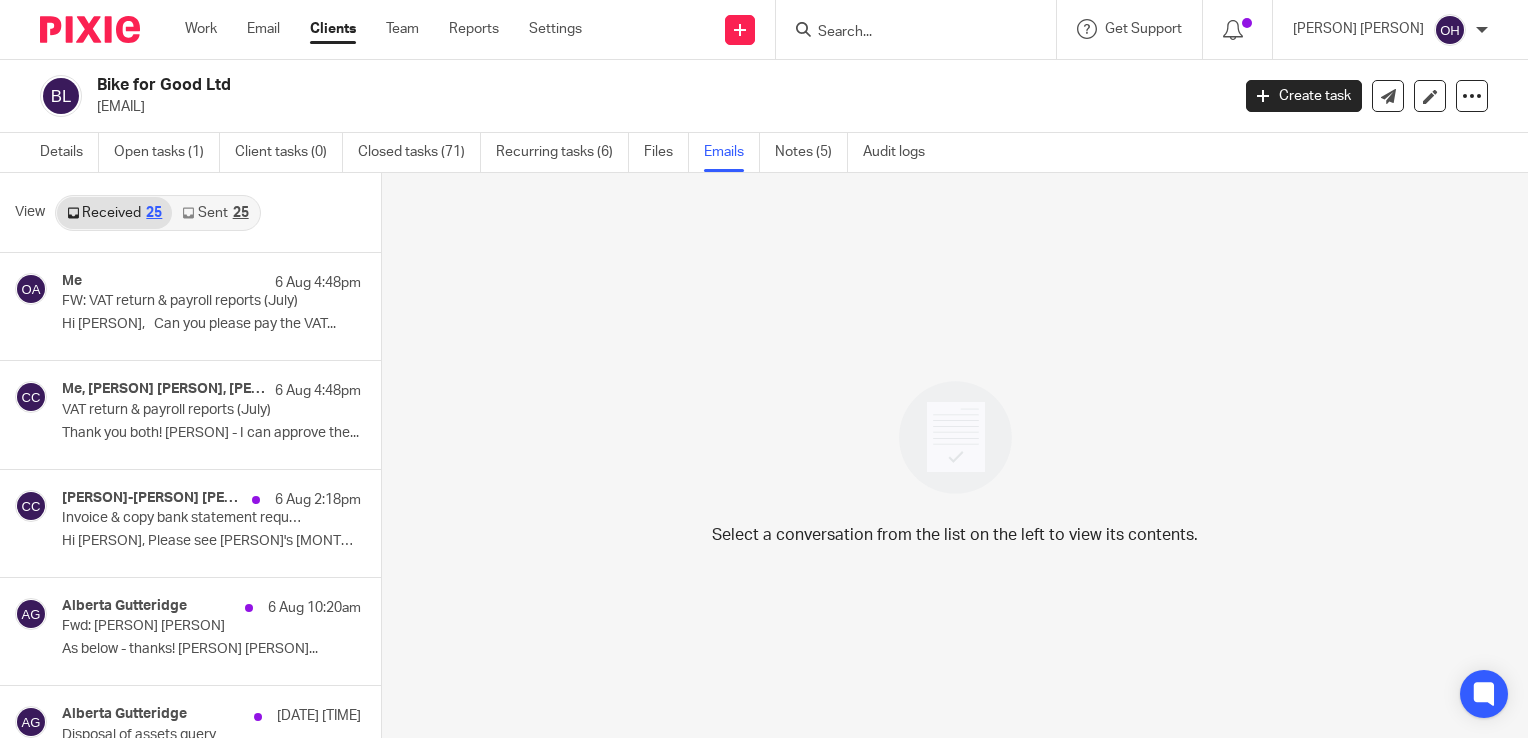 click on "Received
25
Sent
25" at bounding box center (158, 213) 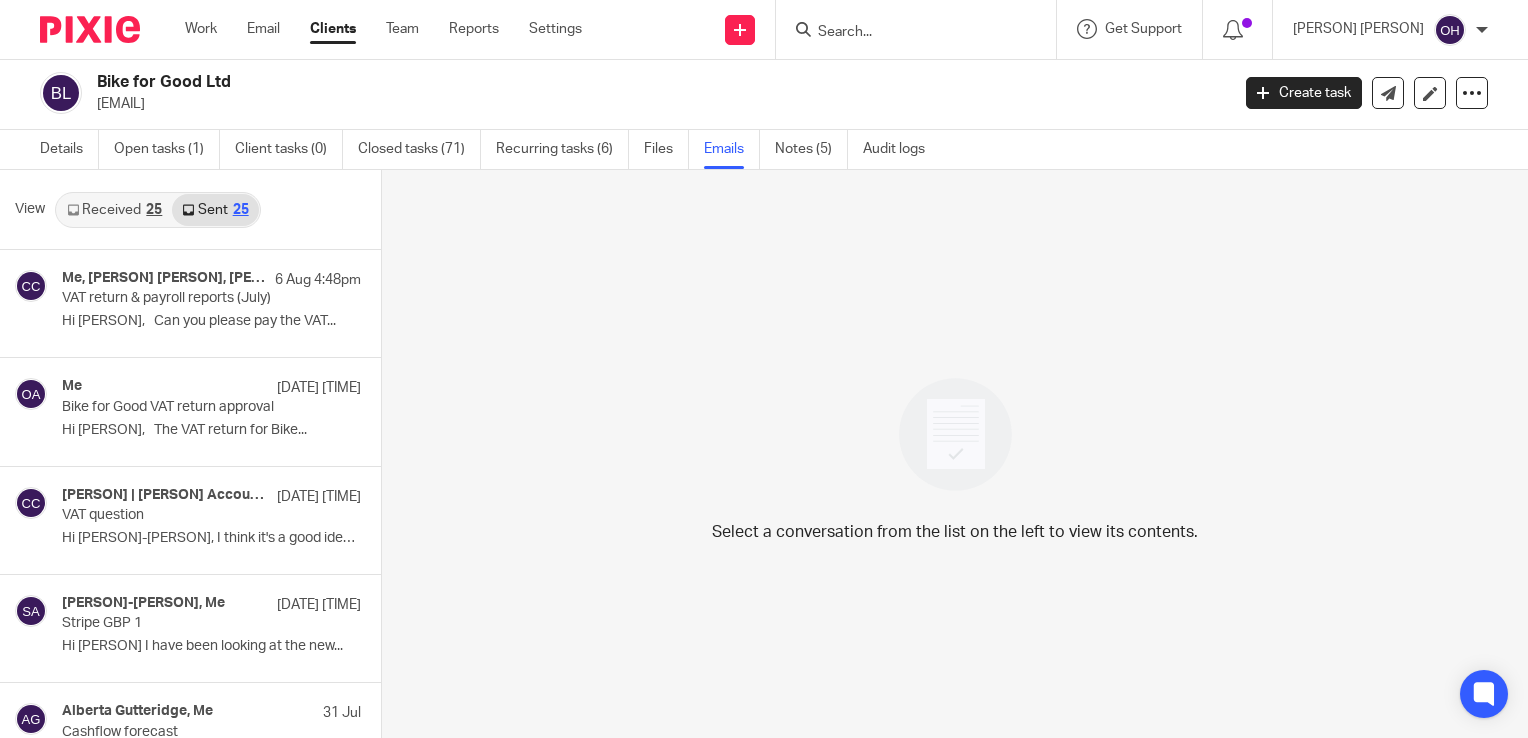 click on "25" at bounding box center (154, 210) 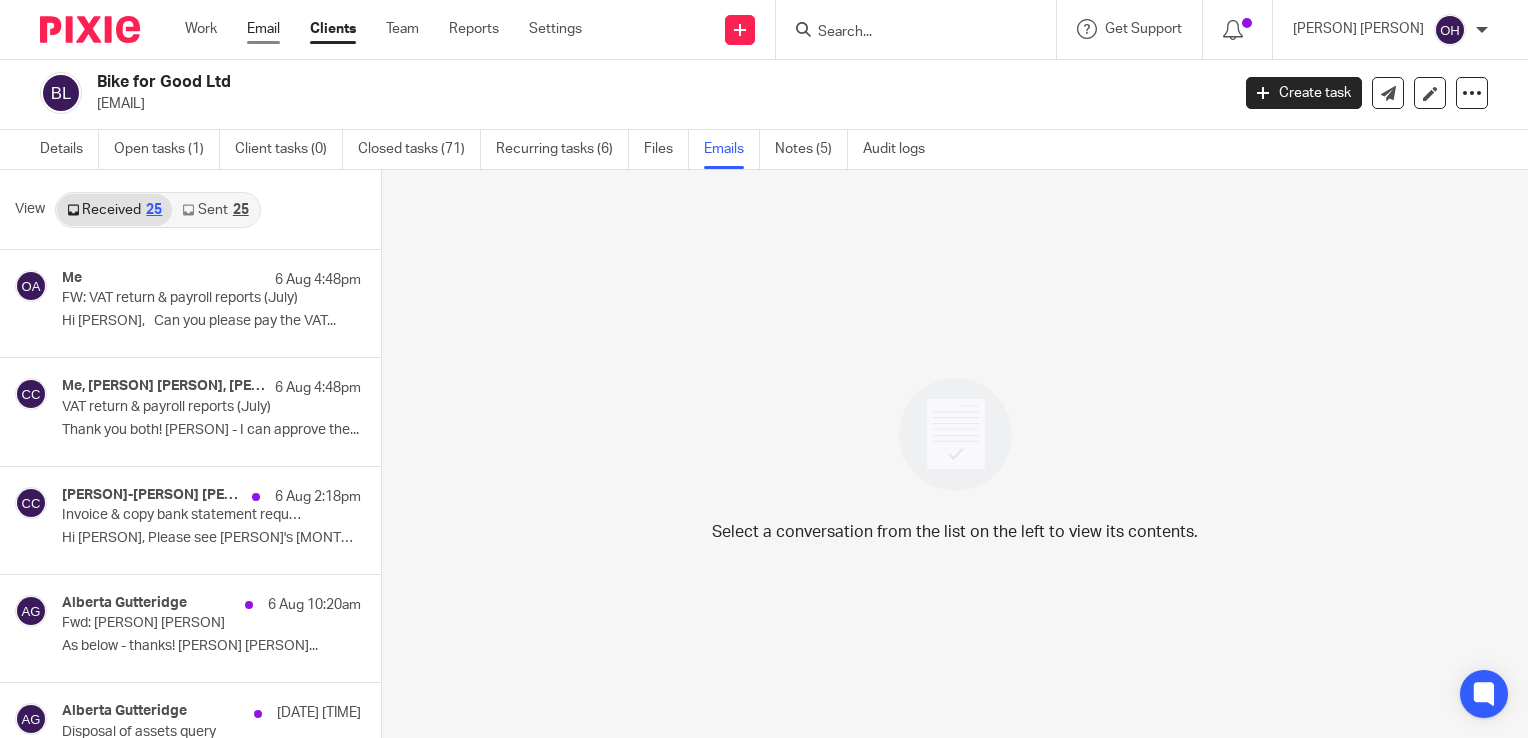click on "Email" at bounding box center (263, 29) 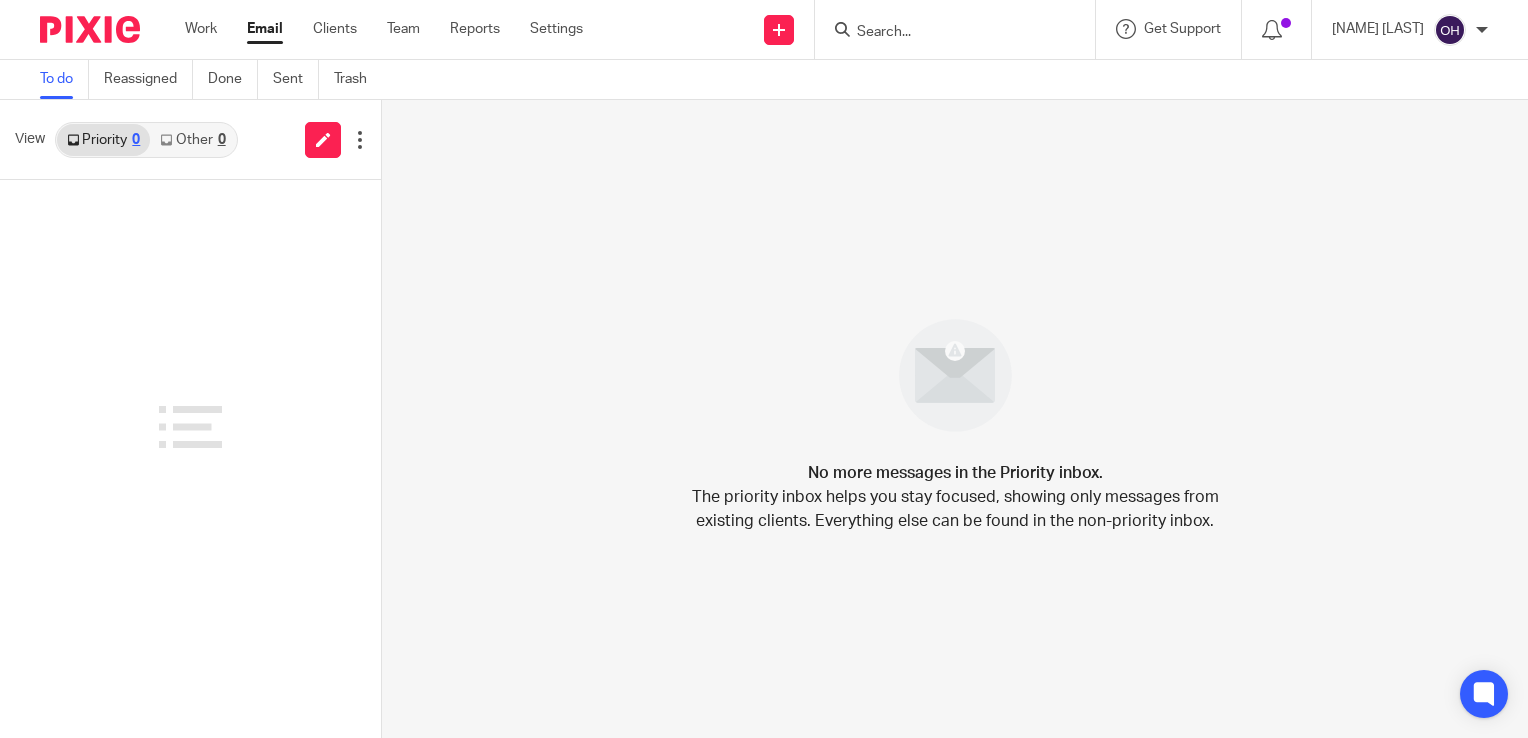 scroll, scrollTop: 0, scrollLeft: 0, axis: both 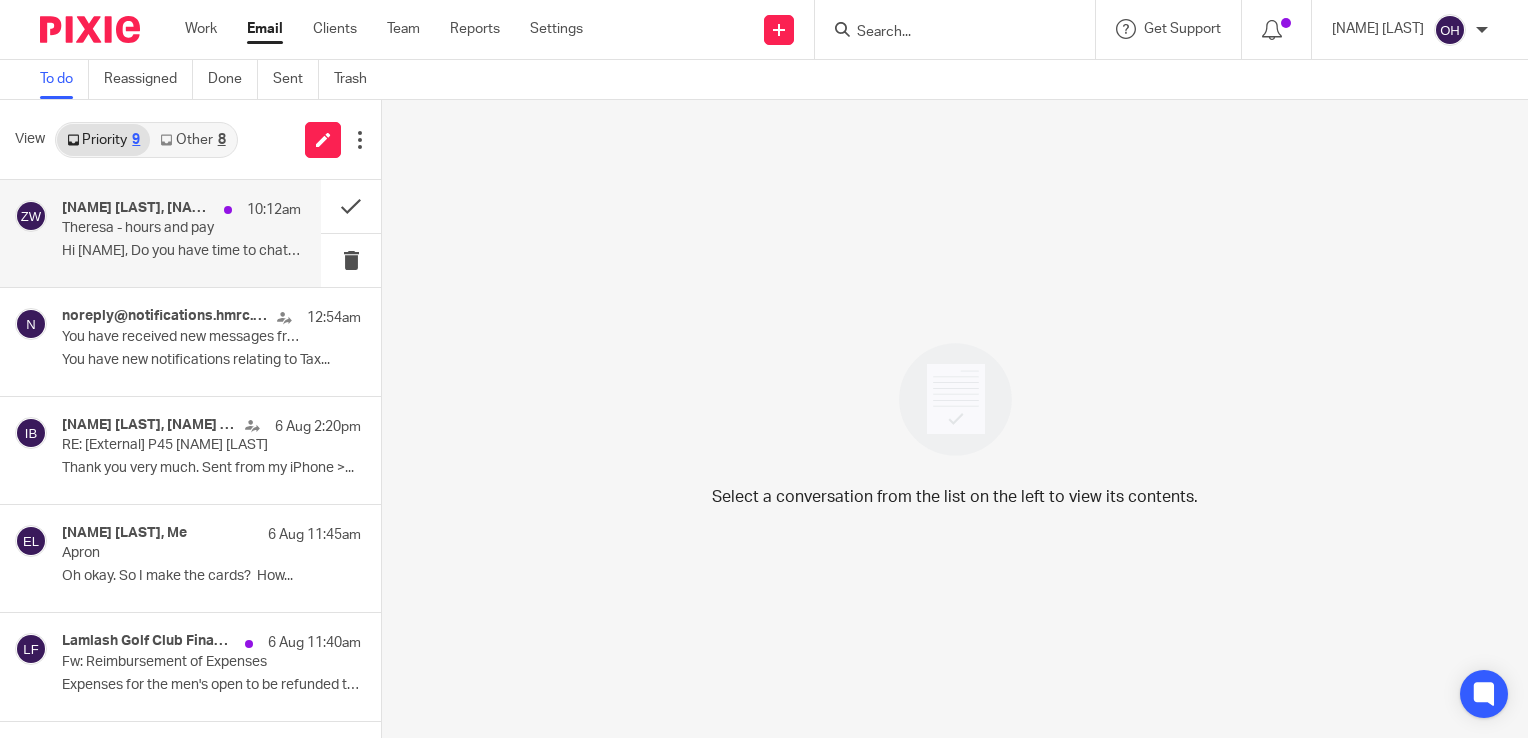 click on "Theresa - hours and pay" at bounding box center [157, 228] 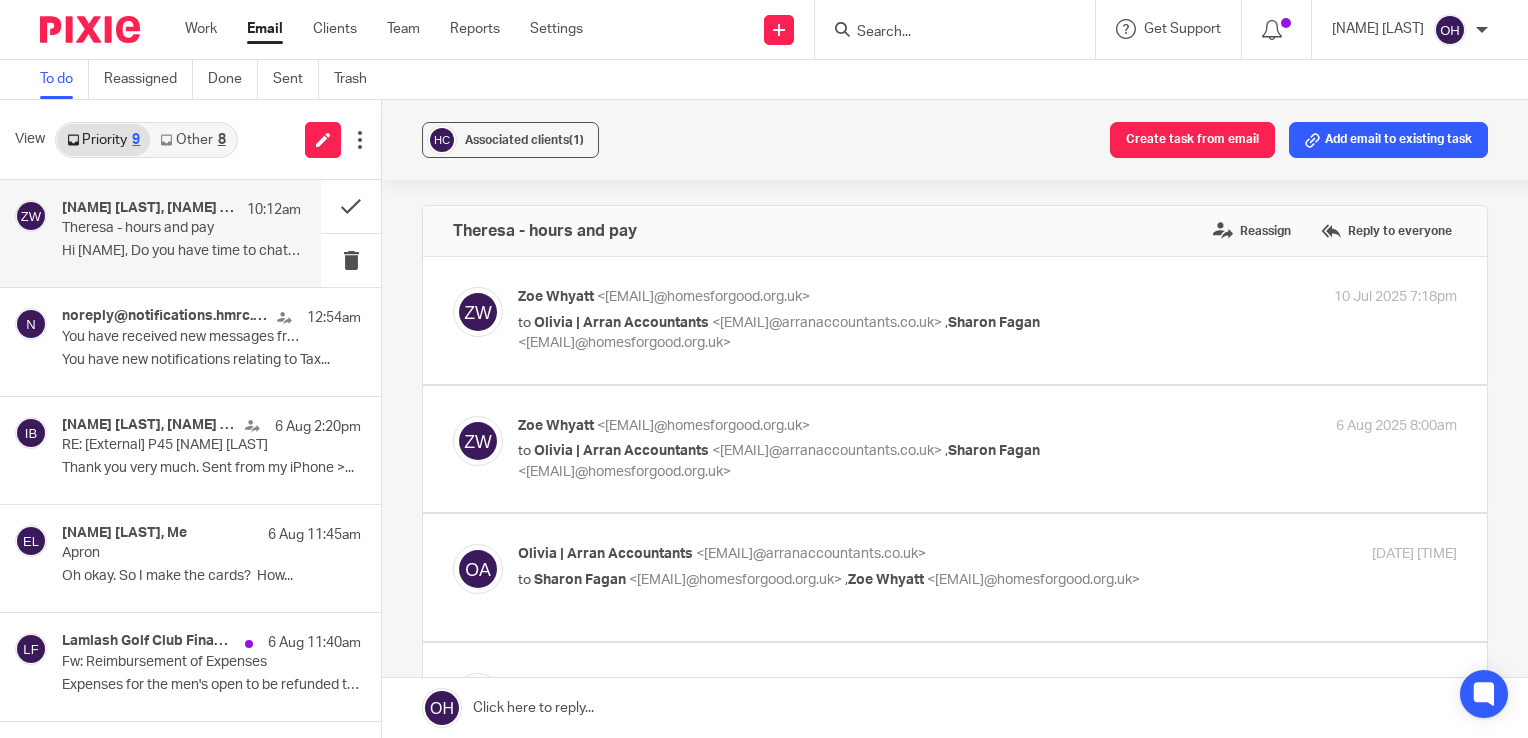 scroll, scrollTop: 0, scrollLeft: 0, axis: both 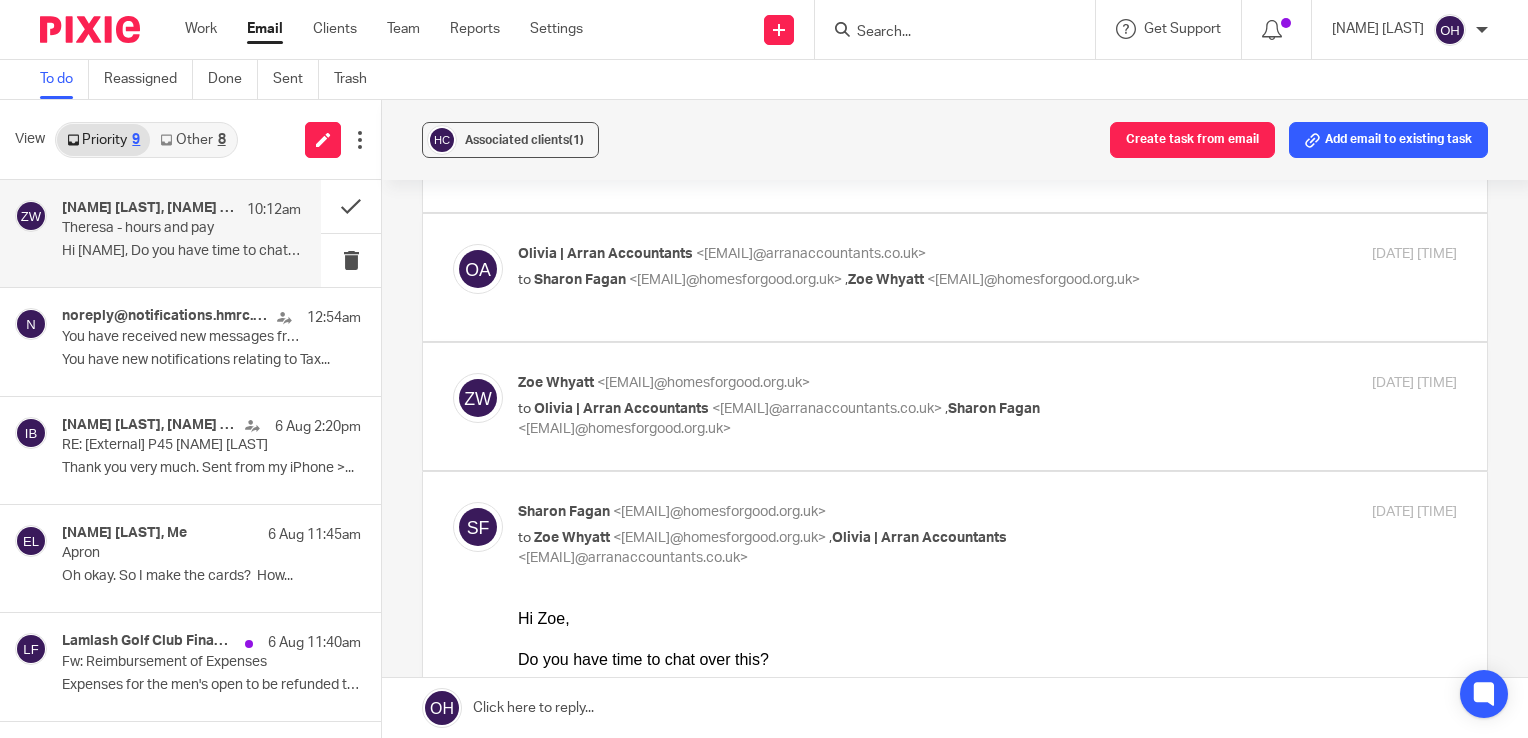 click at bounding box center (955, 406) 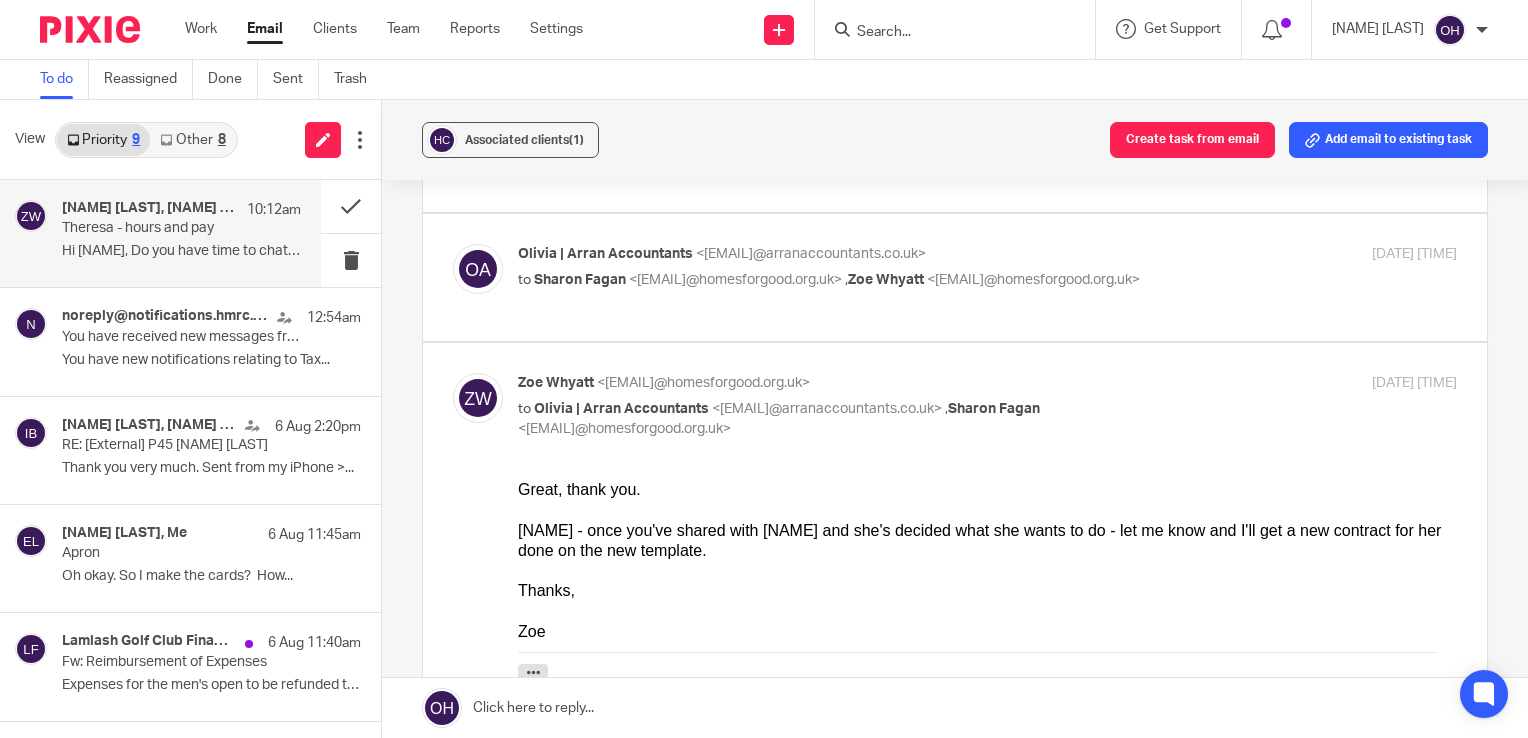scroll, scrollTop: 0, scrollLeft: 0, axis: both 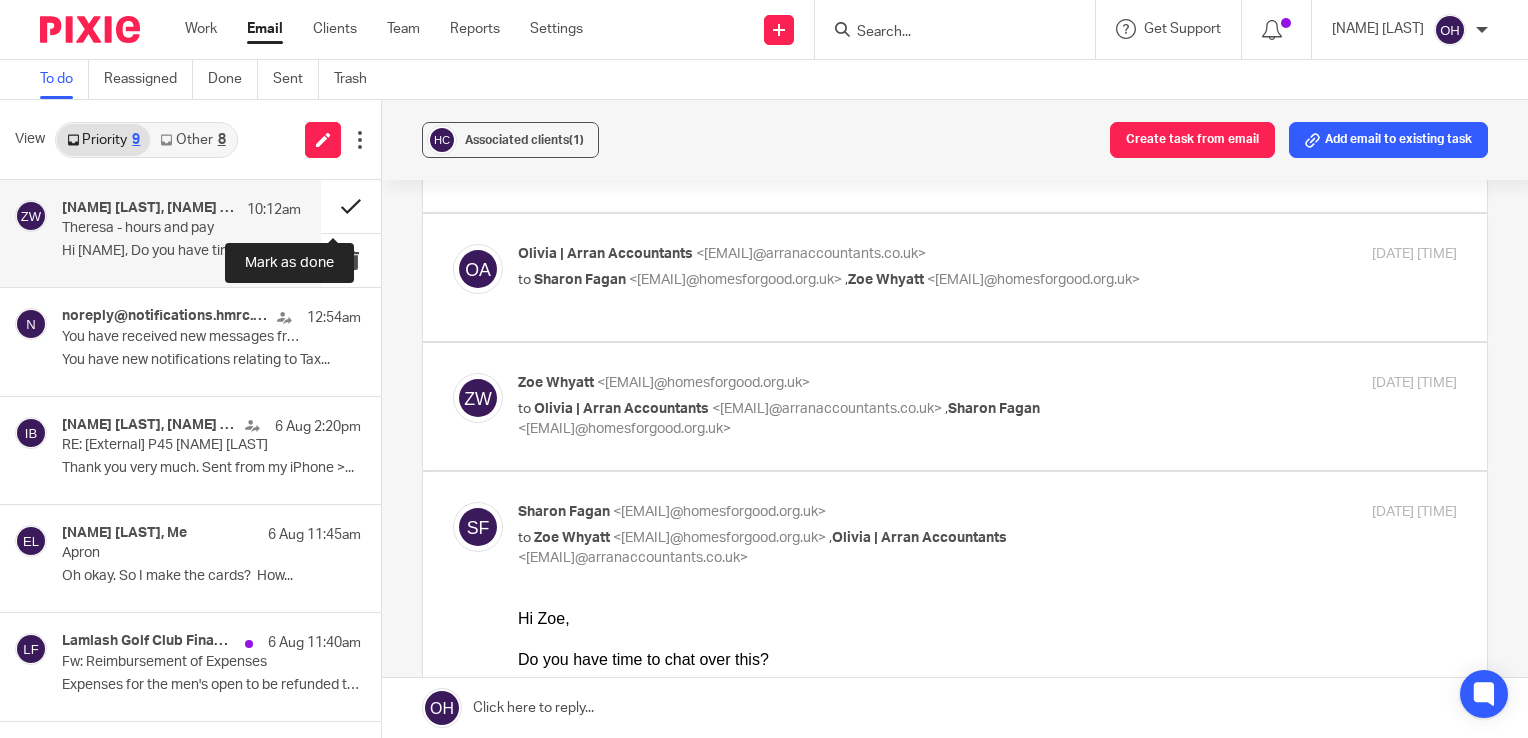 click at bounding box center [351, 206] 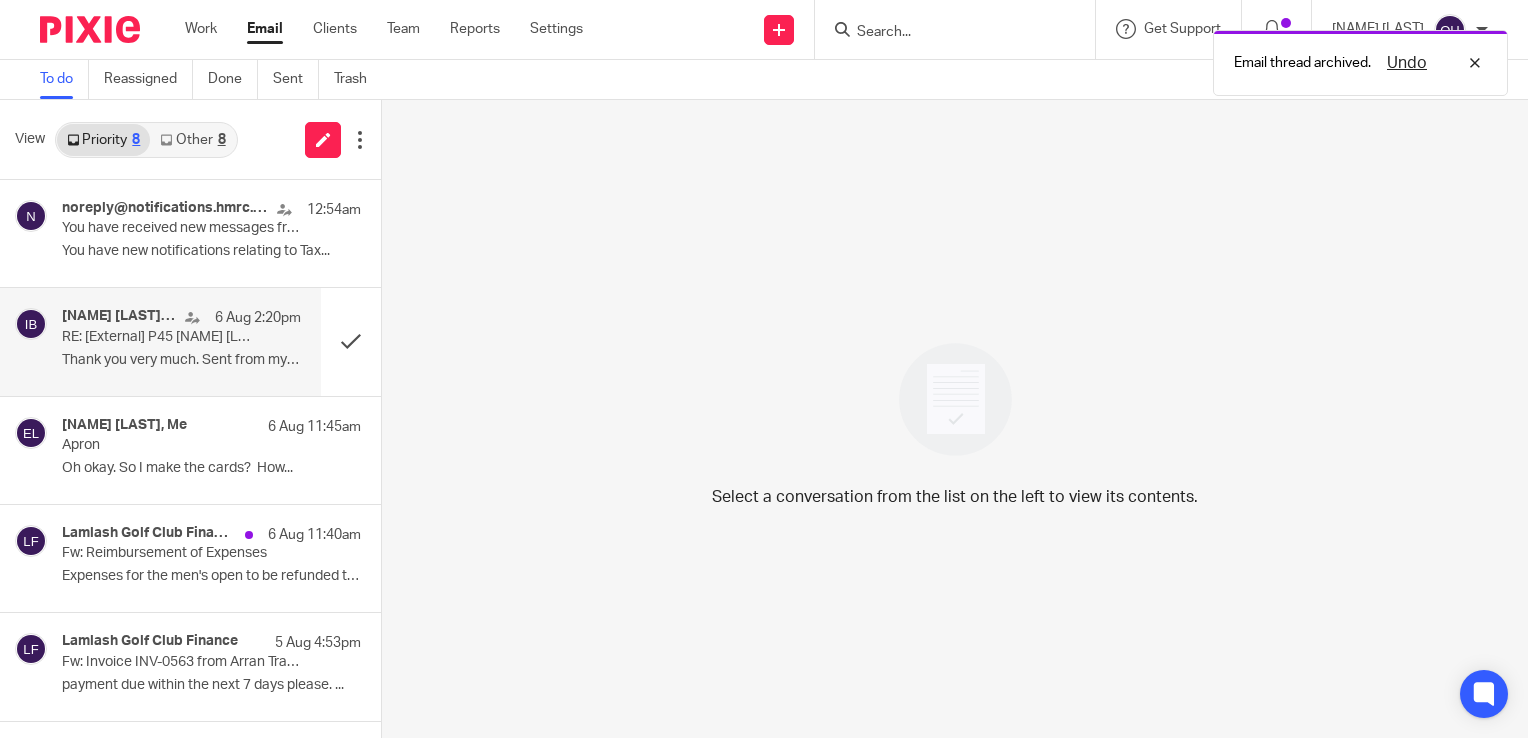 click on "Gavin Anderson, Iain Burnside
6 Aug 2:20pm   RE: [External] P45 Gavin Anderson   Thank you very much.
Sent from my iPhone
>..." at bounding box center (181, 341) 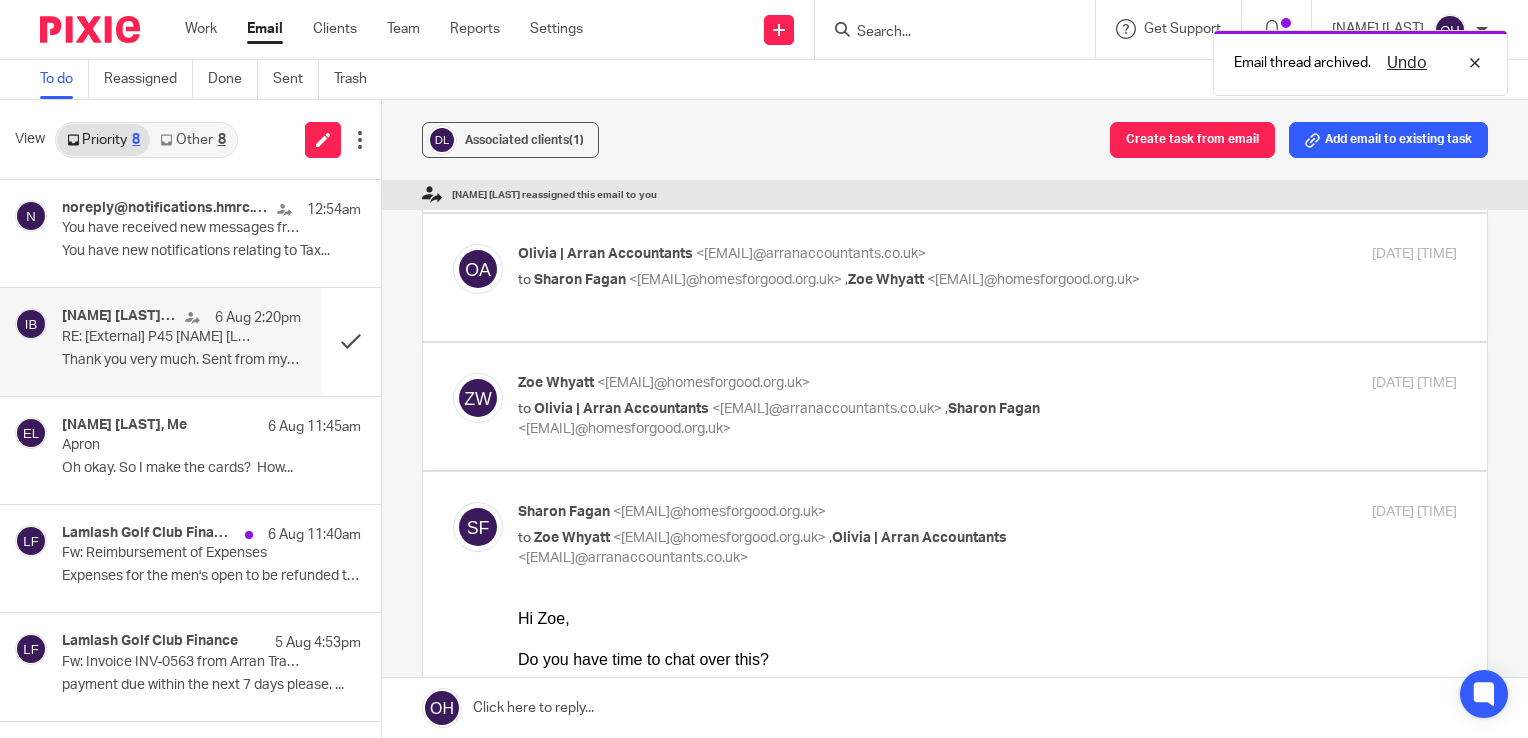 scroll, scrollTop: 0, scrollLeft: 0, axis: both 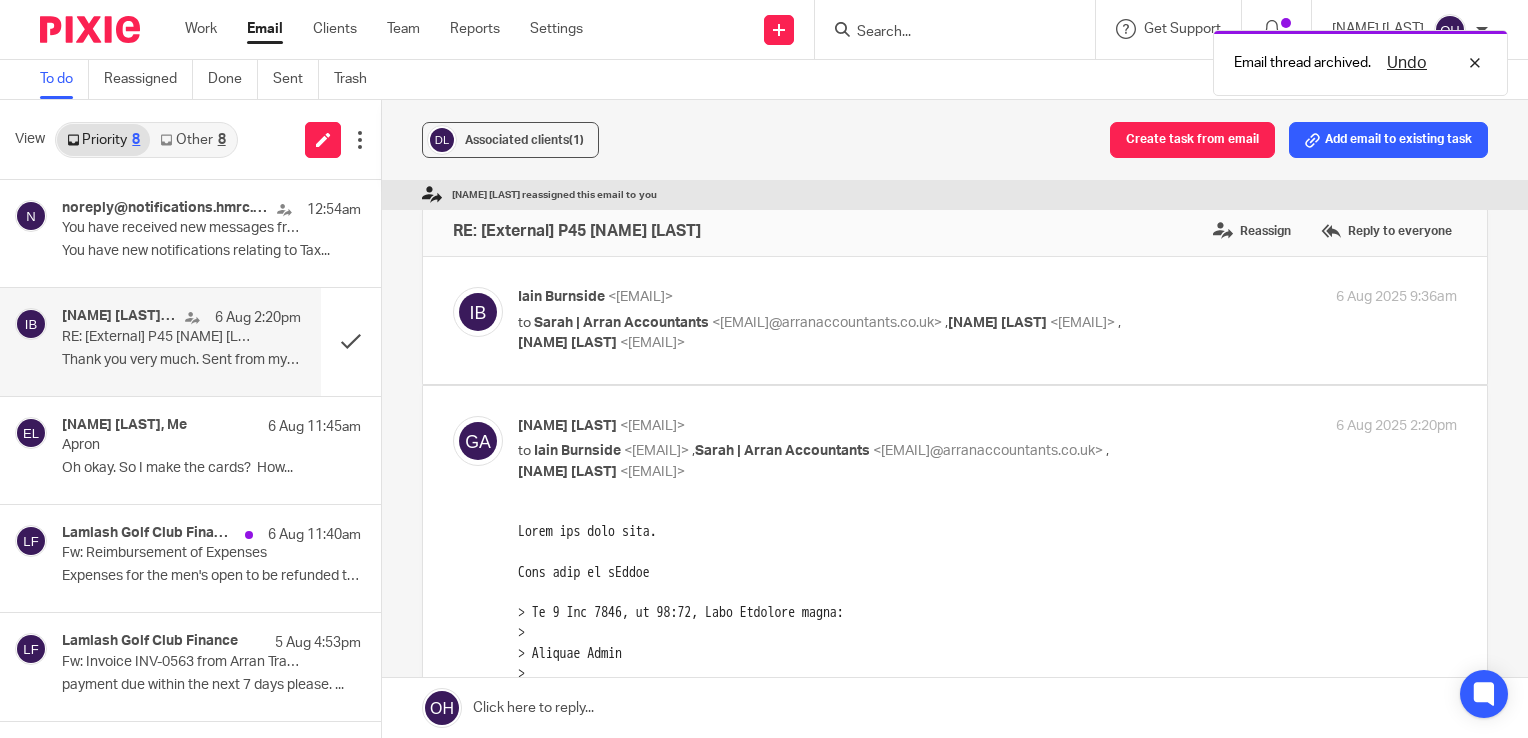 click on "Iain Burnside
<iain.burnside@dsl-businessfinance.co.uk>   to
Sarah | Arran Accountants
<sarah@arranaccountants.co.uk>   ,
Lindsay Hamilton
<lindsay@dsl-businessfinance.co.uk>   ,
Gavin Anderson
<gjanderson16@hotmail.com>       6 Aug 2025 9:36am" at bounding box center (987, 320) 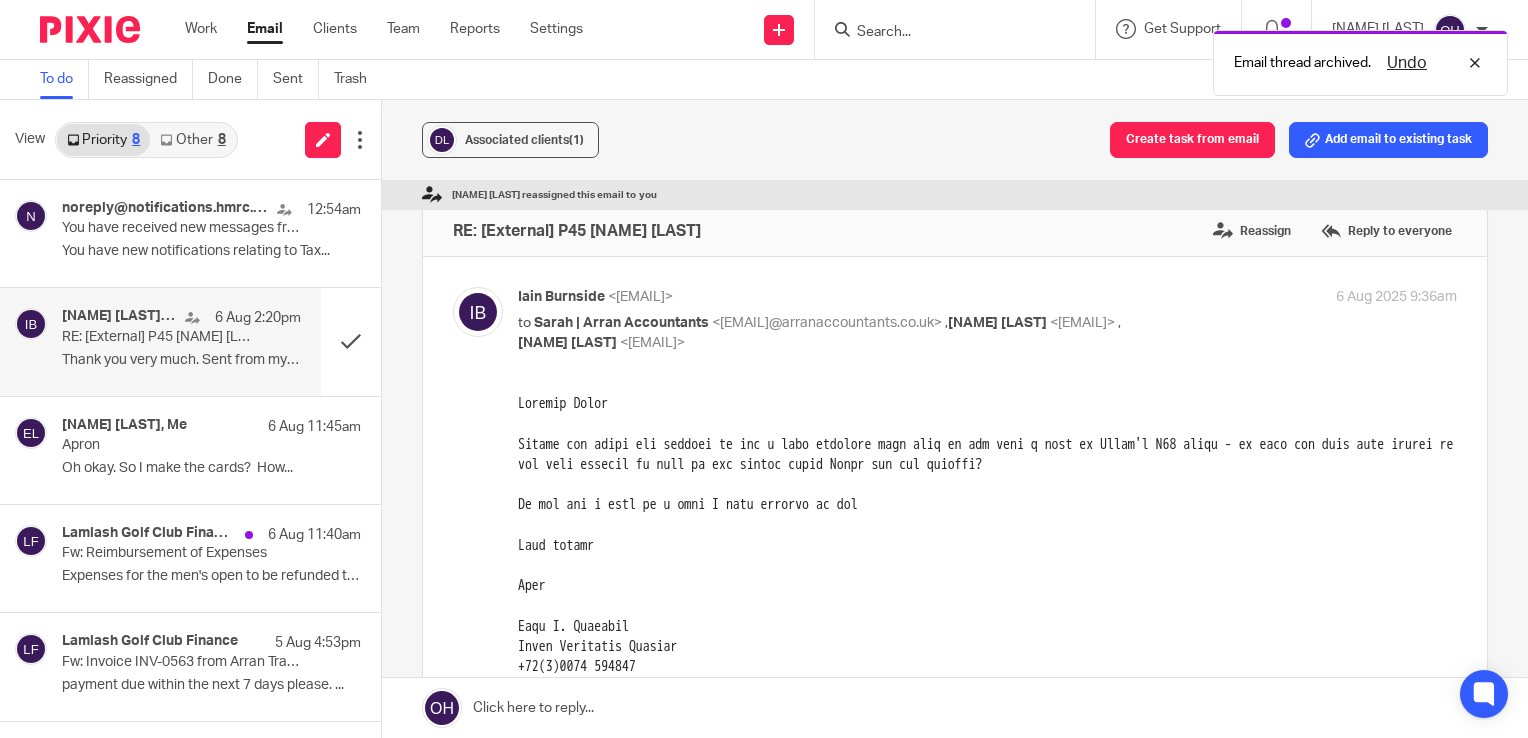scroll, scrollTop: 0, scrollLeft: 0, axis: both 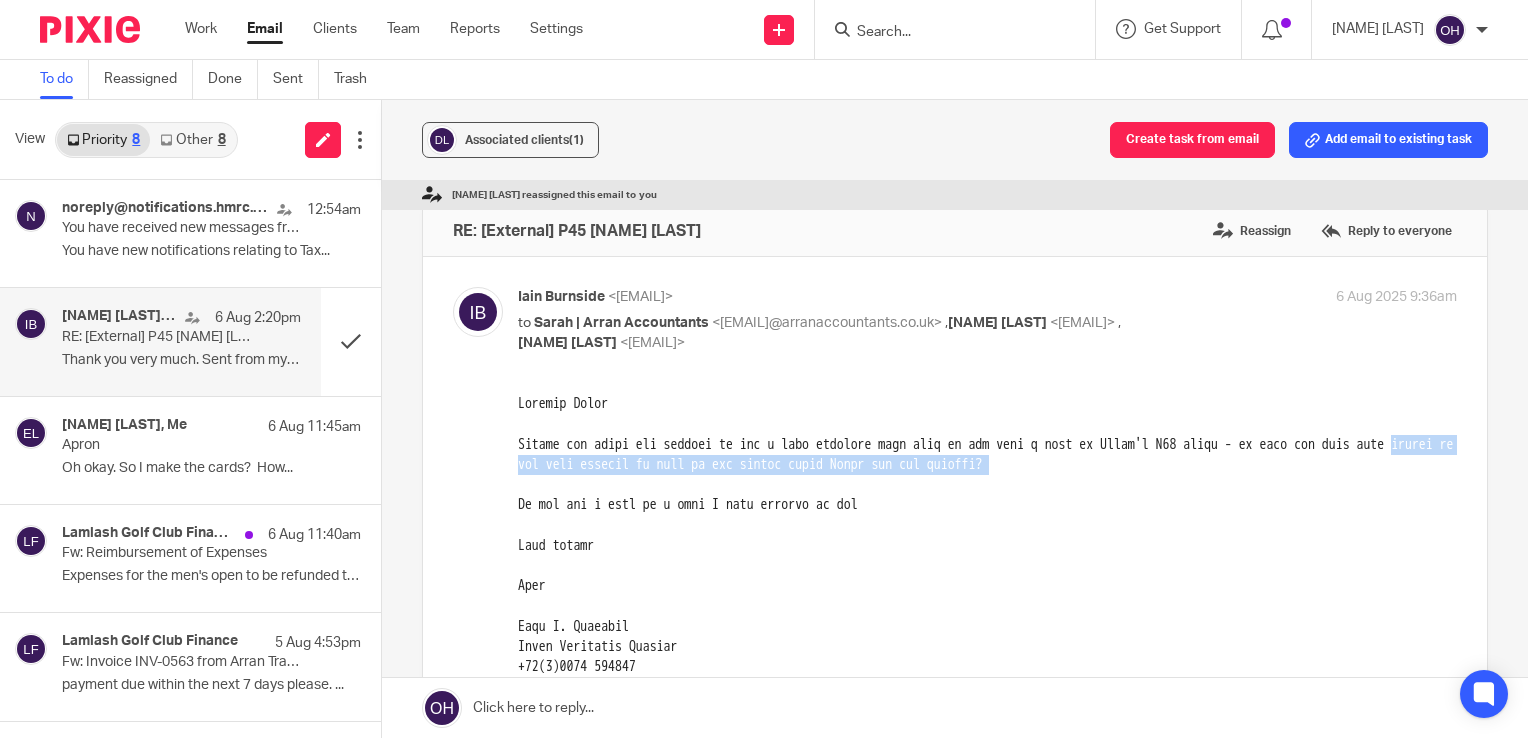 drag, startPoint x: 592, startPoint y: 467, endPoint x: 1169, endPoint y: 488, distance: 577.382 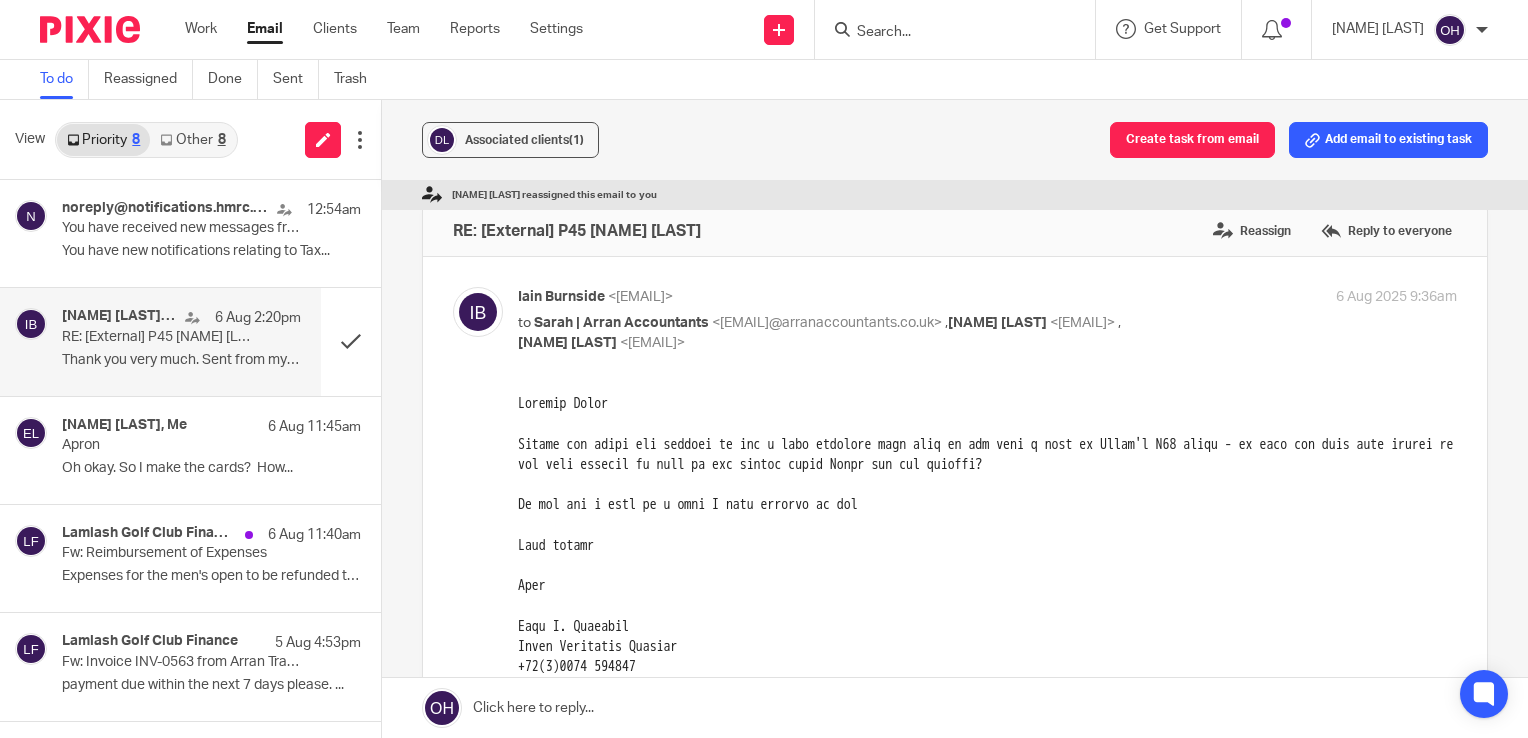 drag, startPoint x: 1169, startPoint y: 488, endPoint x: 921, endPoint y: 544, distance: 254.24397 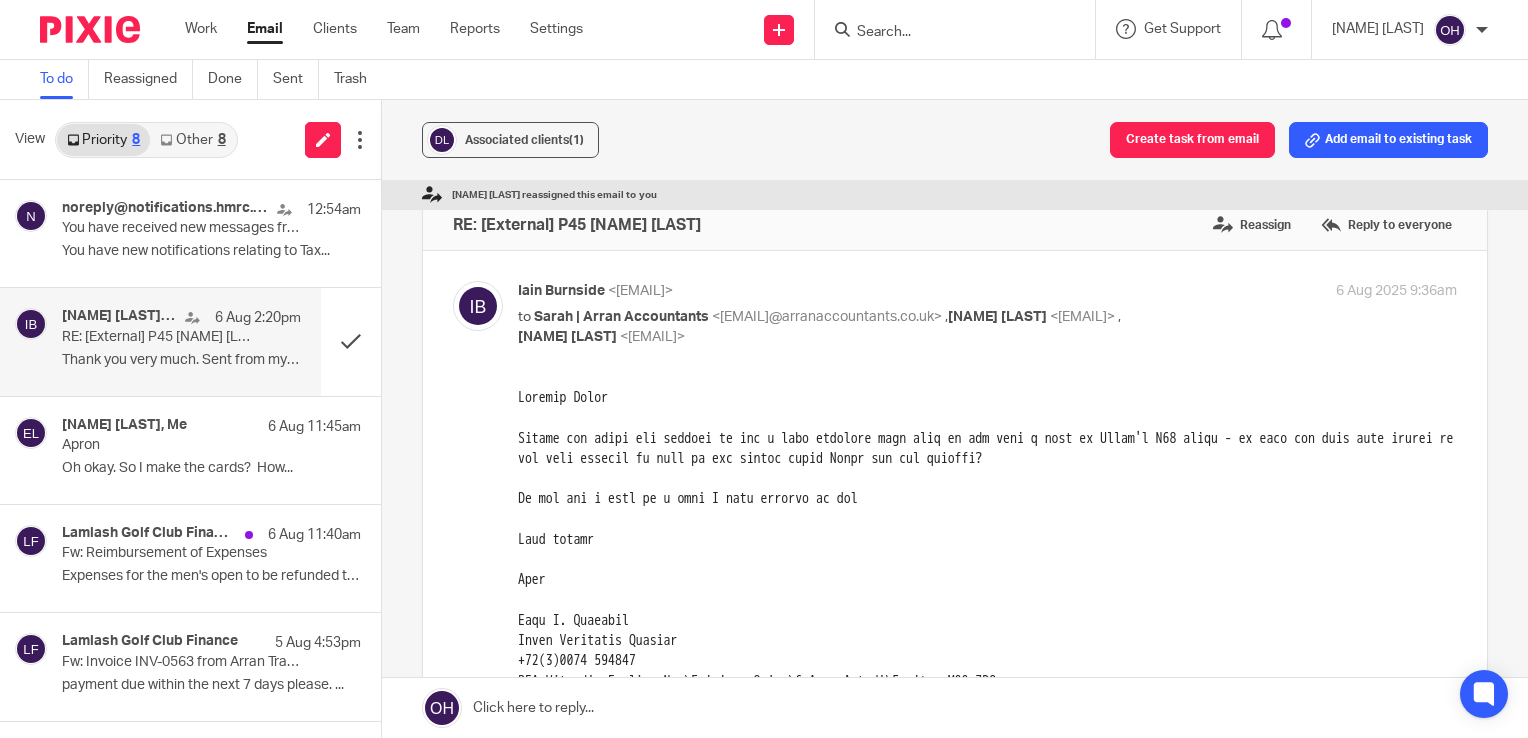 scroll, scrollTop: 0, scrollLeft: 0, axis: both 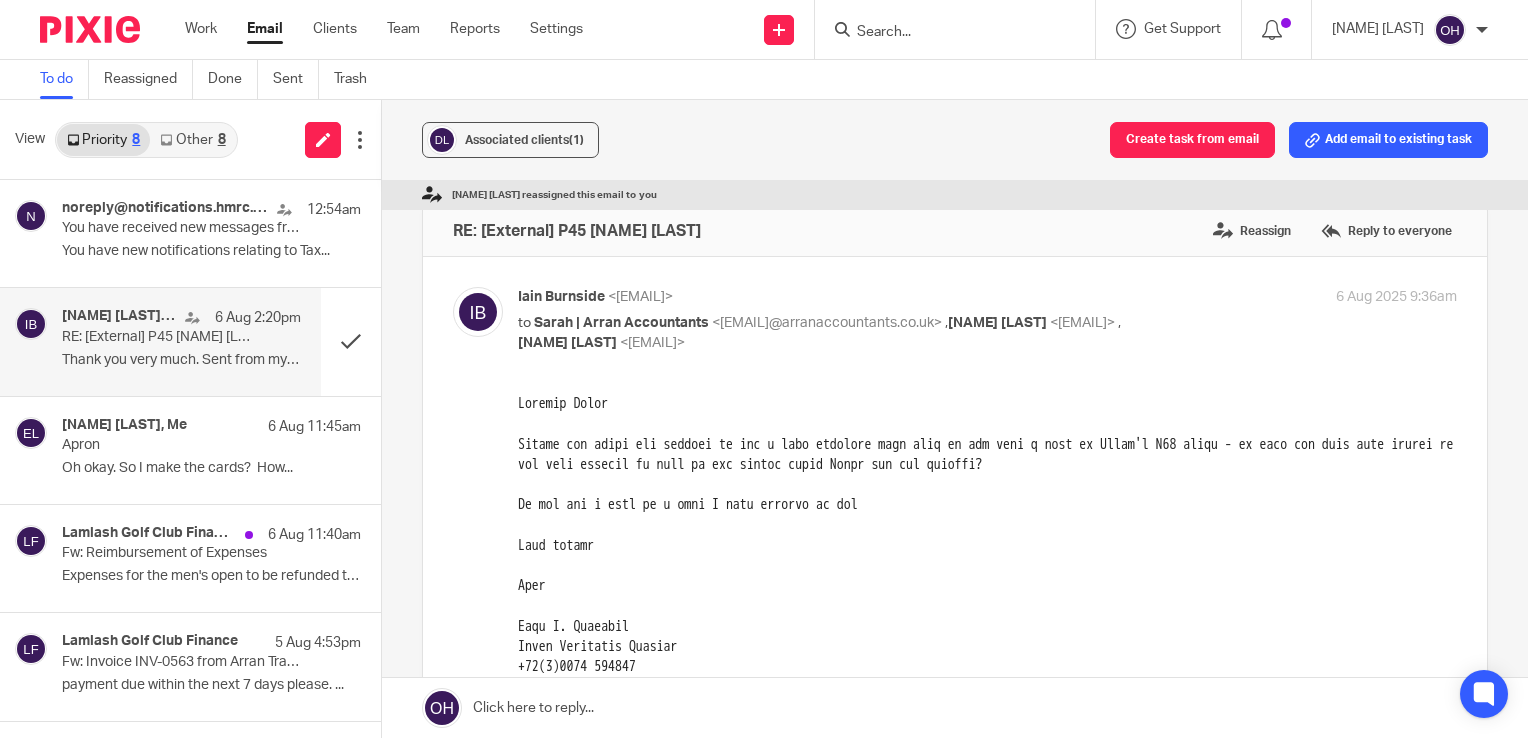 click at bounding box center (955, 935) 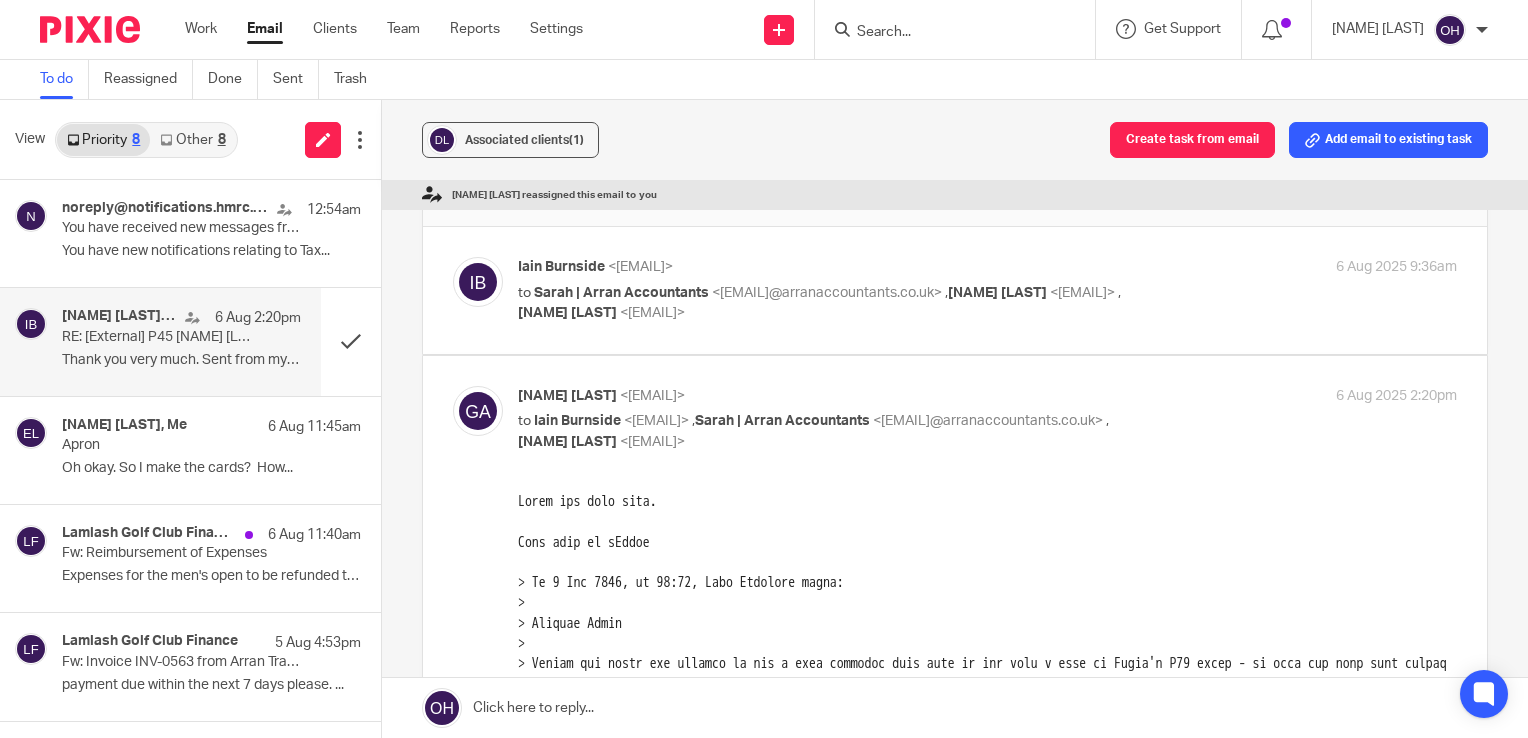 scroll, scrollTop: 0, scrollLeft: 0, axis: both 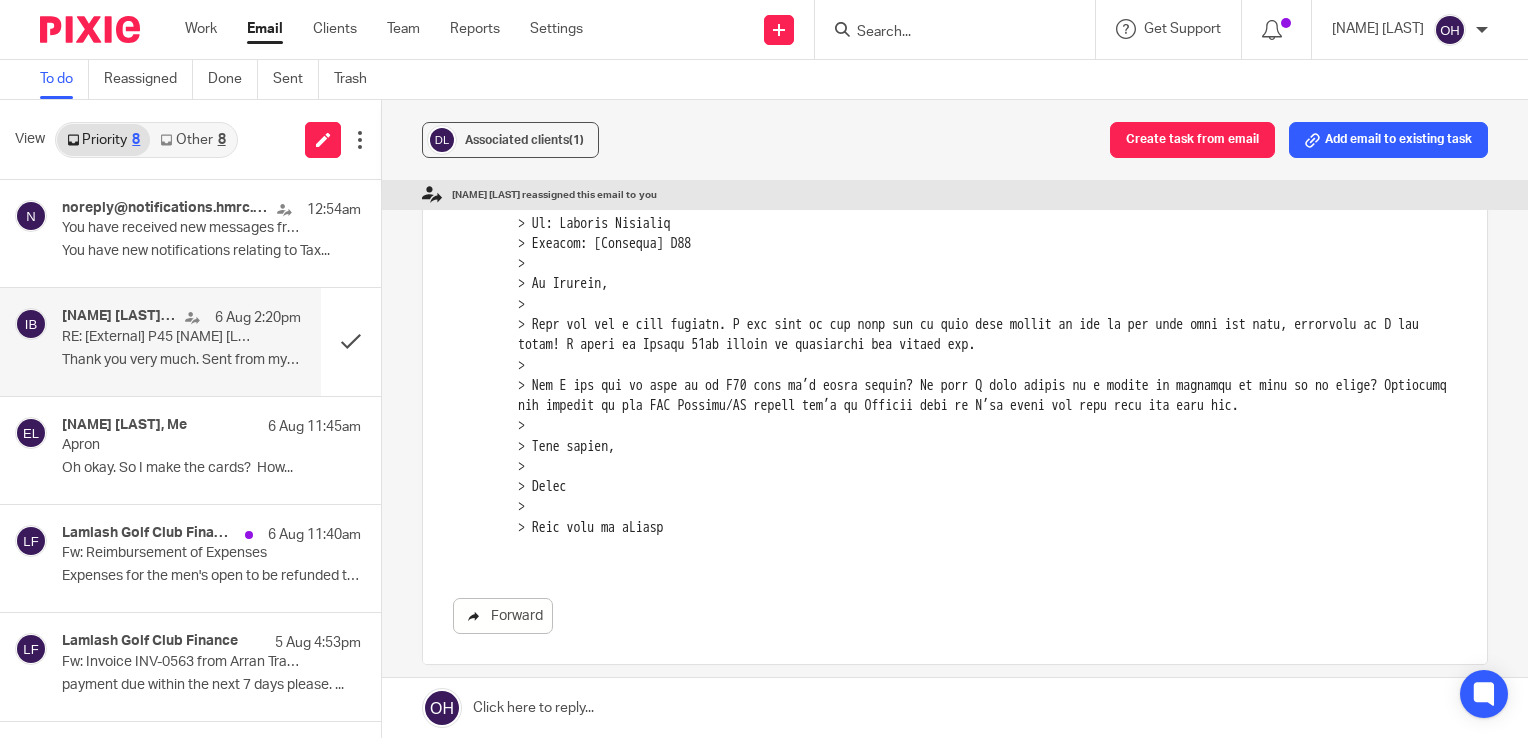 click on "Forward" at bounding box center (503, 616) 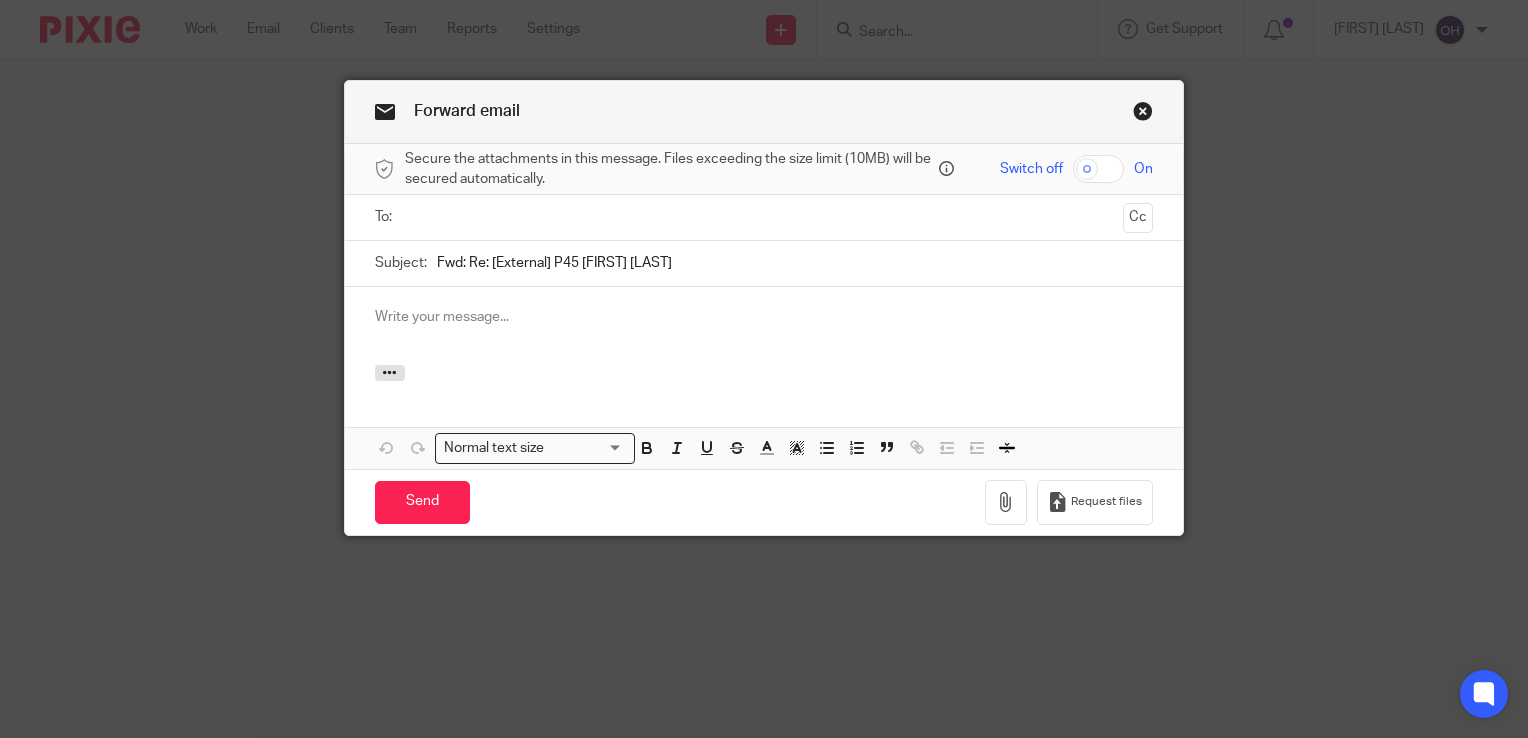scroll, scrollTop: 0, scrollLeft: 0, axis: both 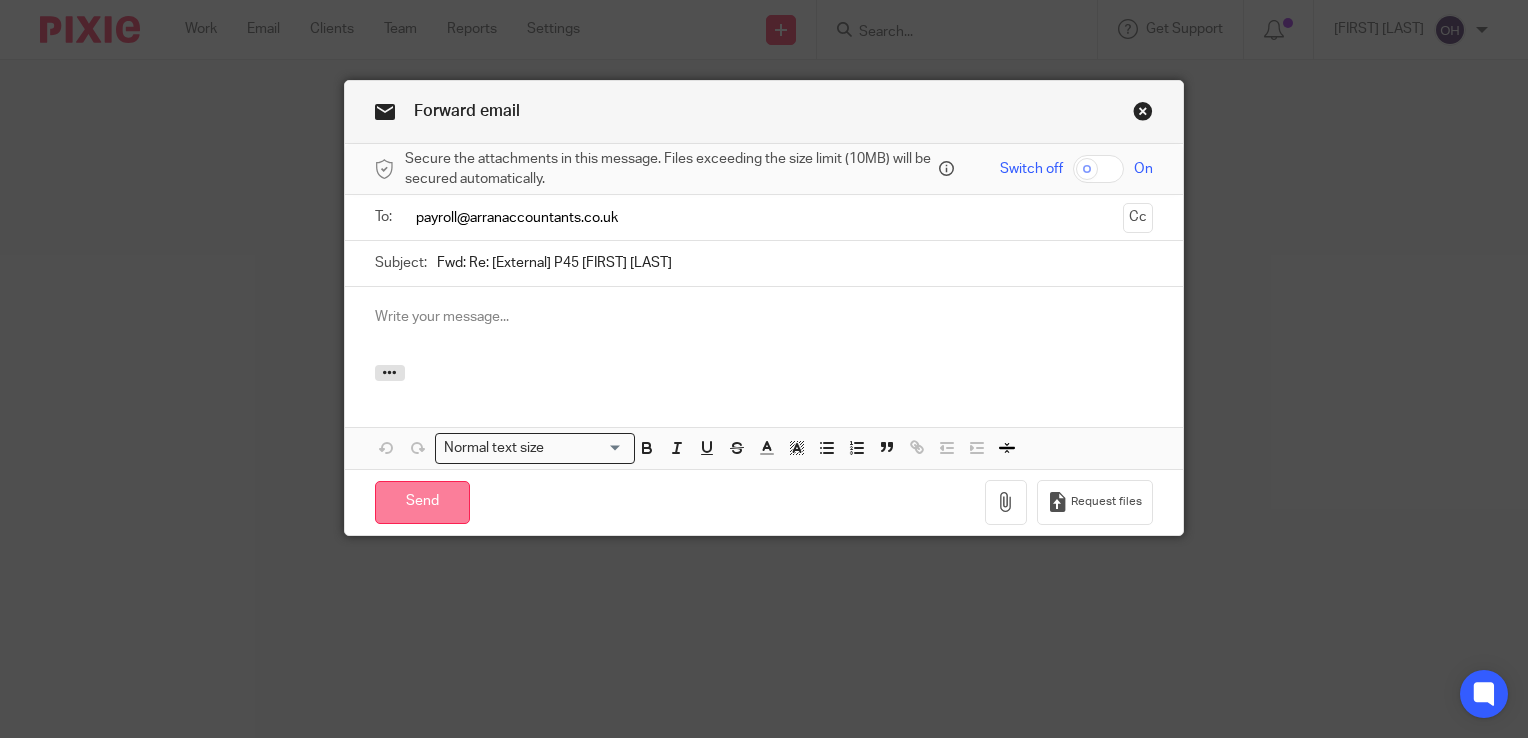 type on "payroll@arranaccountants.co.uk" 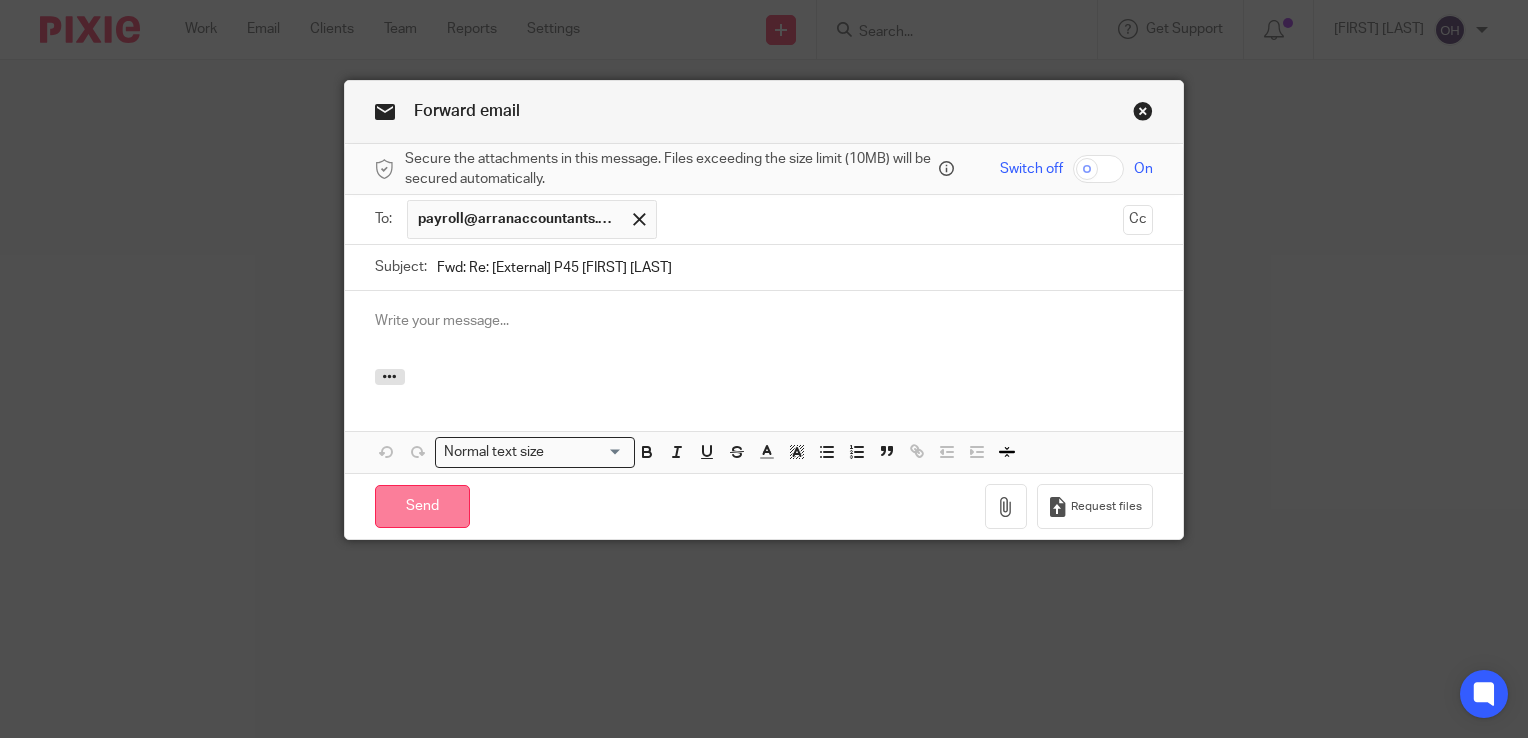 click on "Send" at bounding box center [422, 506] 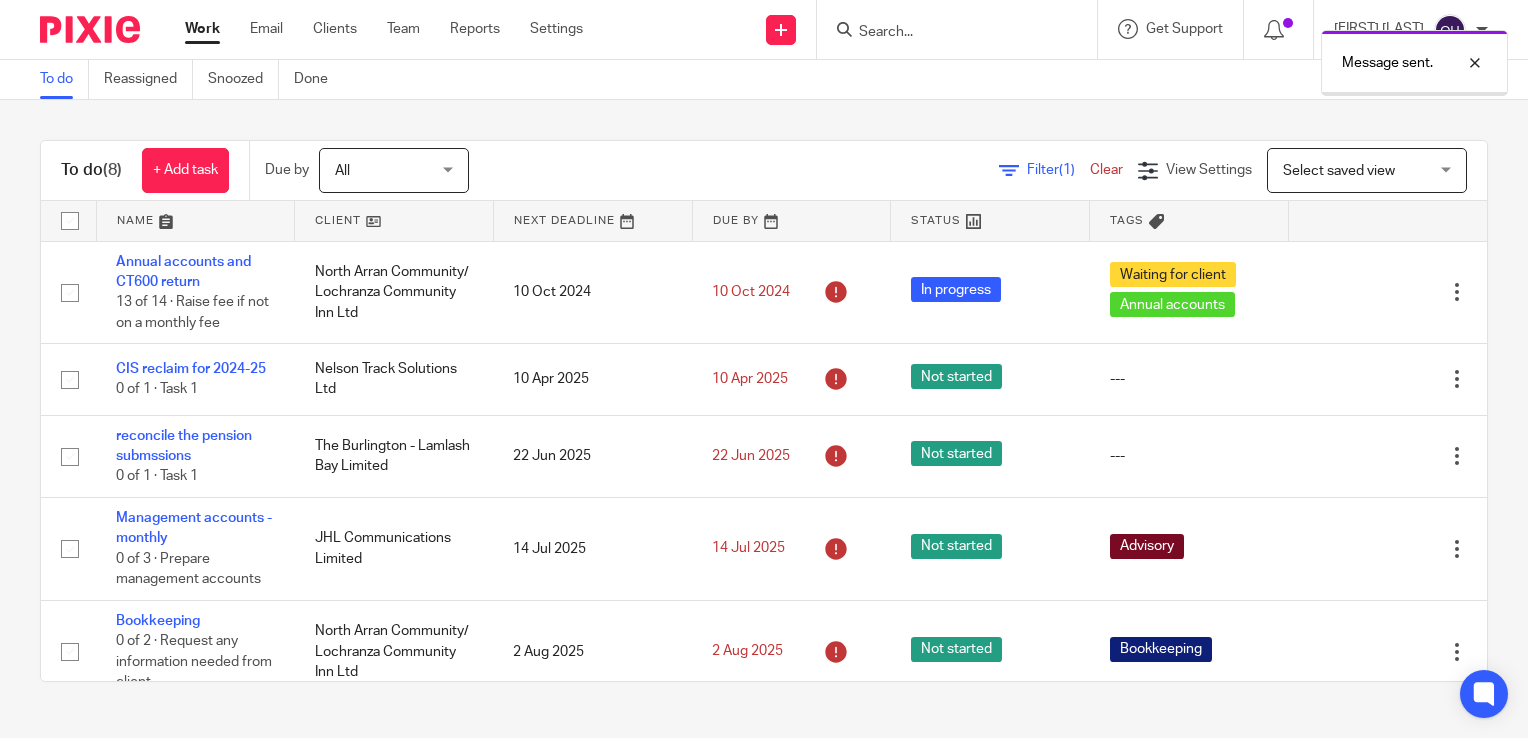 scroll, scrollTop: 0, scrollLeft: 0, axis: both 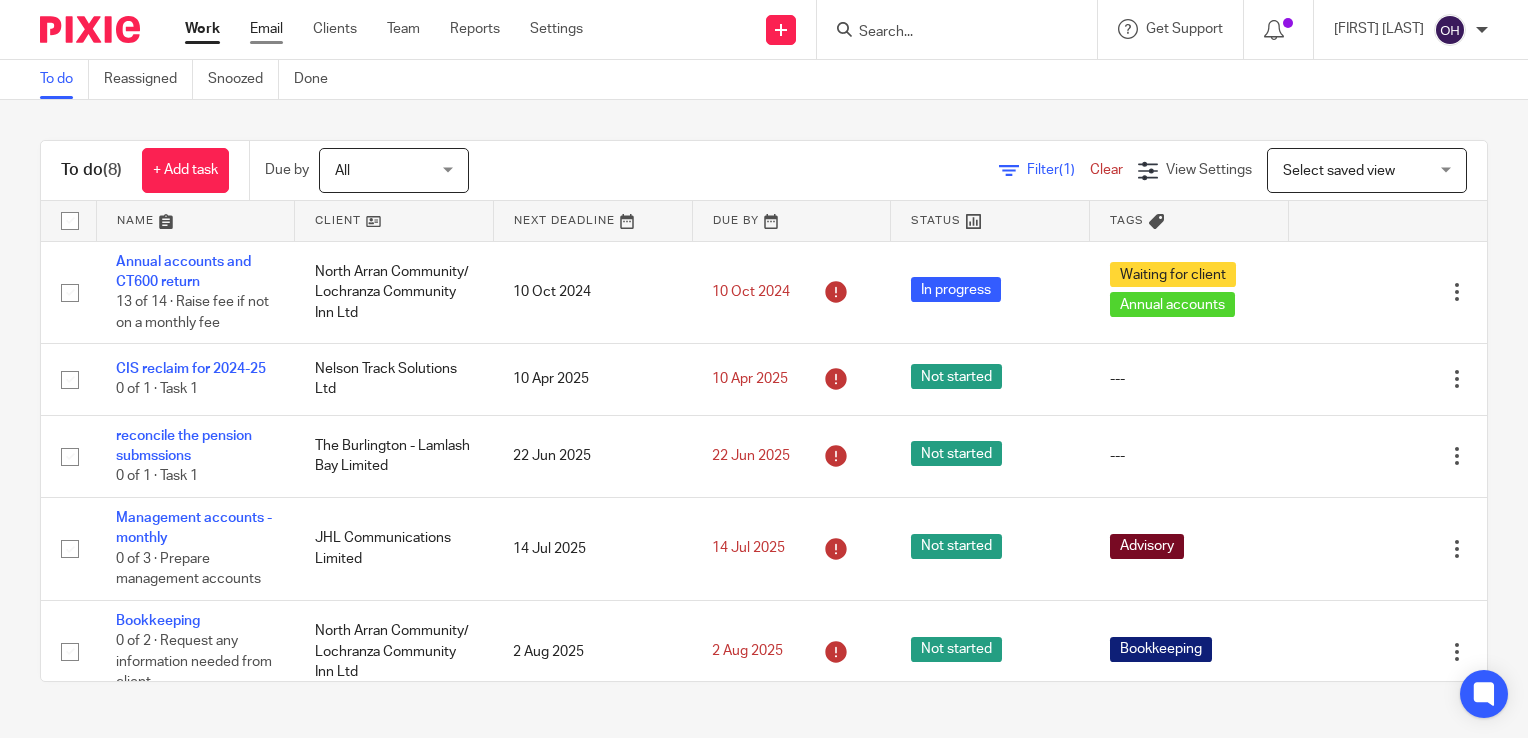 click on "Email" at bounding box center [266, 29] 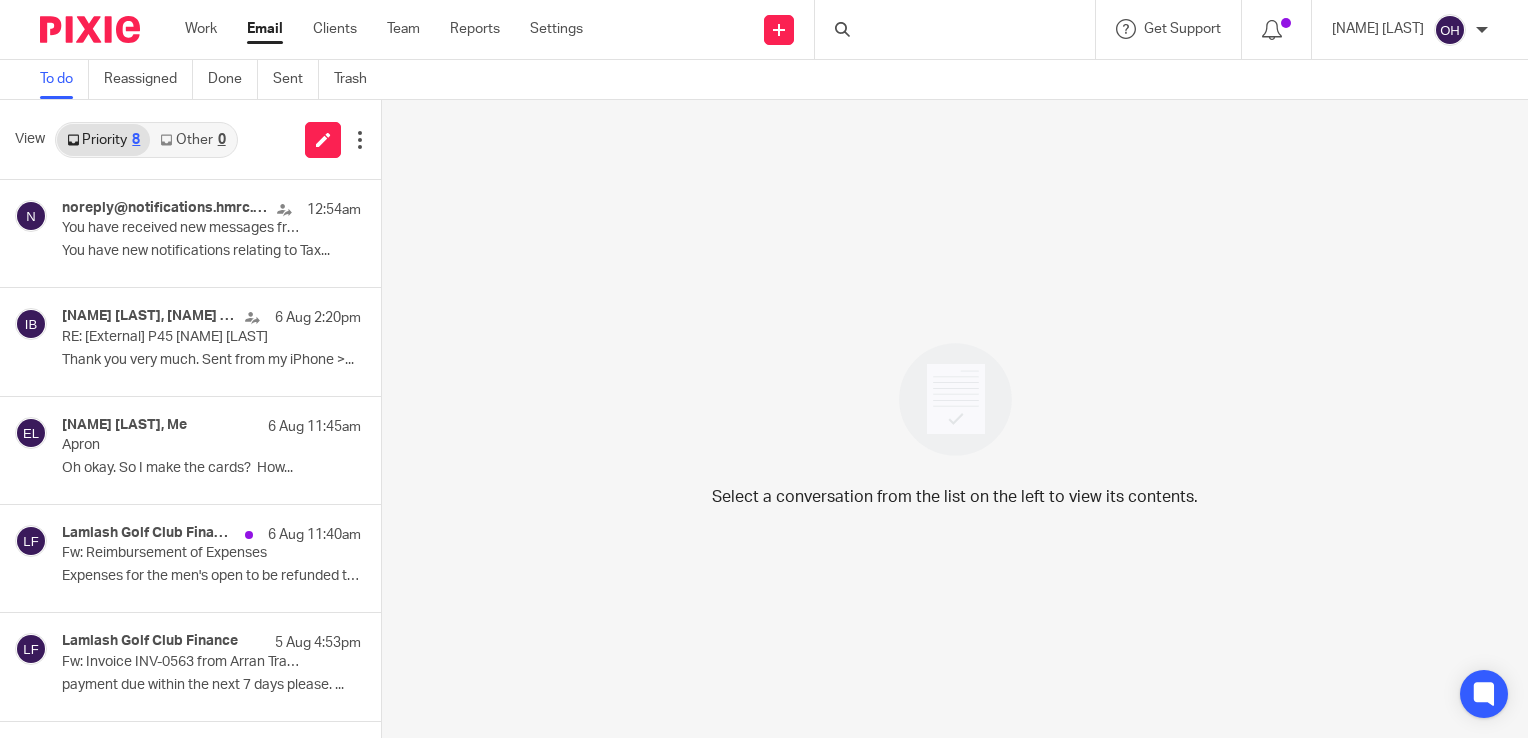 scroll, scrollTop: 0, scrollLeft: 0, axis: both 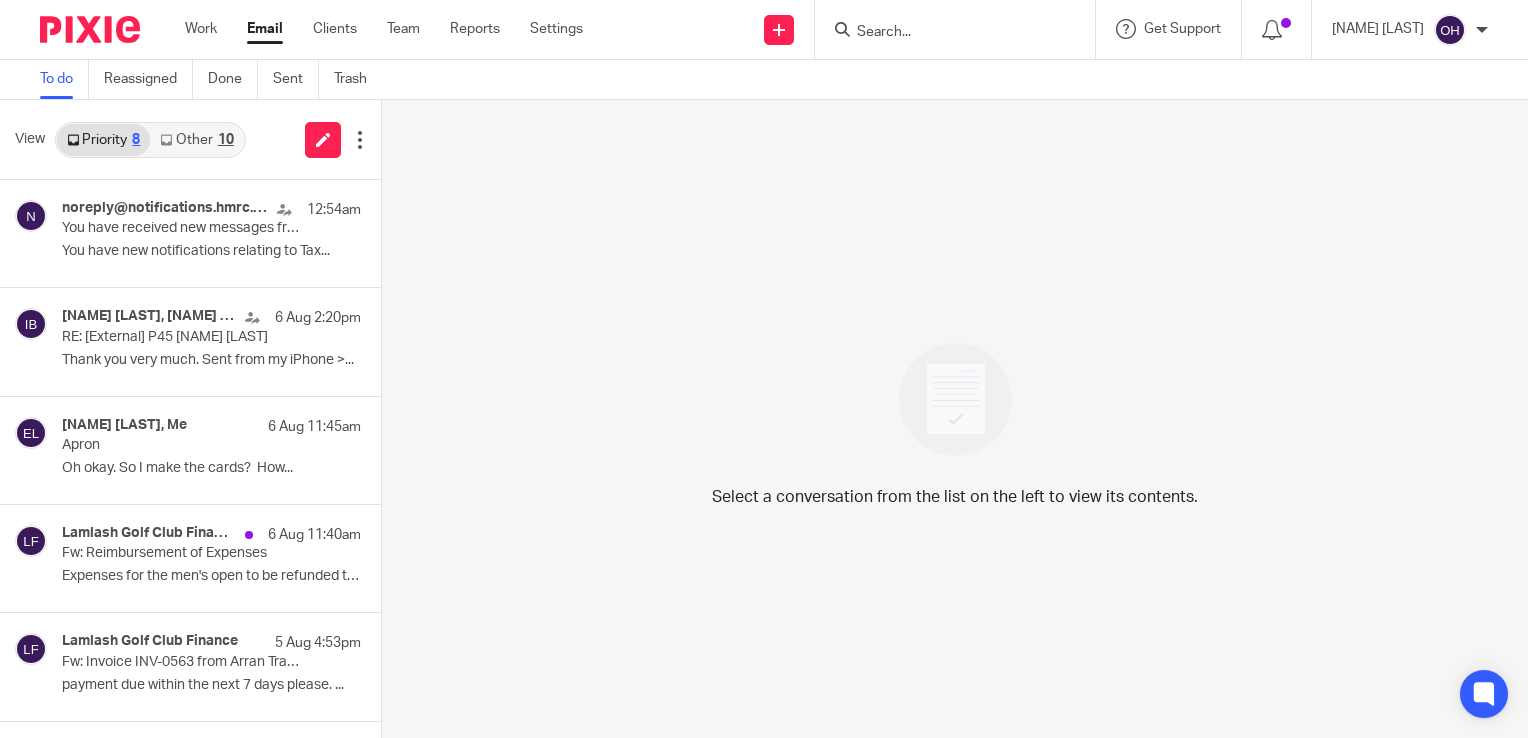 click on "10" at bounding box center (226, 140) 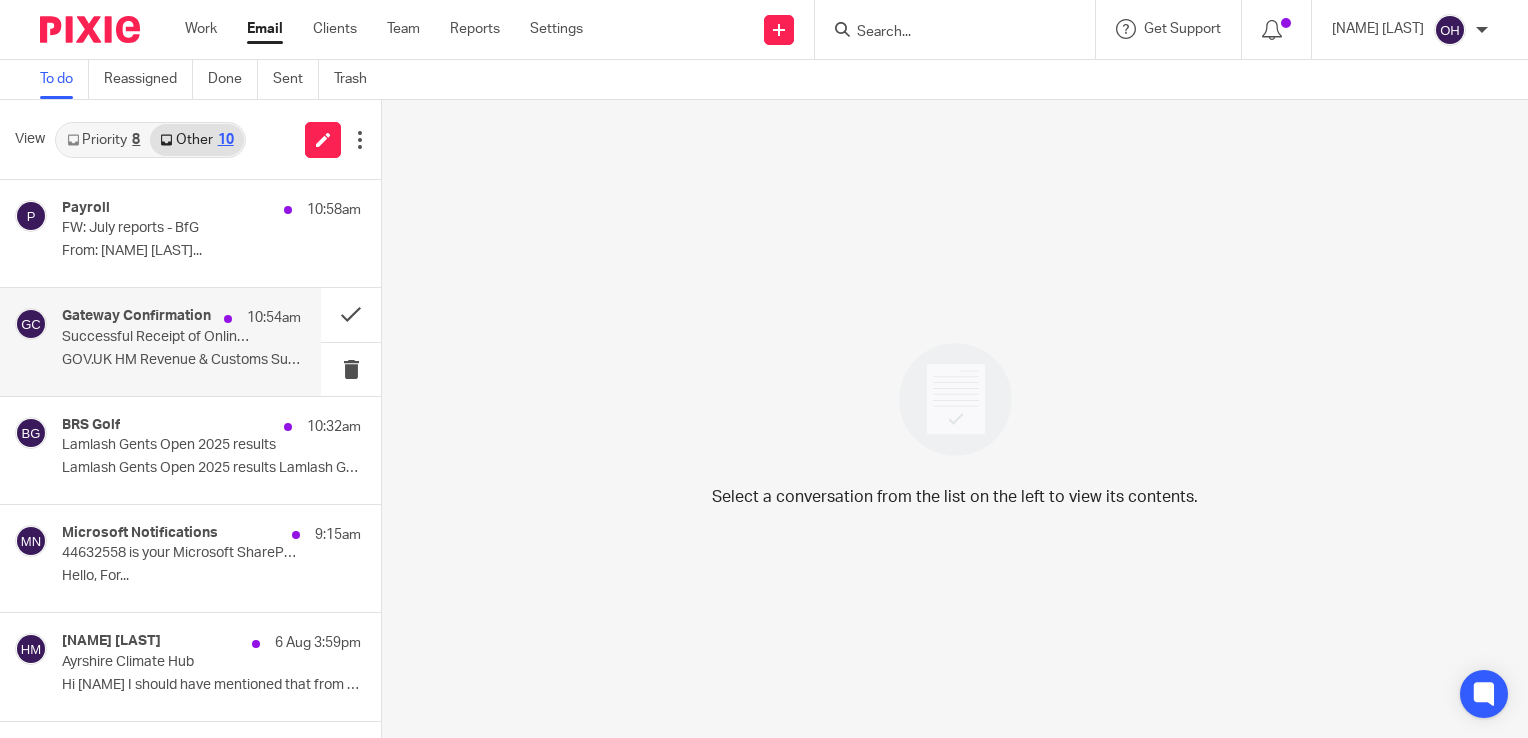 click on "Successful Receipt of Online Submission for Reference 961/AZ31776" at bounding box center (157, 337) 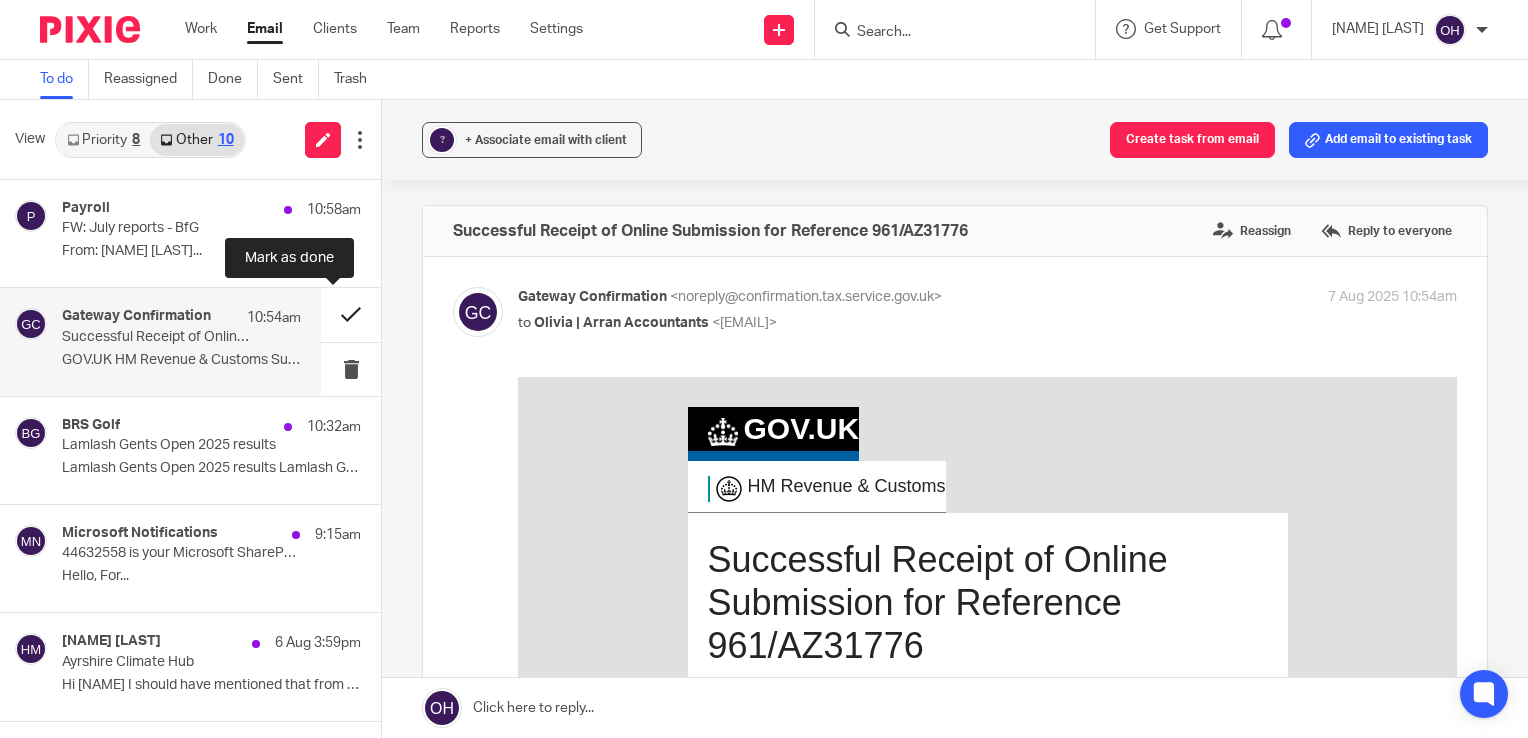 scroll, scrollTop: 0, scrollLeft: 0, axis: both 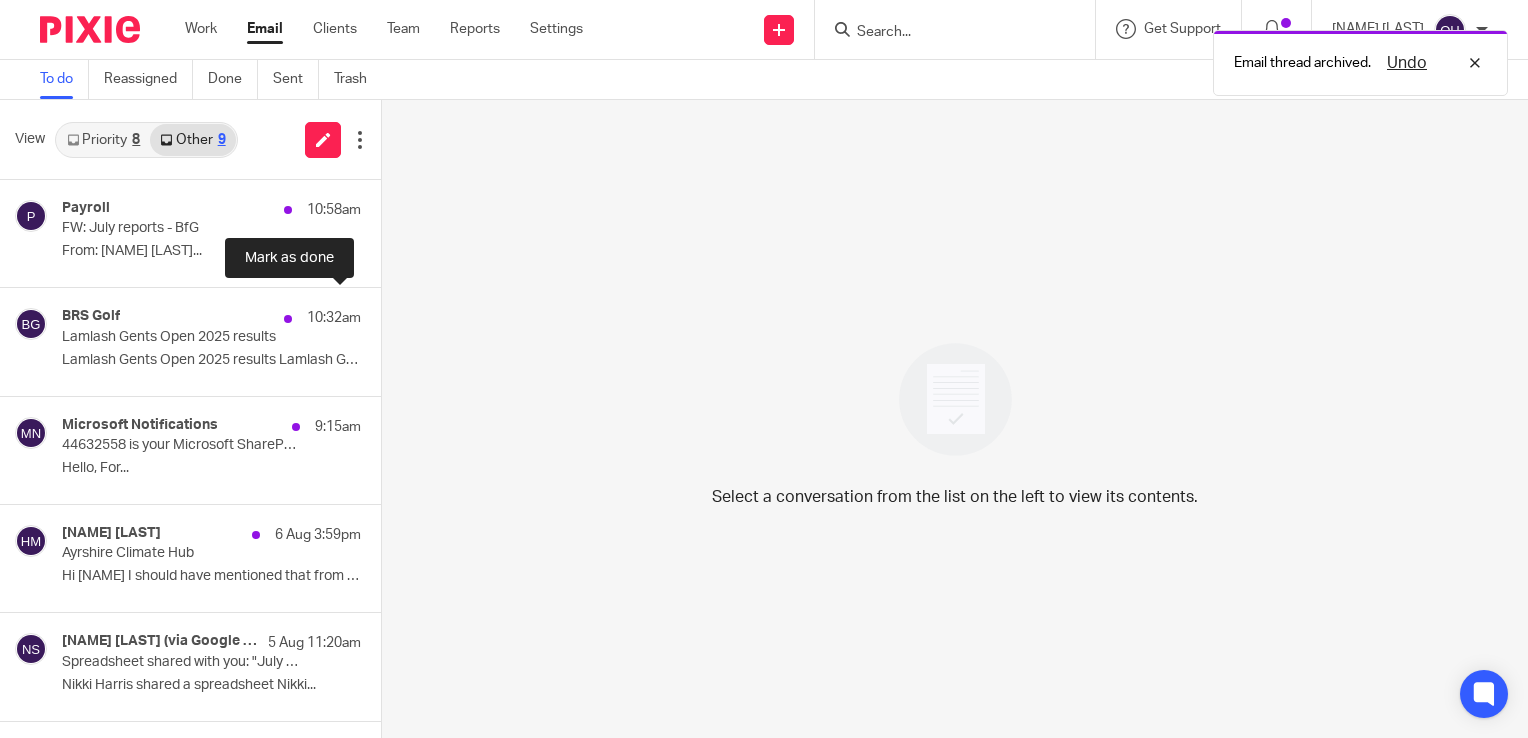 click at bounding box center (389, 314) 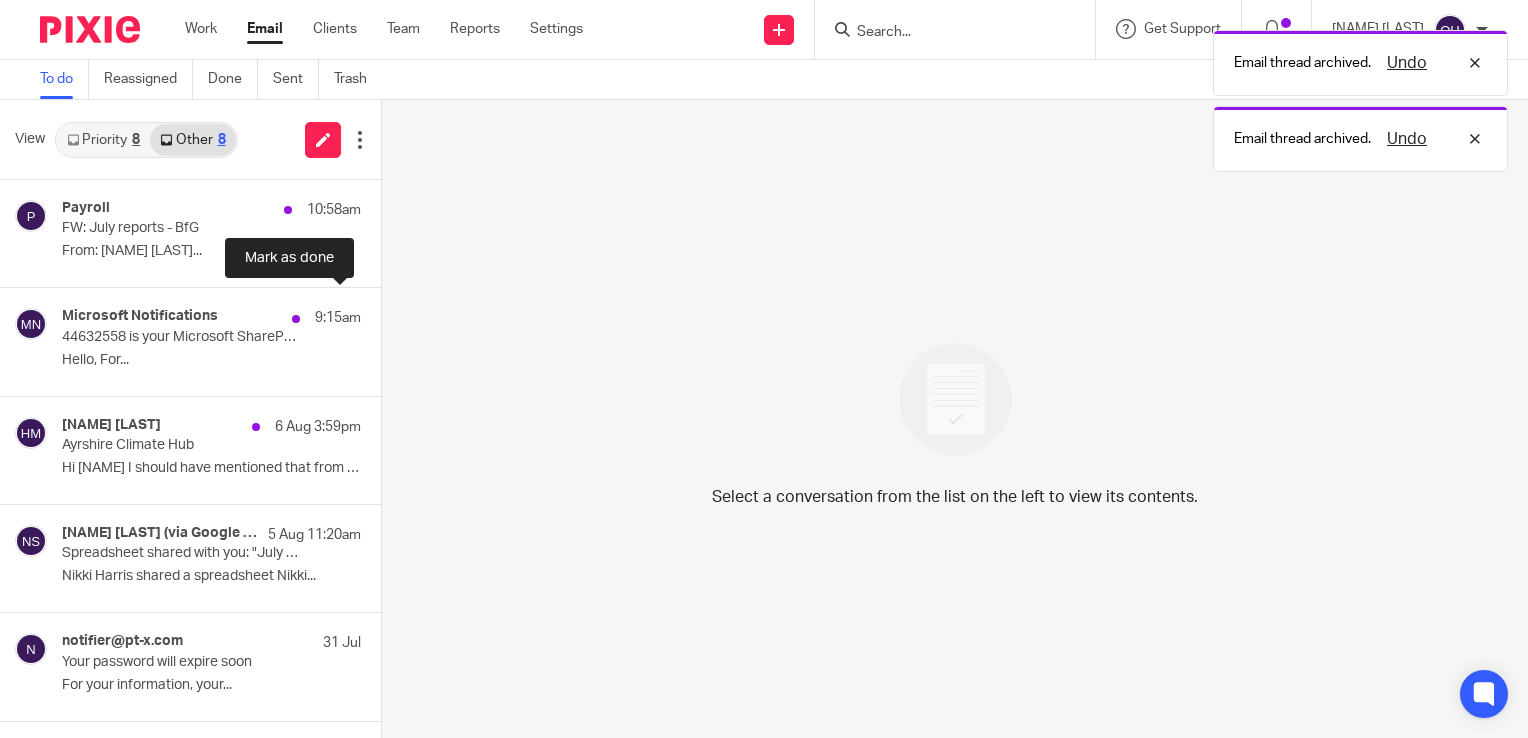 click at bounding box center (389, 314) 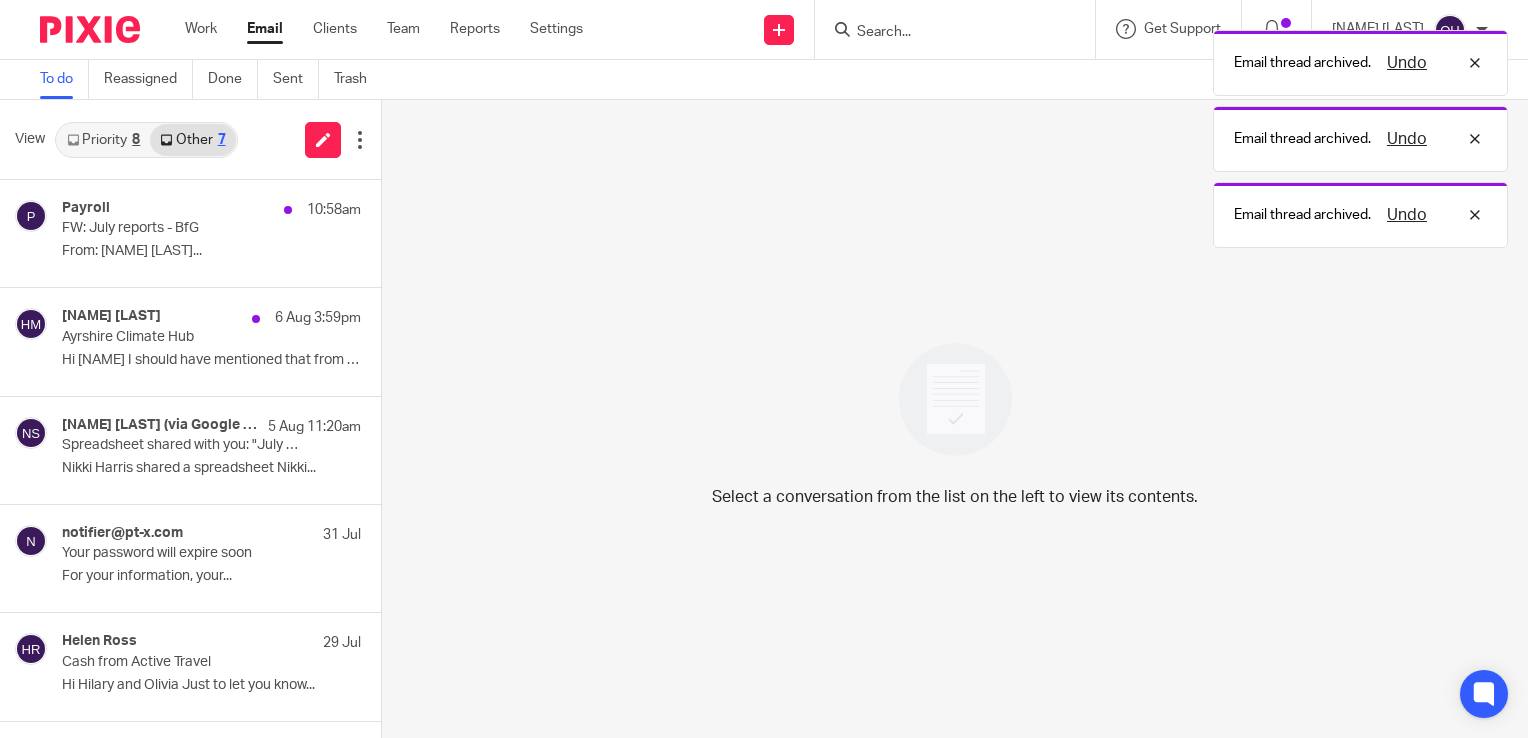 click on "Priority
8" at bounding box center (103, 140) 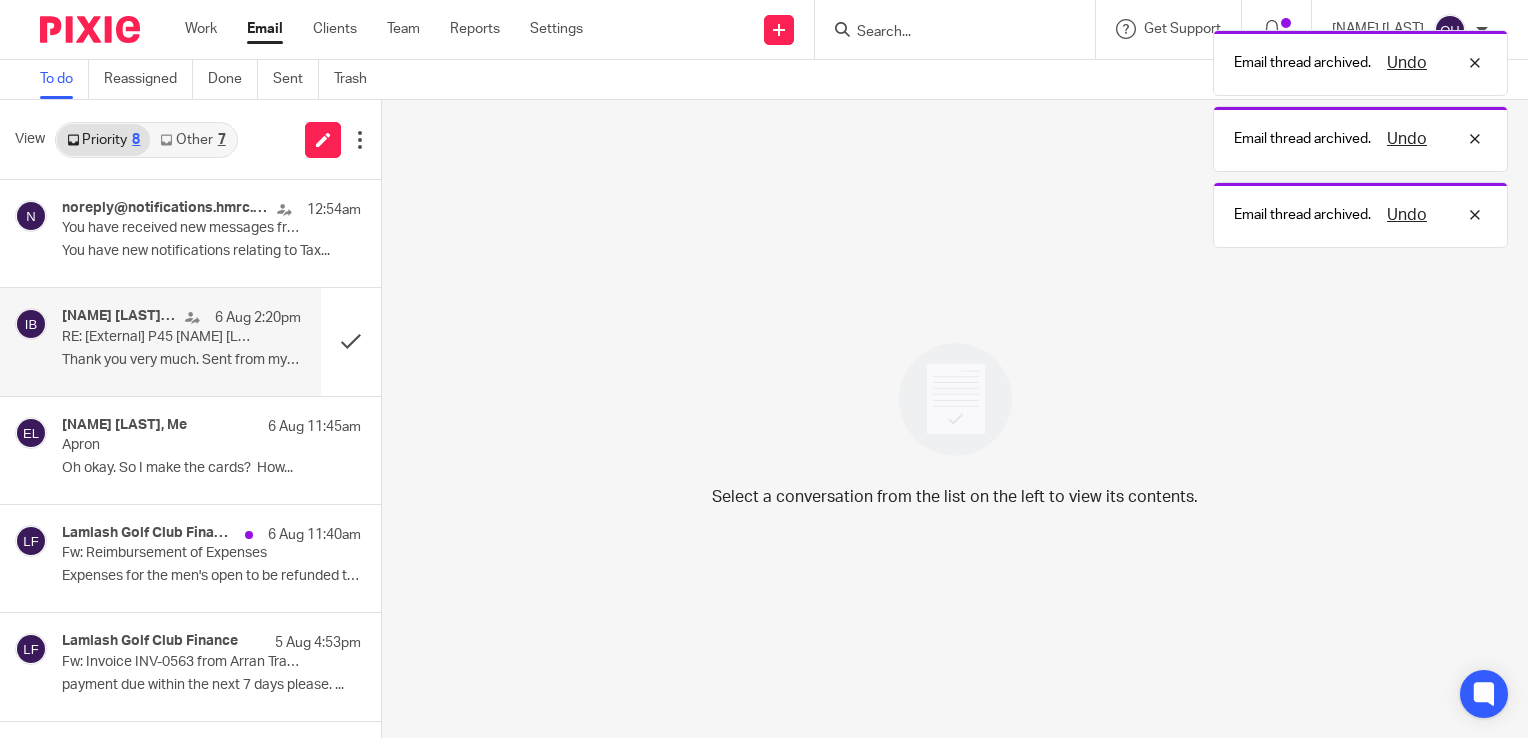 click on "Thank you very much.
Sent from my iPhone
>..." at bounding box center (181, 360) 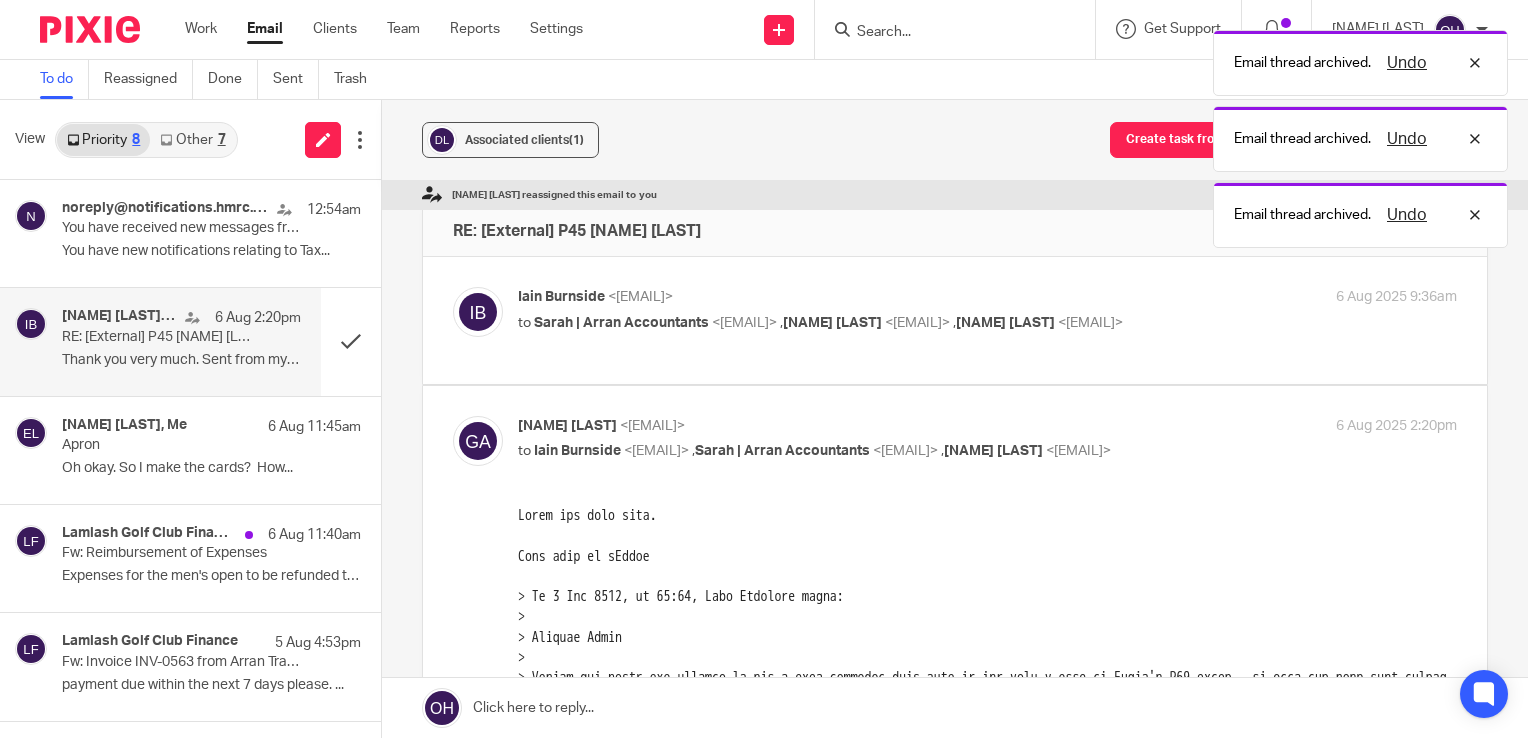 scroll, scrollTop: 0, scrollLeft: 0, axis: both 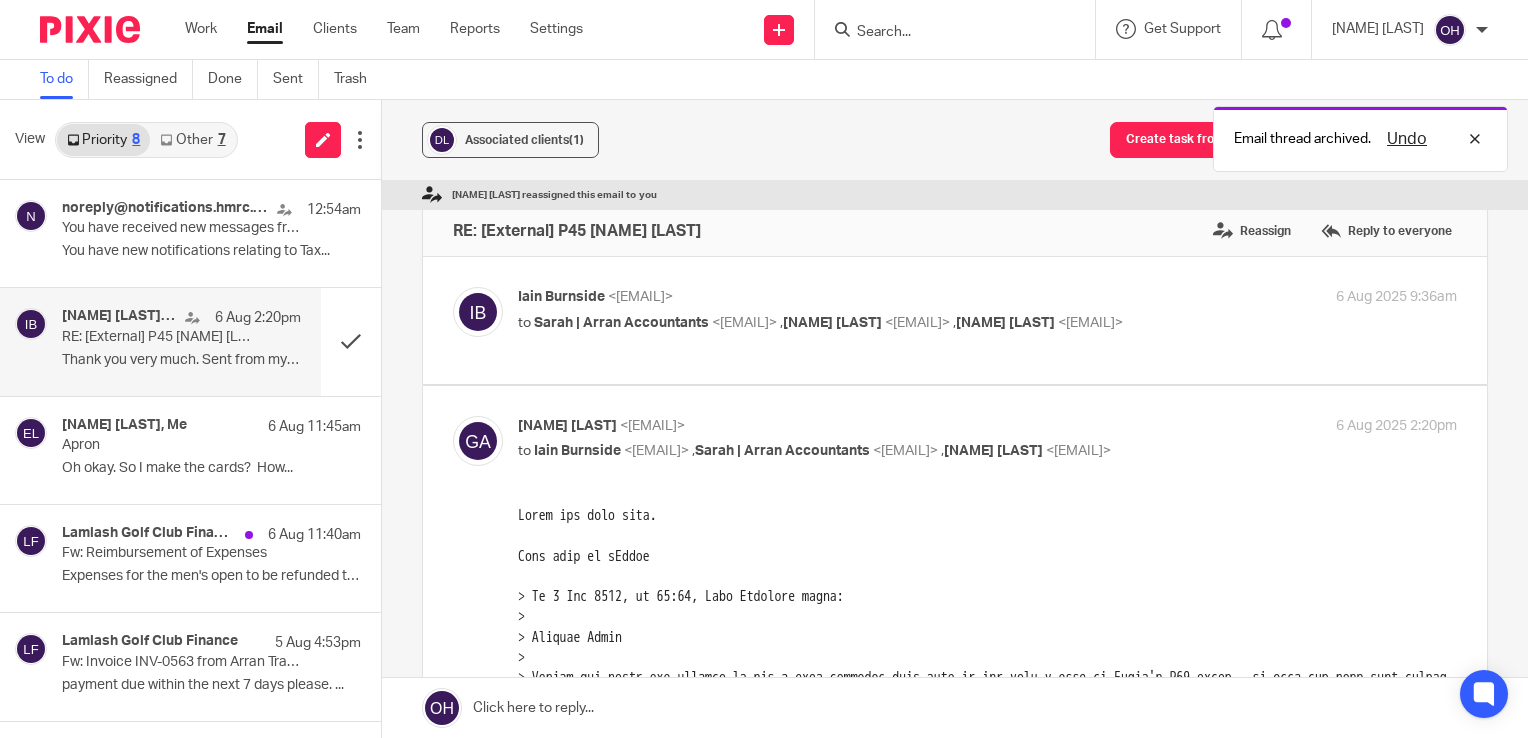 click on "Iain Burnside
<iain.burnside@dsl-businessfinance.co.uk>   to
Sarah | Arran Accountants
<sarah@arranaccountants.co.uk>   ,
Lindsay Hamilton
<lindsay@dsl-businessfinance.co.uk>   ,
Gavin Anderson
<gjanderson16@hotmail.com>       6 Aug 2025 9:36am" at bounding box center [987, 312] 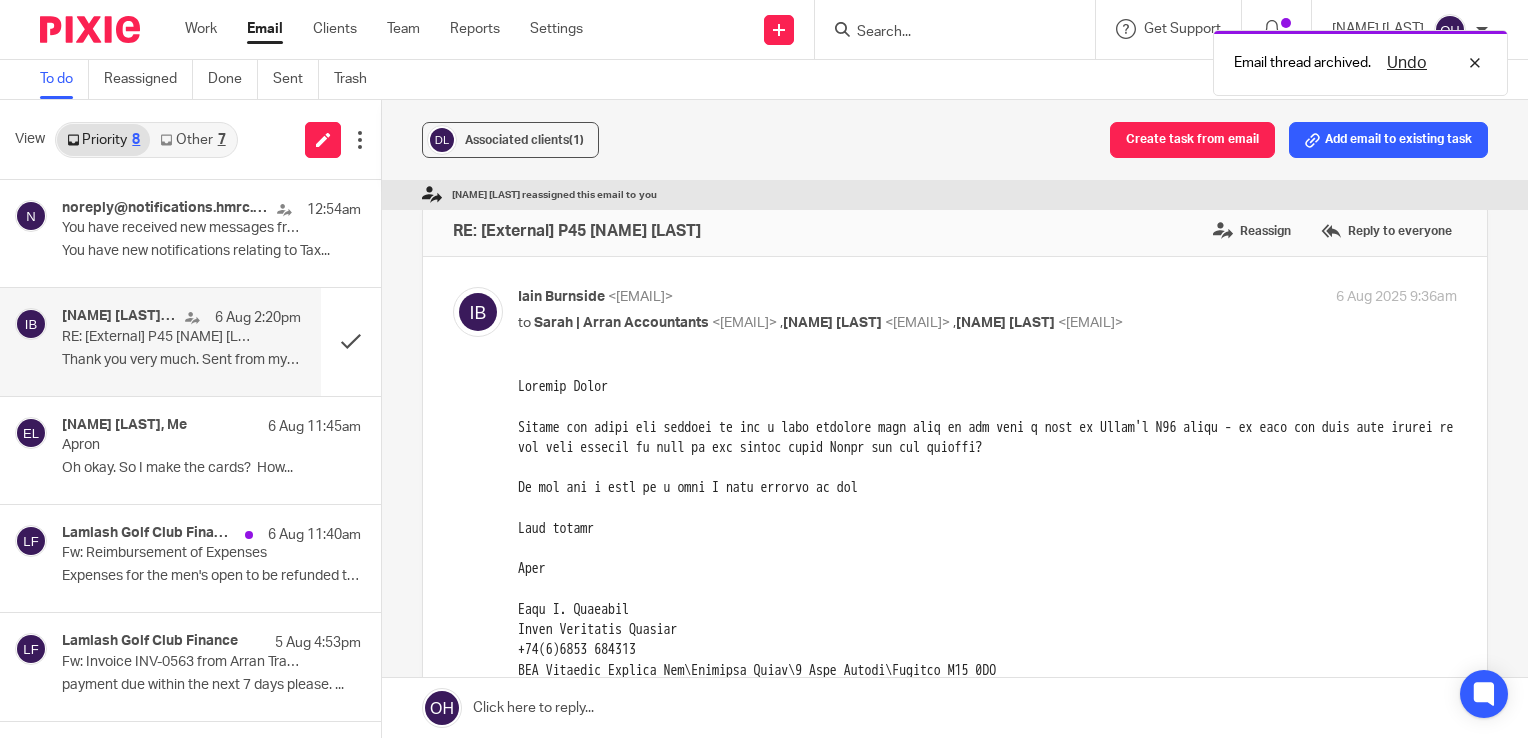 scroll, scrollTop: 0, scrollLeft: 0, axis: both 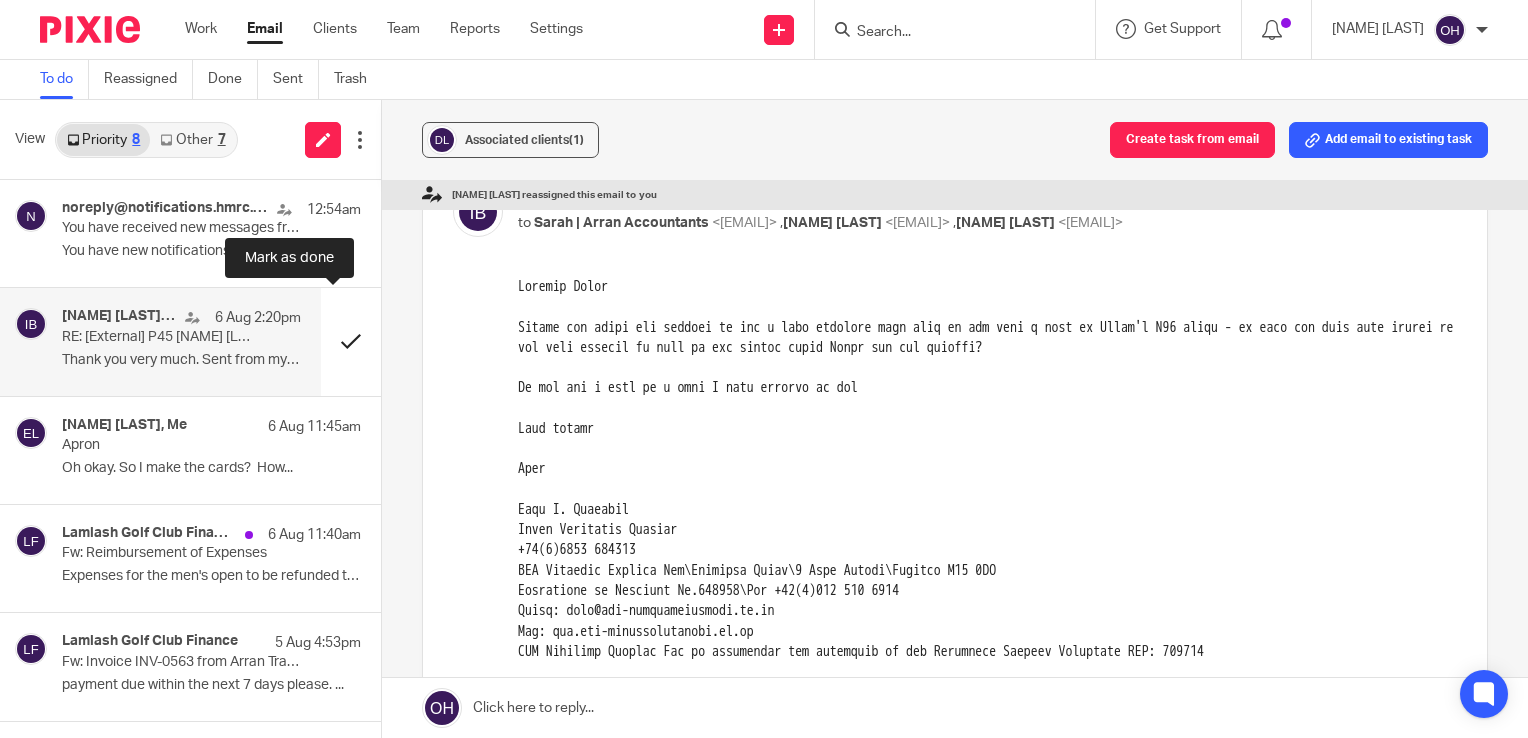 click at bounding box center [351, 341] 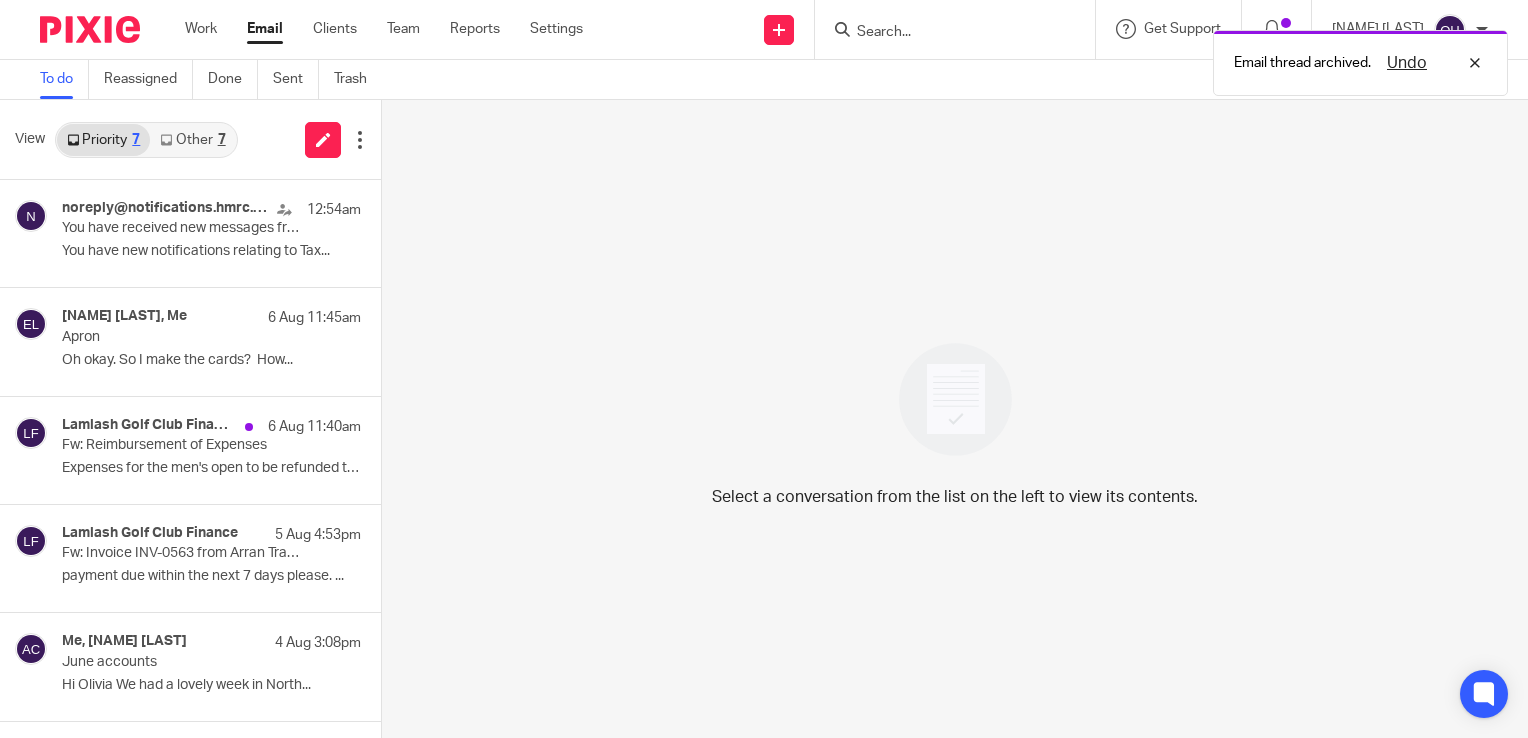 click on "Other
7" at bounding box center (192, 140) 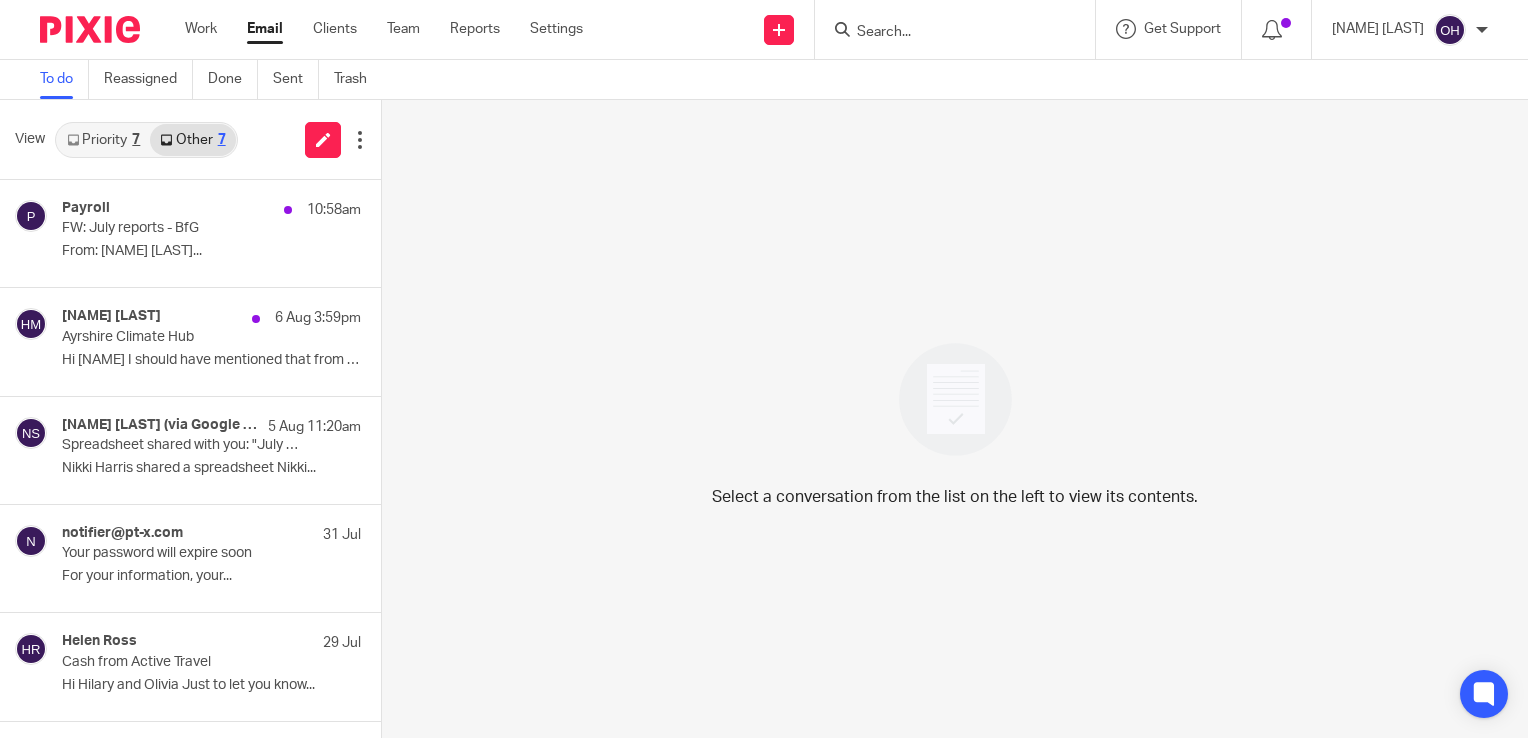 click on "Priority
7" at bounding box center (103, 140) 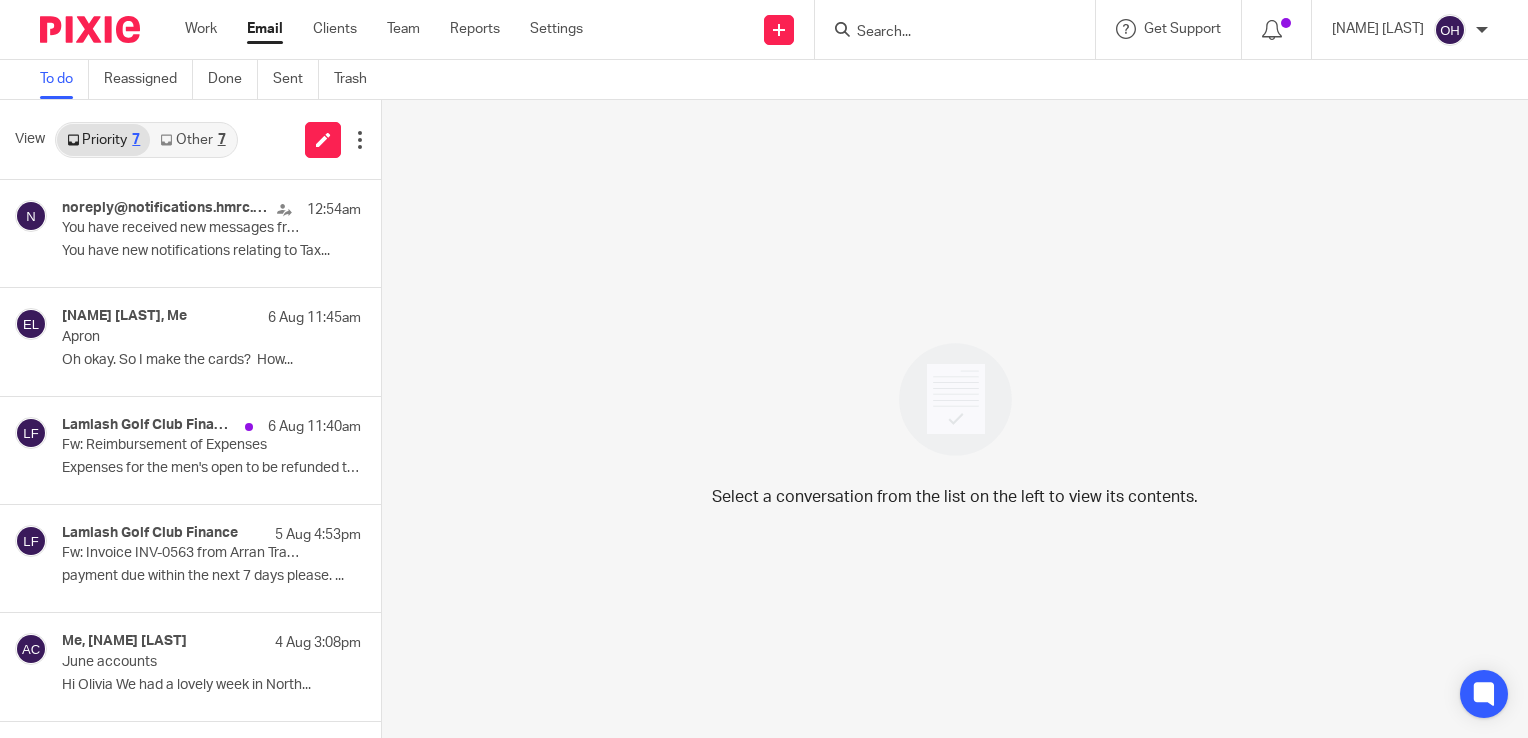 click on "Work
Email
Clients
Team
Reports
Settings
Work
Email
Clients
Team
Reports
Settings" at bounding box center [389, 29] 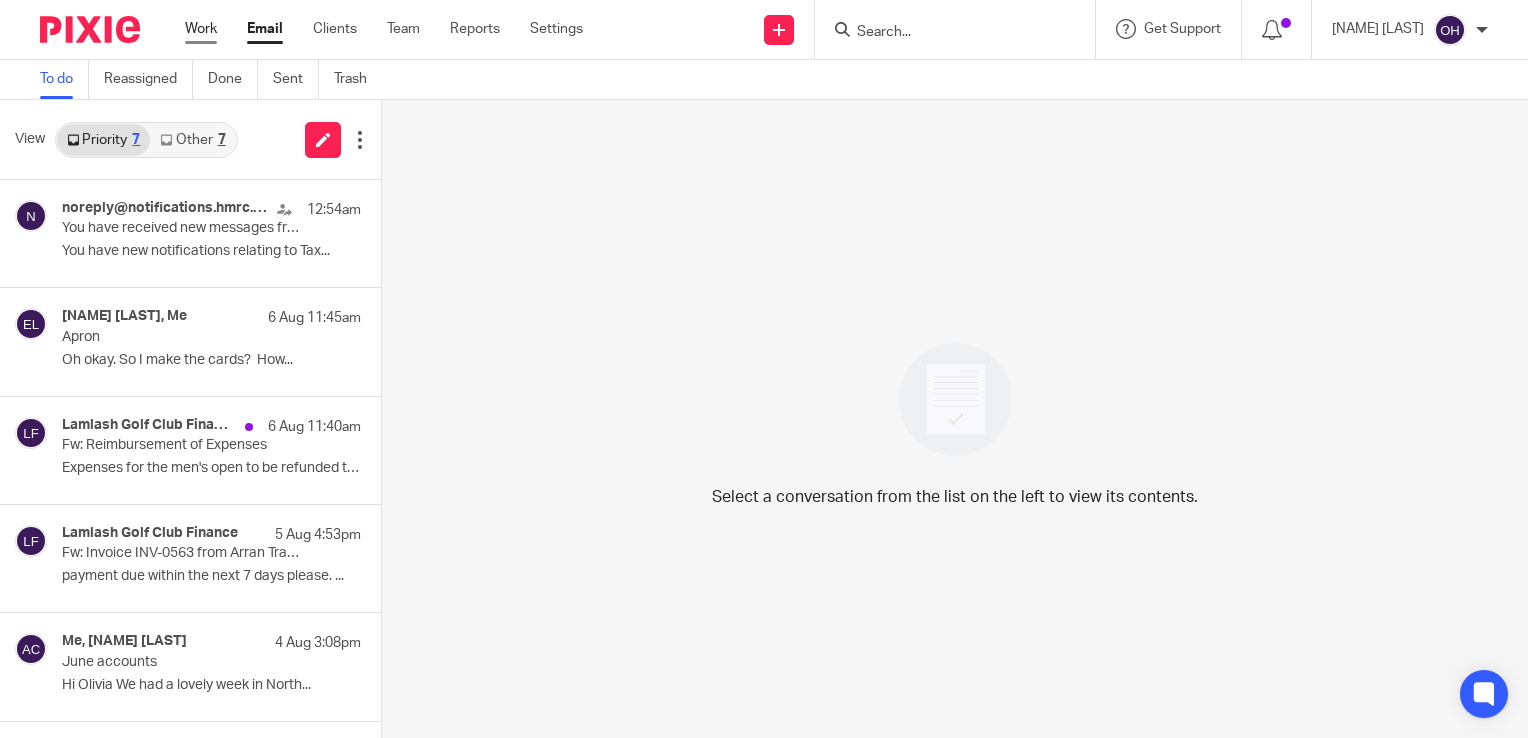 click on "Work" at bounding box center (201, 29) 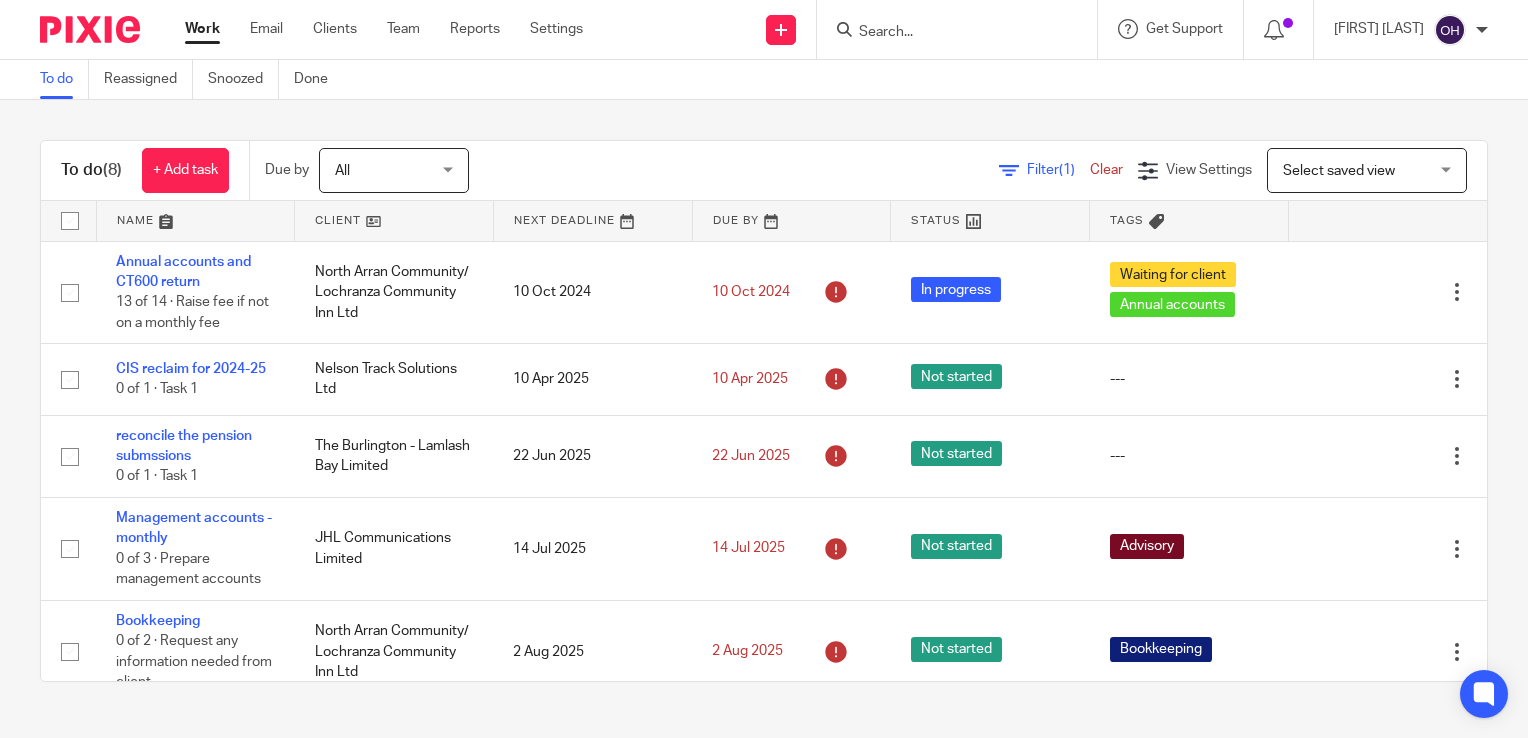 scroll, scrollTop: 0, scrollLeft: 0, axis: both 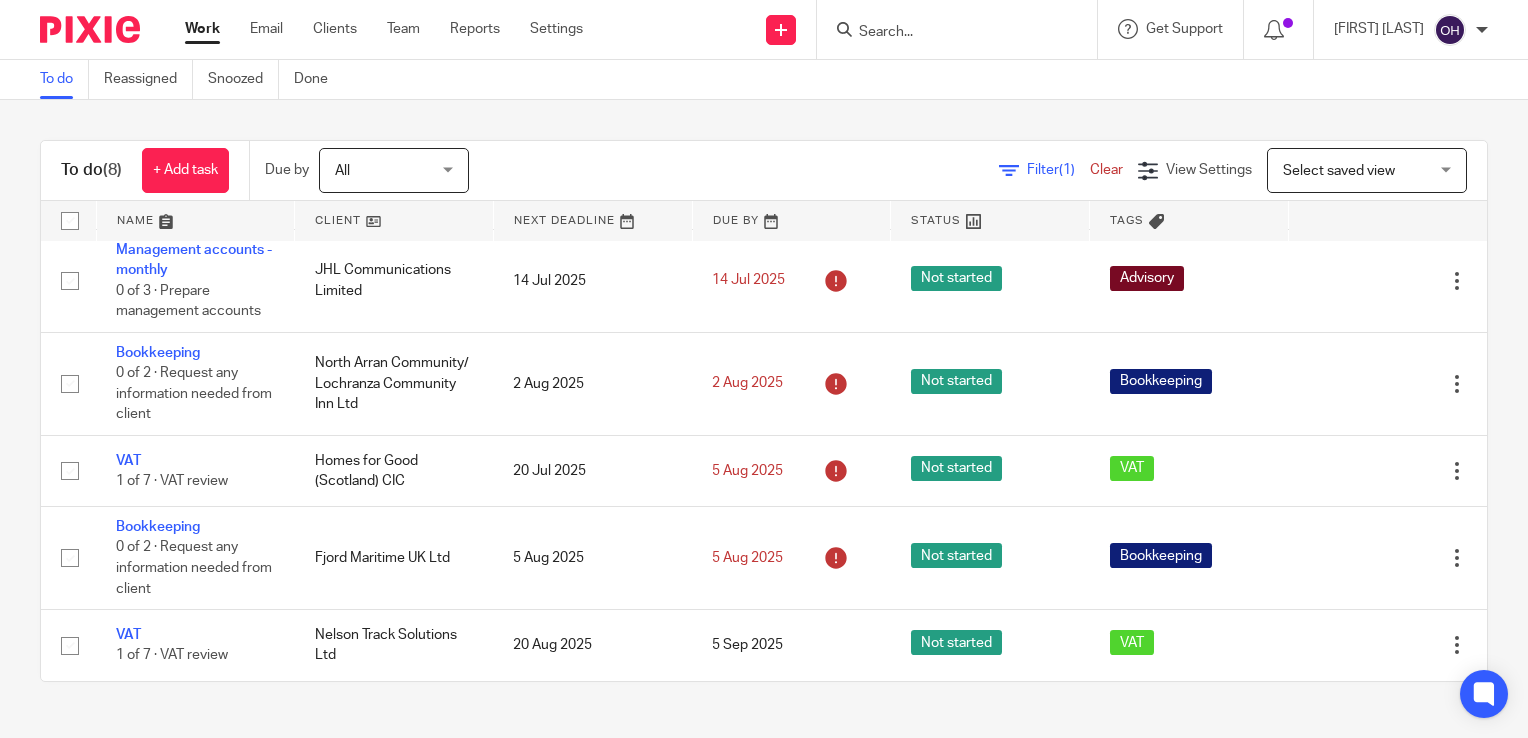 click at bounding box center [947, 33] 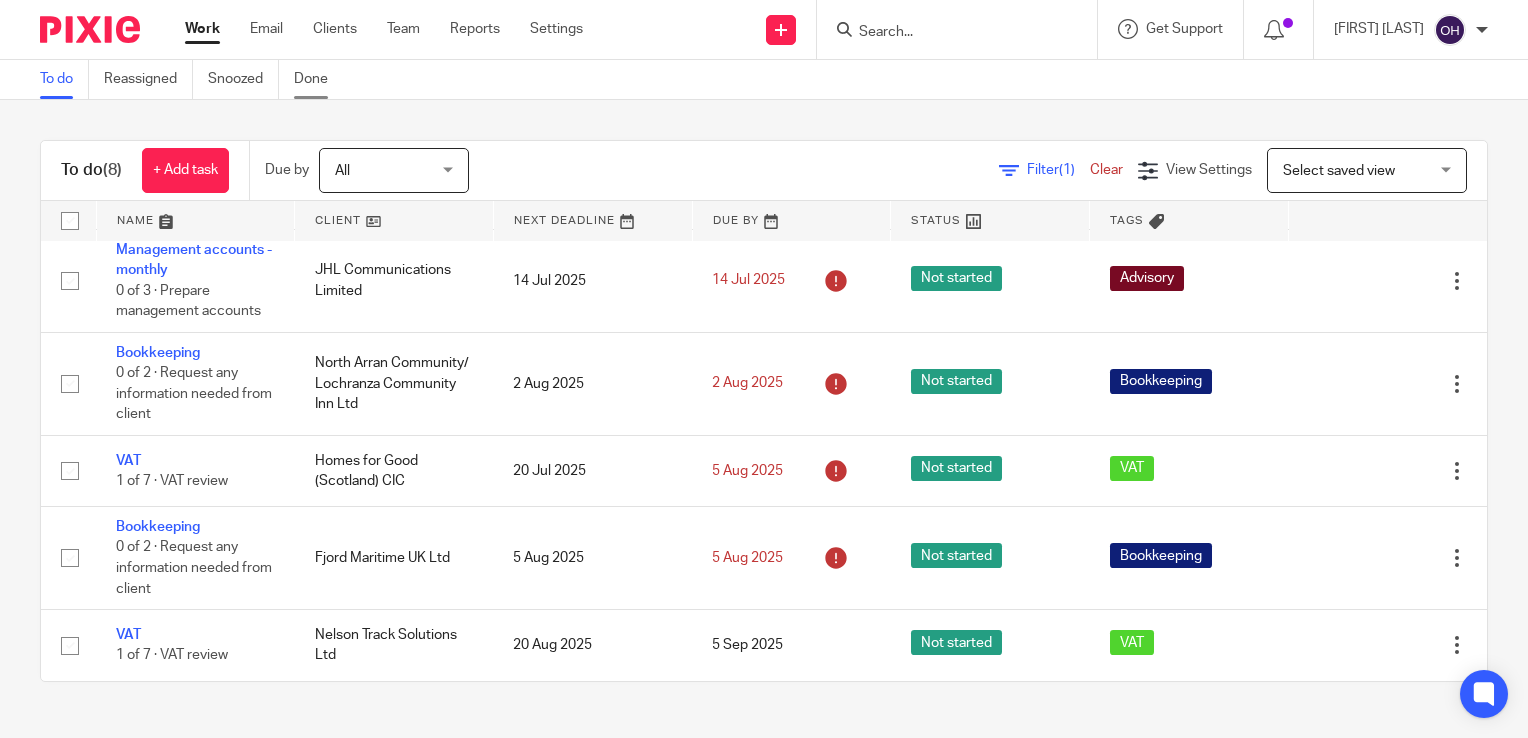 click on "To do
Reassigned
Snoozed
Done" at bounding box center (199, 79) 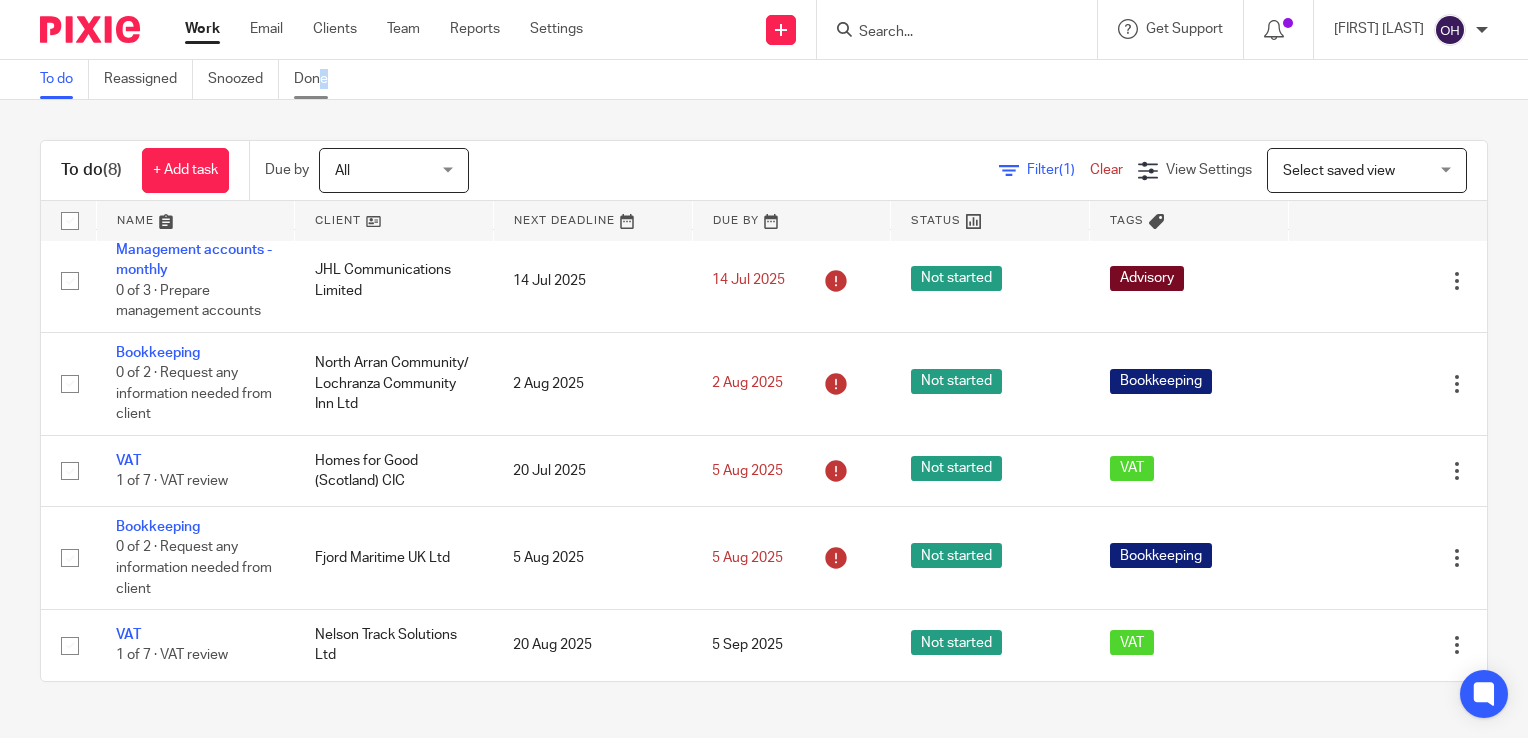 click on "Done" at bounding box center [318, 79] 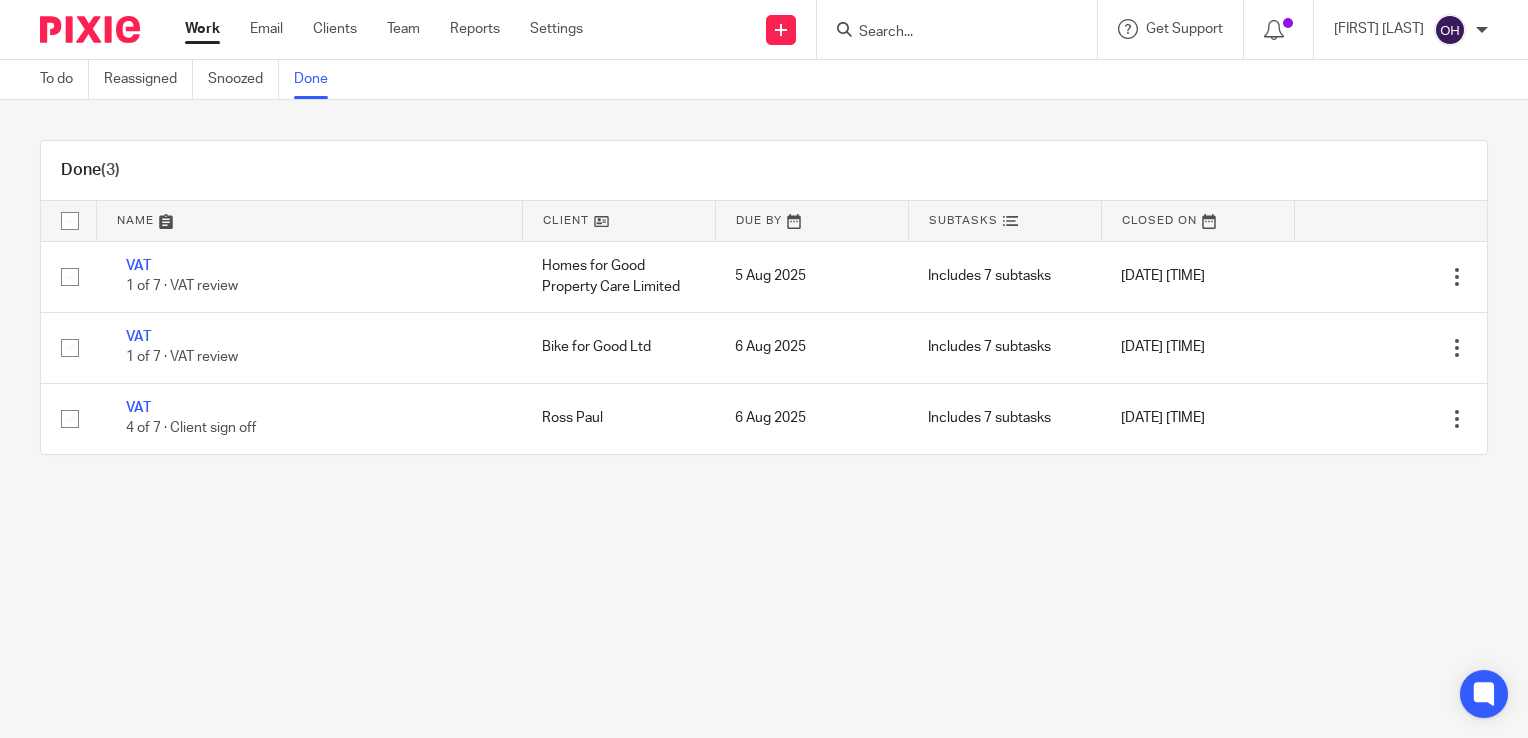 scroll, scrollTop: 0, scrollLeft: 0, axis: both 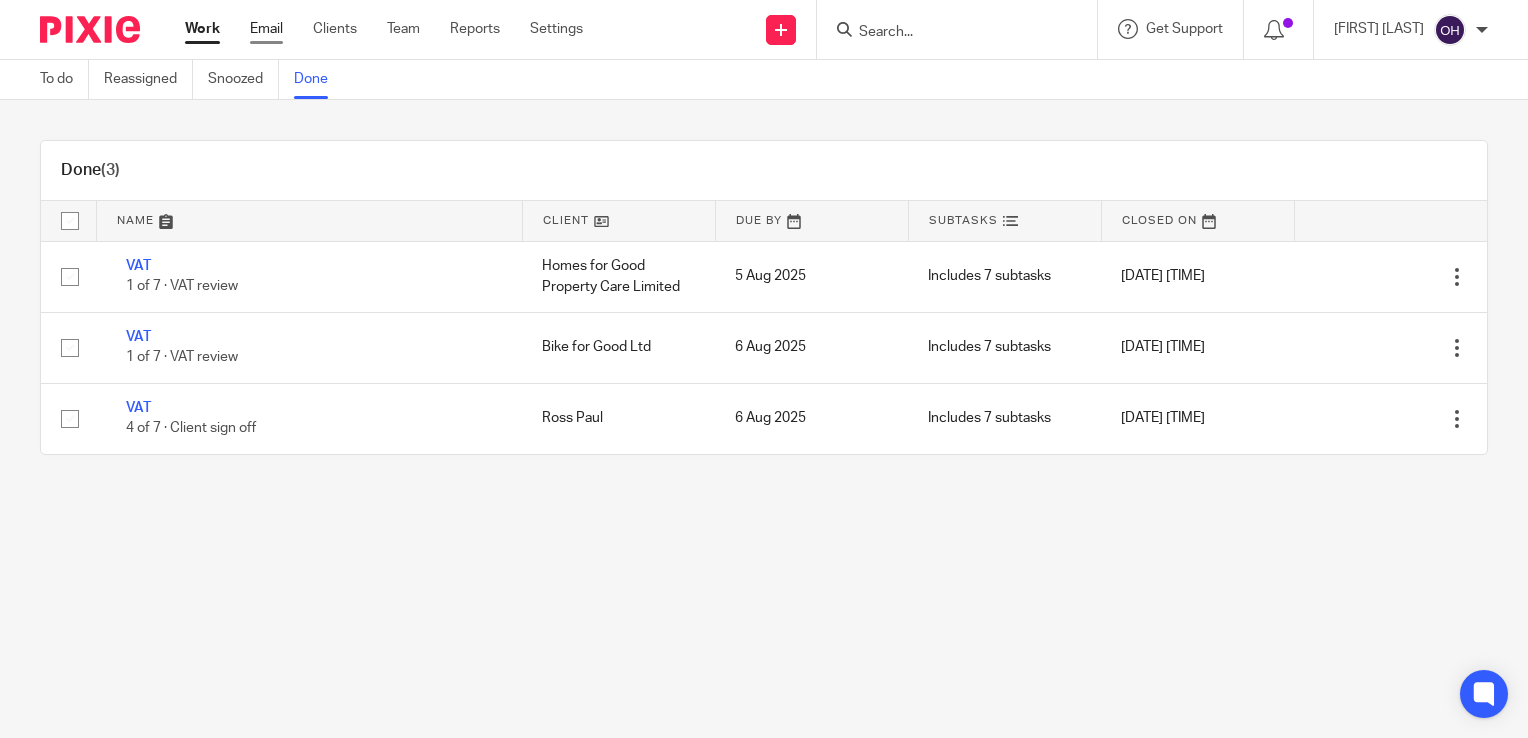 click on "Email" at bounding box center (266, 29) 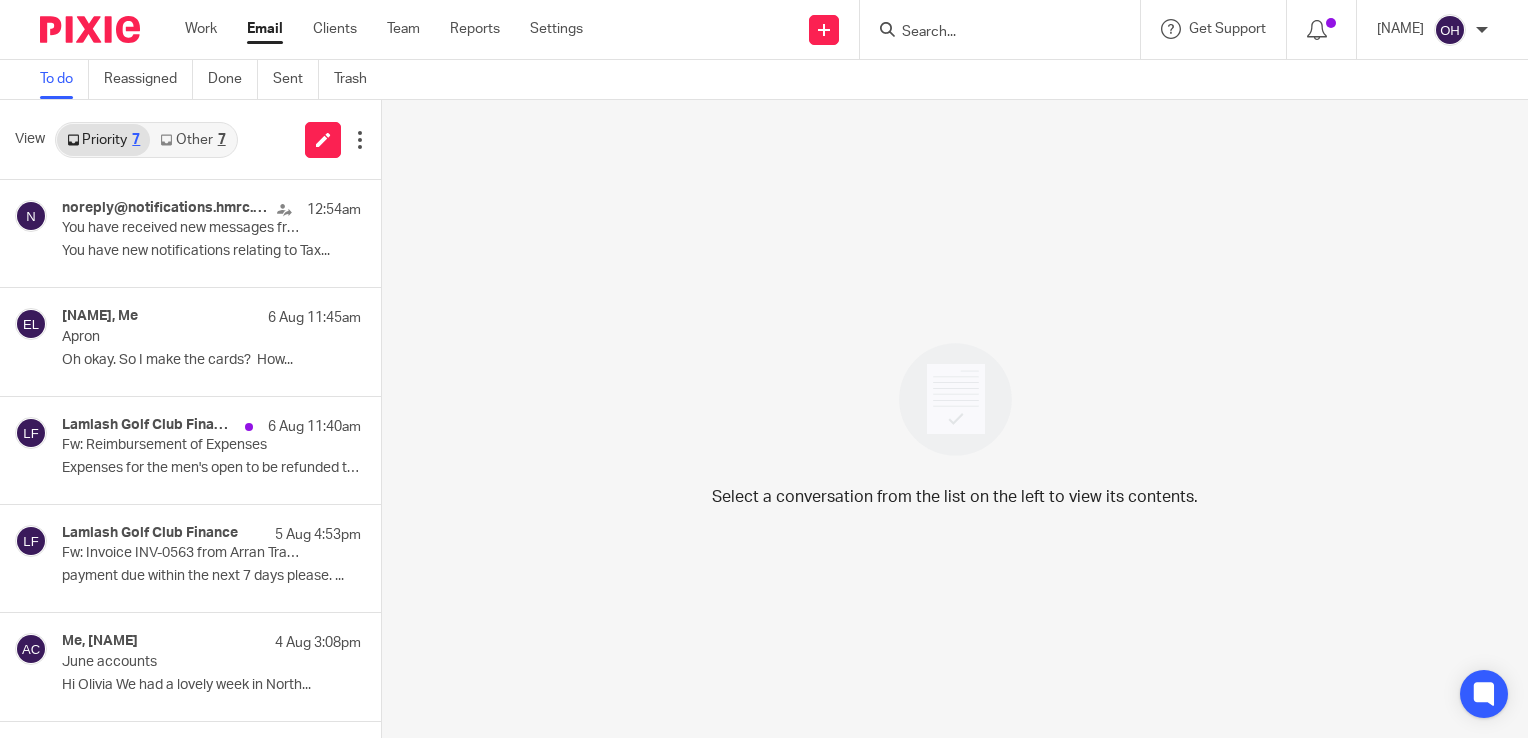 scroll, scrollTop: 0, scrollLeft: 0, axis: both 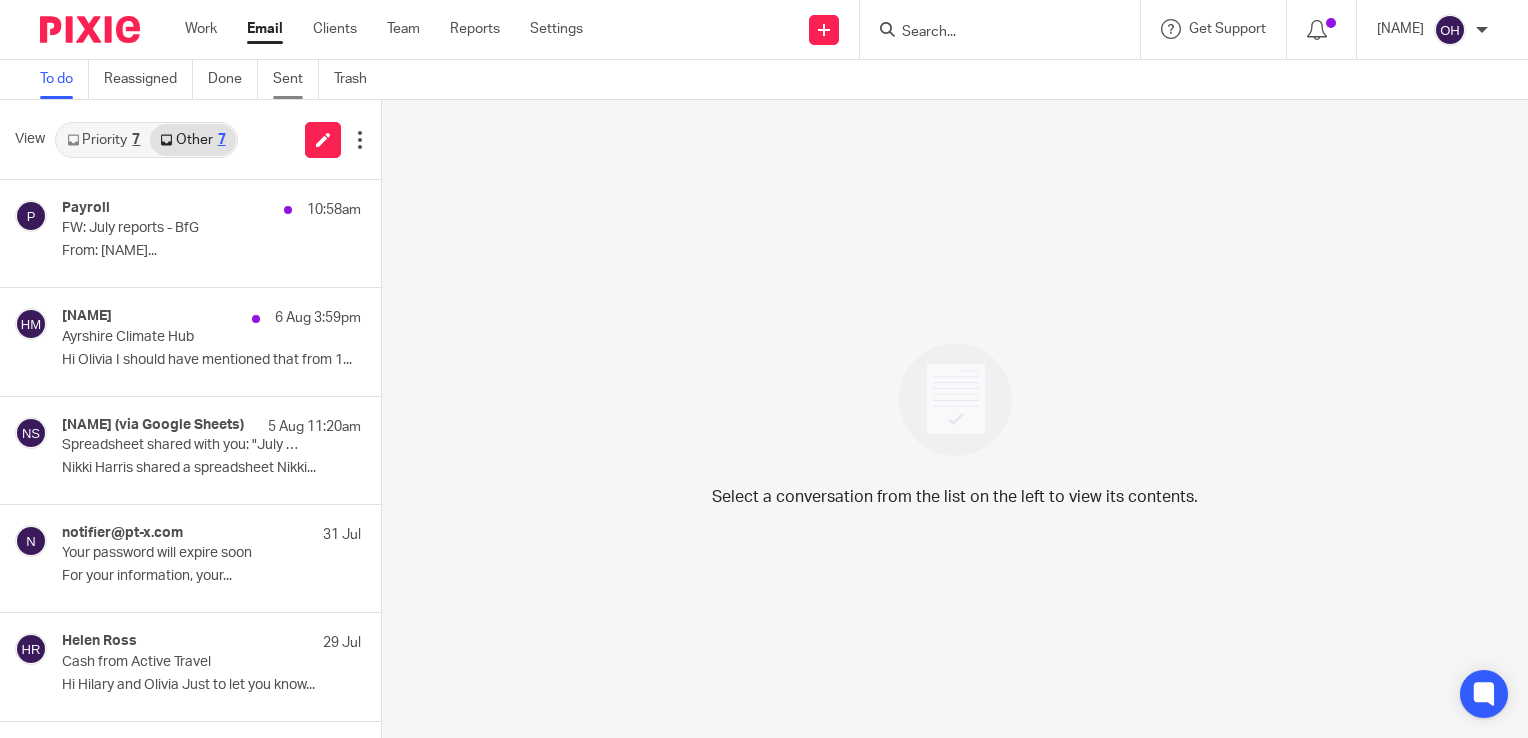 click on "Sent" at bounding box center [296, 79] 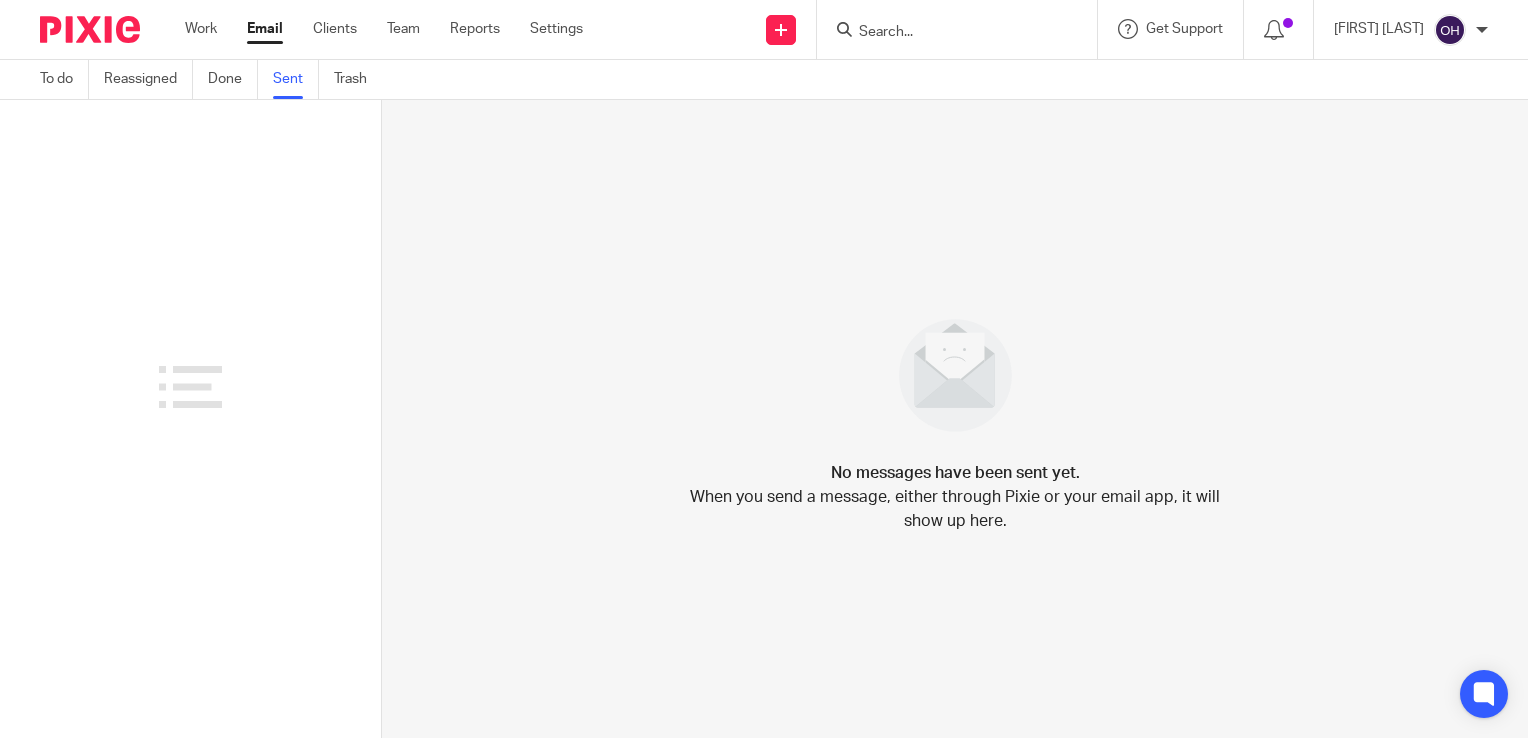 scroll, scrollTop: 0, scrollLeft: 0, axis: both 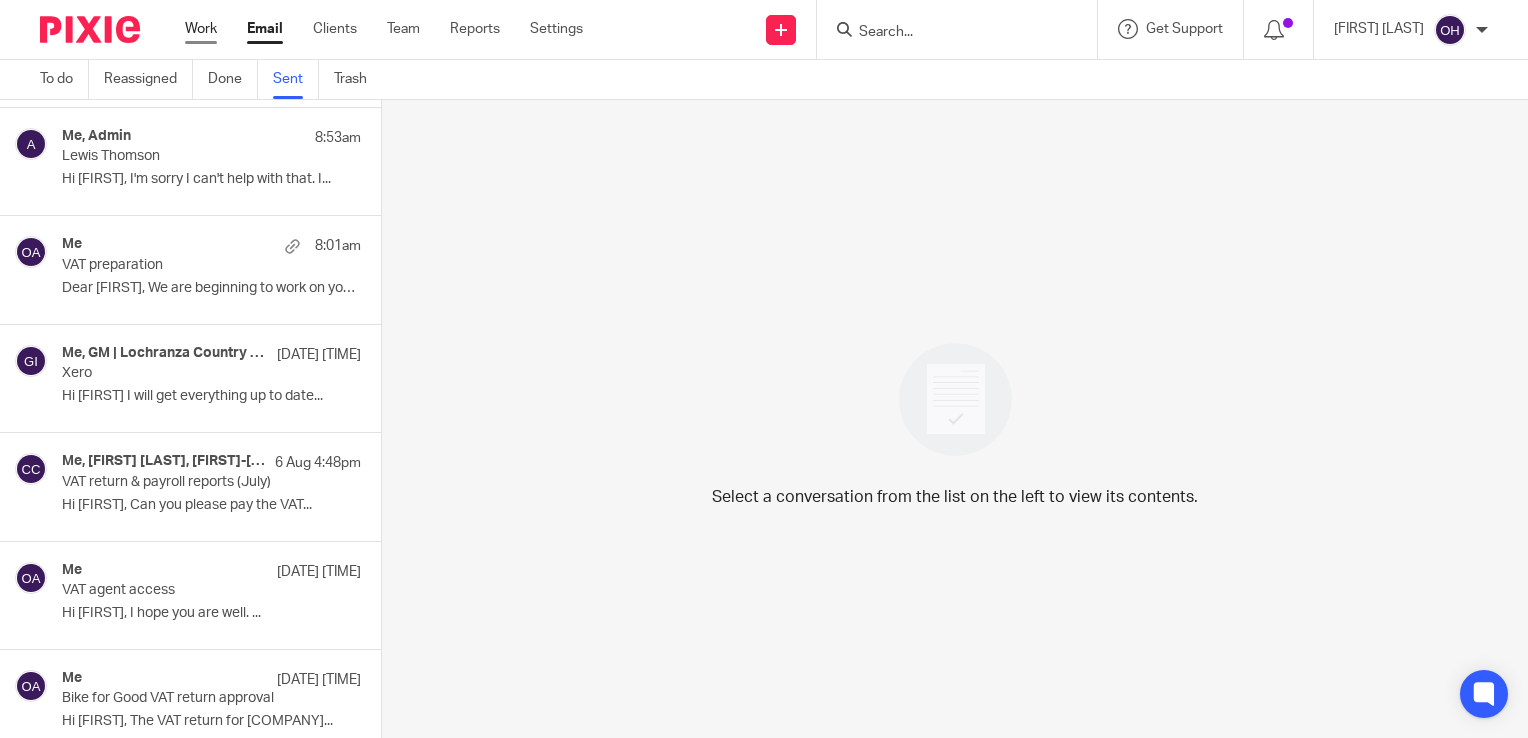 click on "Work" at bounding box center [201, 29] 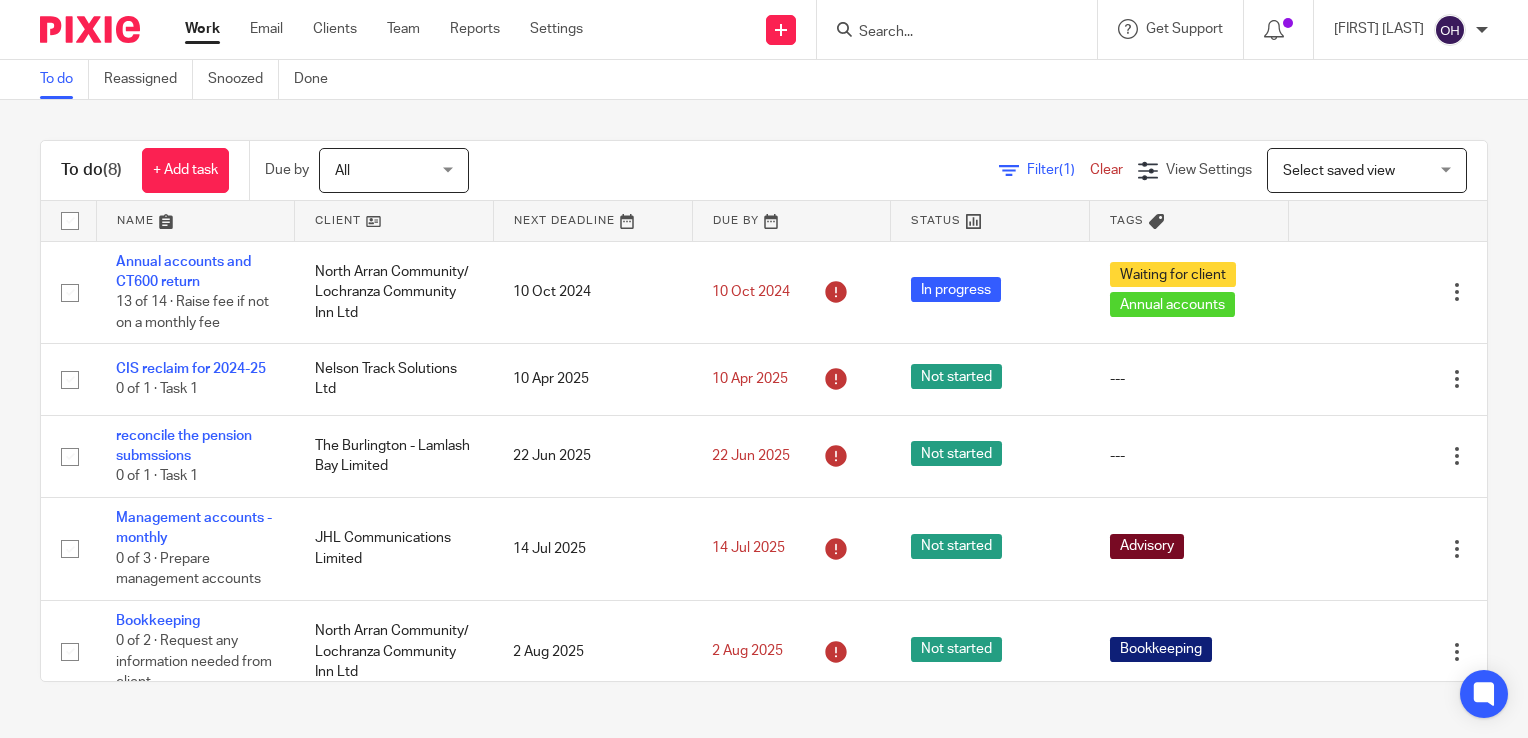 scroll, scrollTop: 0, scrollLeft: 0, axis: both 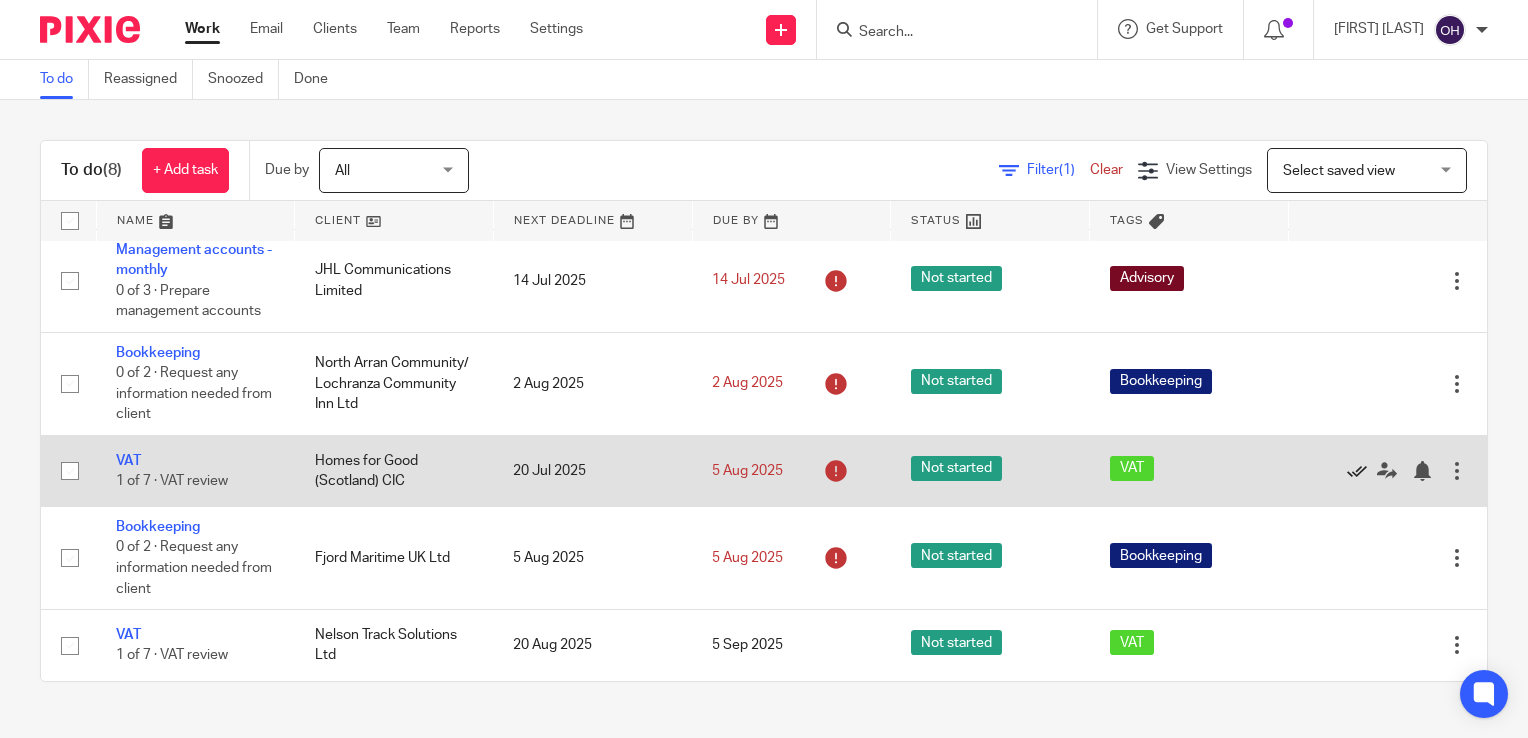 click at bounding box center [1357, 471] 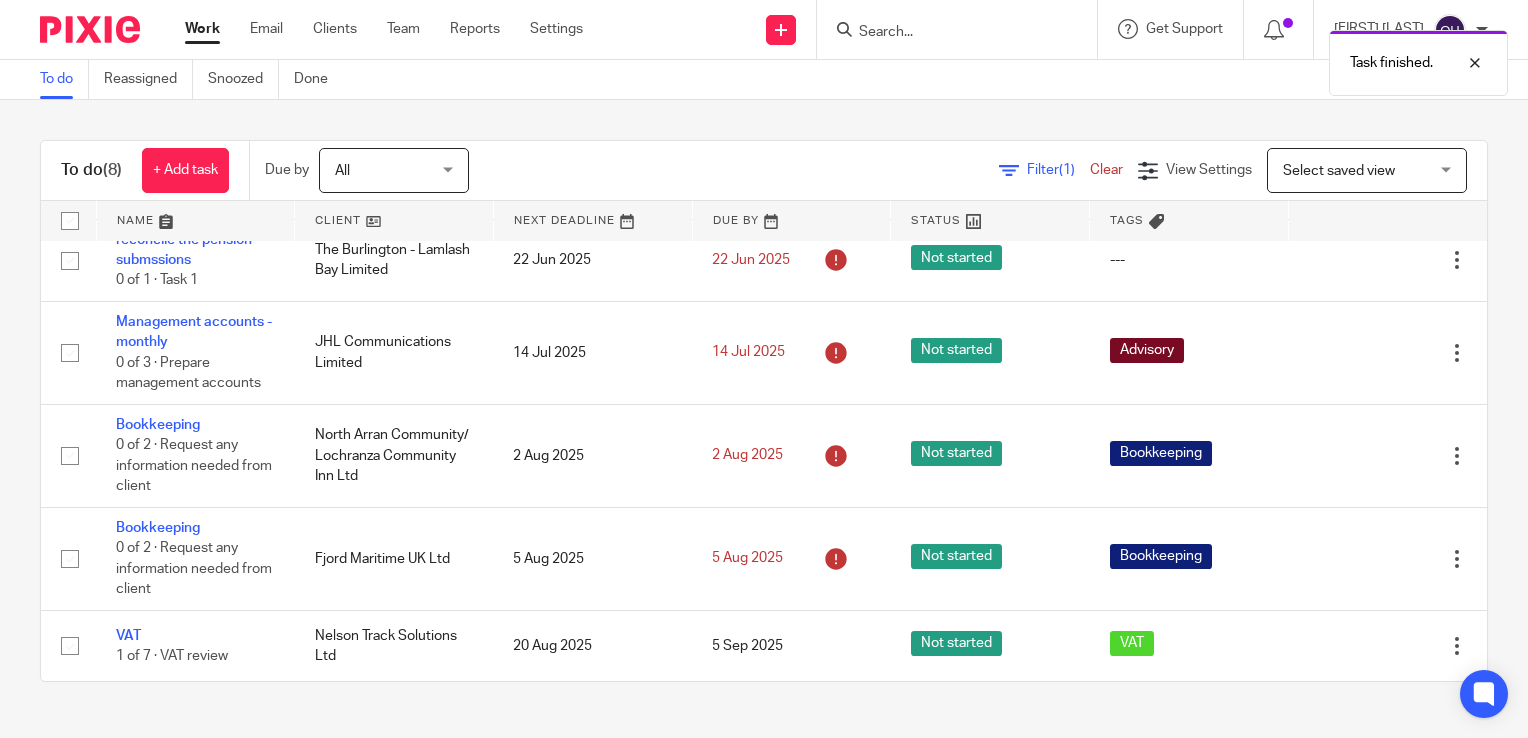 scroll, scrollTop: 211, scrollLeft: 0, axis: vertical 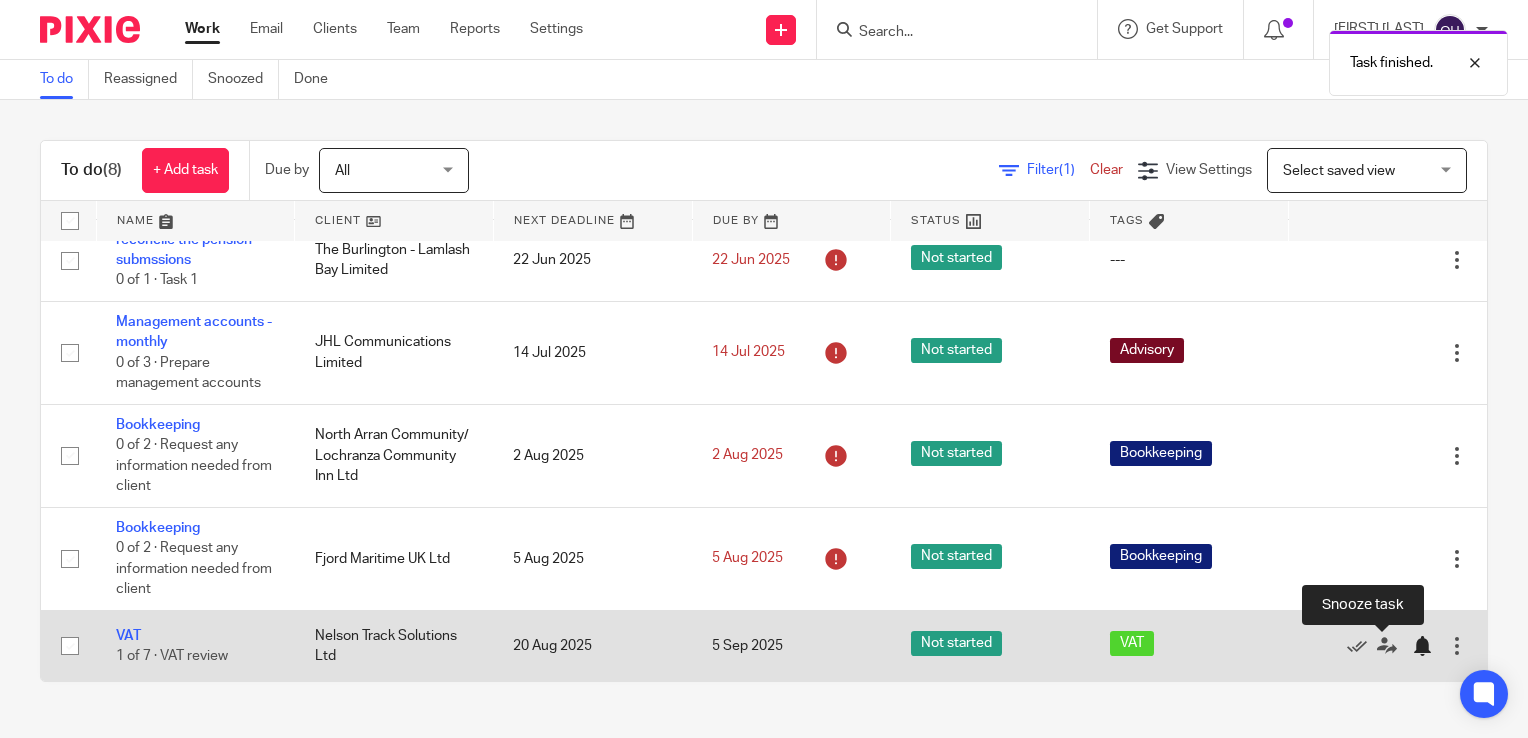 click at bounding box center (1422, 646) 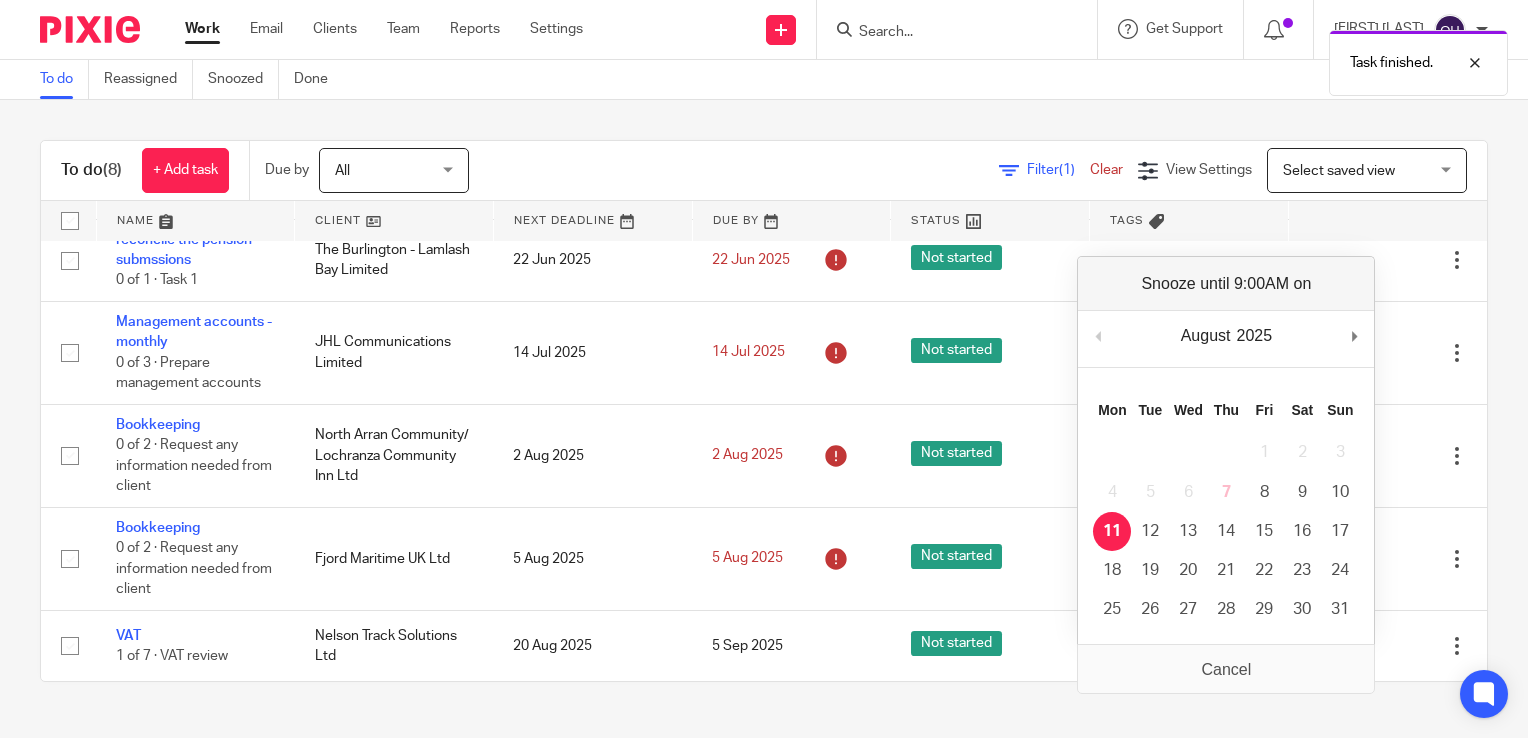 scroll, scrollTop: 139, scrollLeft: 0, axis: vertical 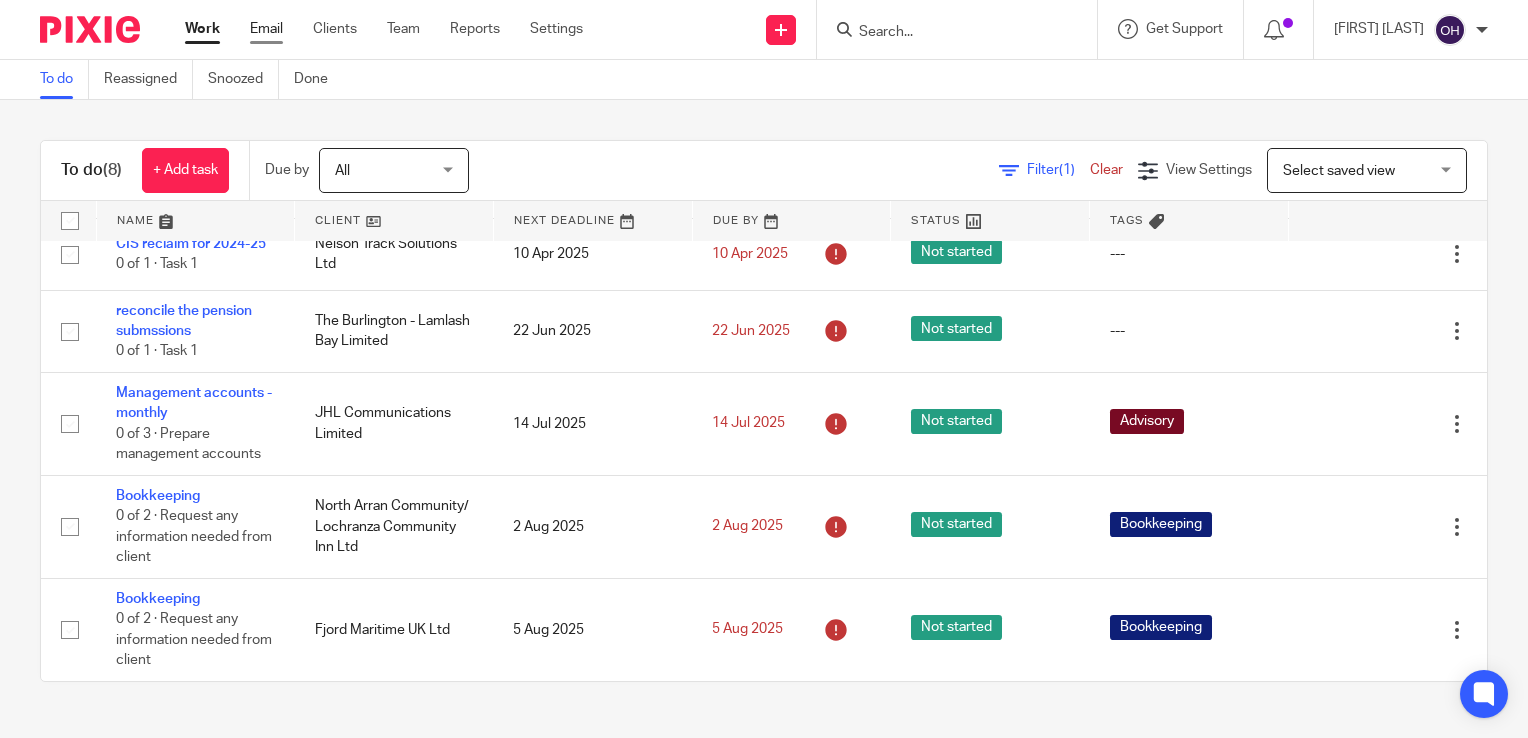click on "Email" at bounding box center (266, 29) 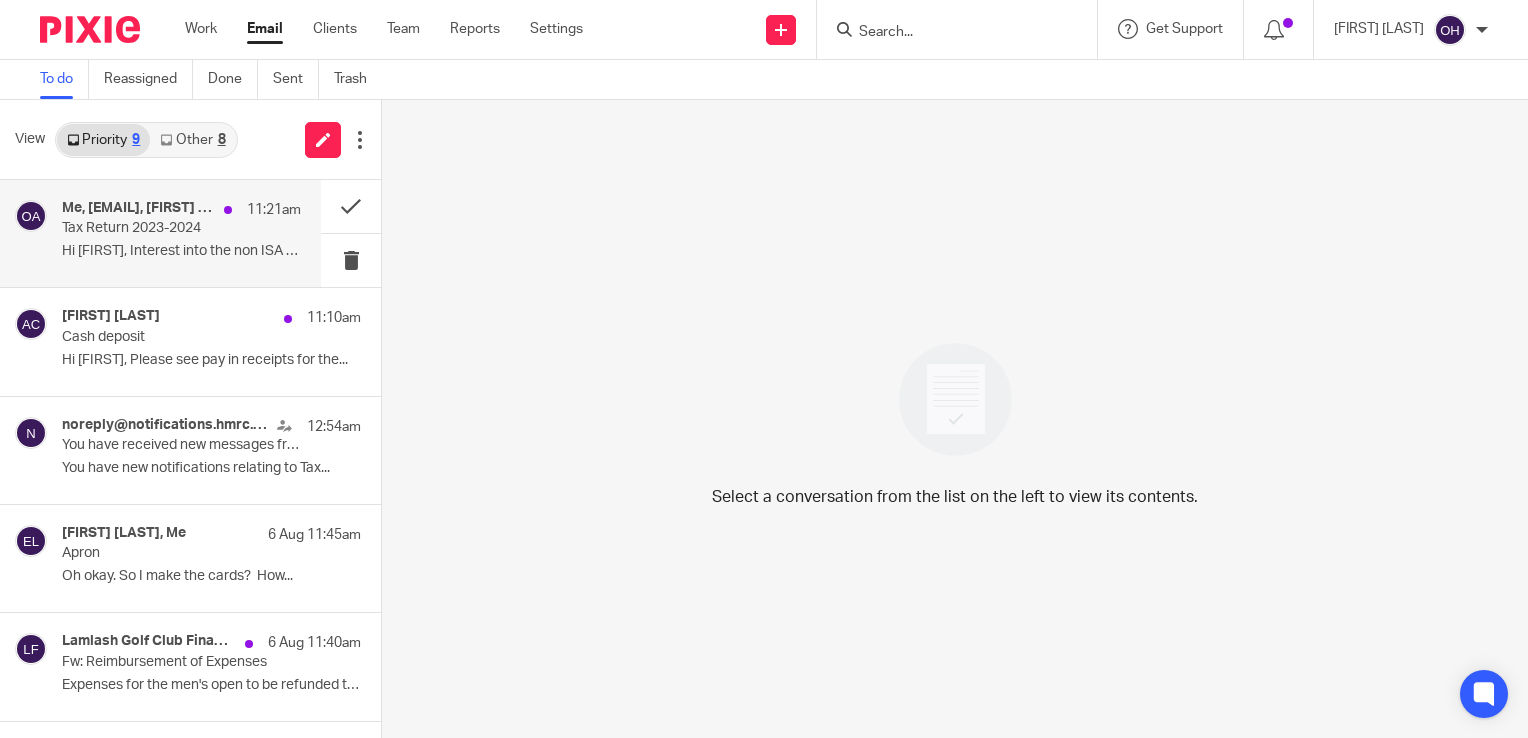 scroll, scrollTop: 0, scrollLeft: 0, axis: both 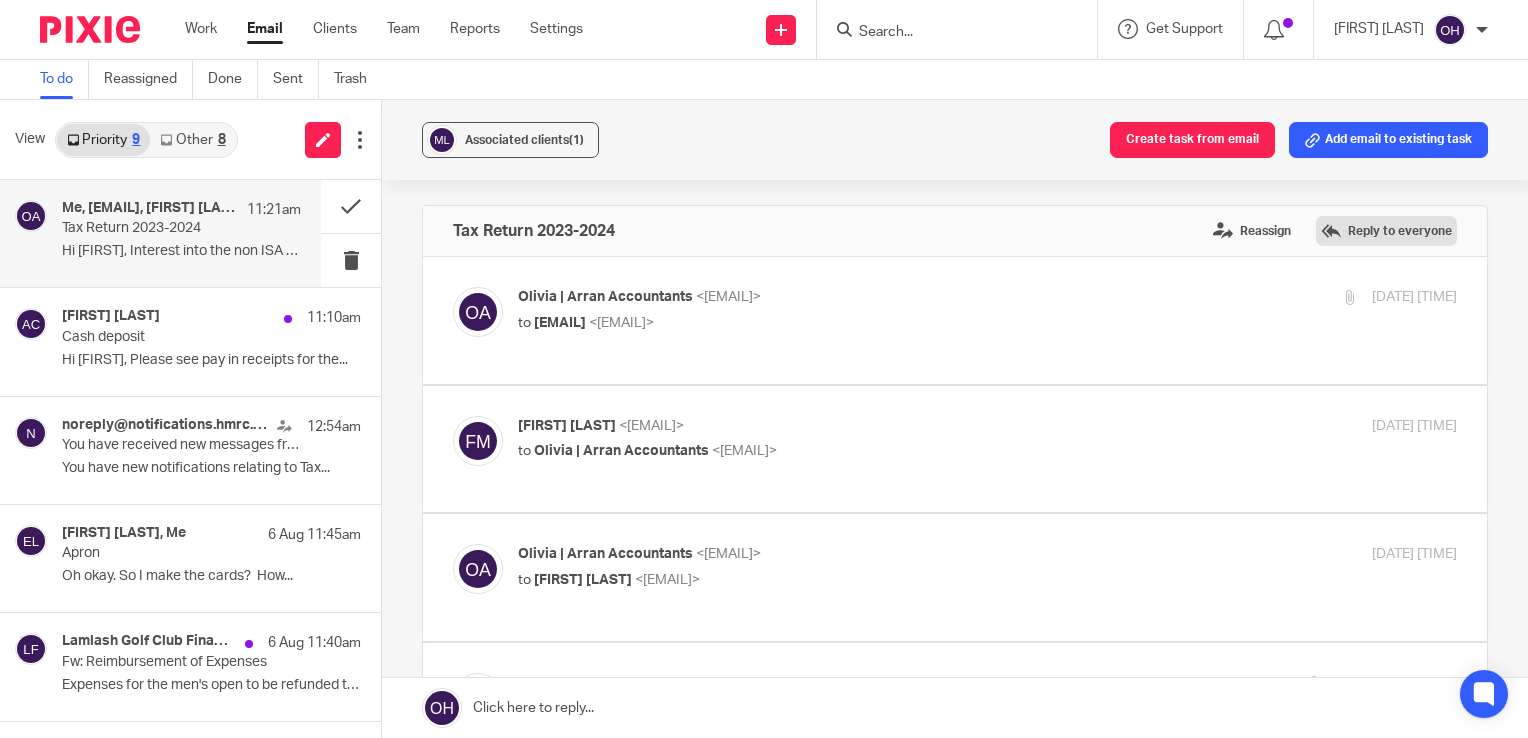 click on "Reply to everyone" at bounding box center (1386, 231) 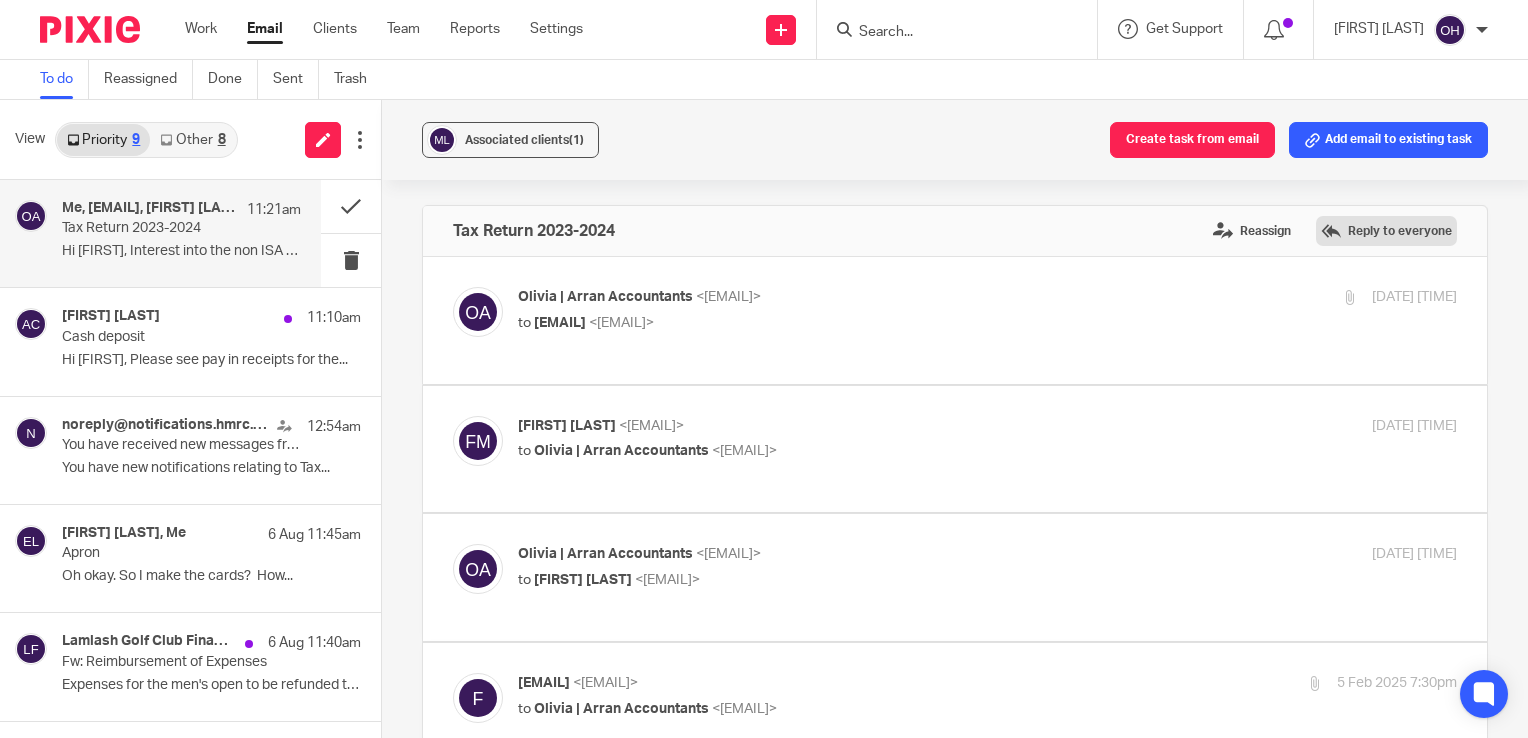 scroll, scrollTop: 0, scrollLeft: 0, axis: both 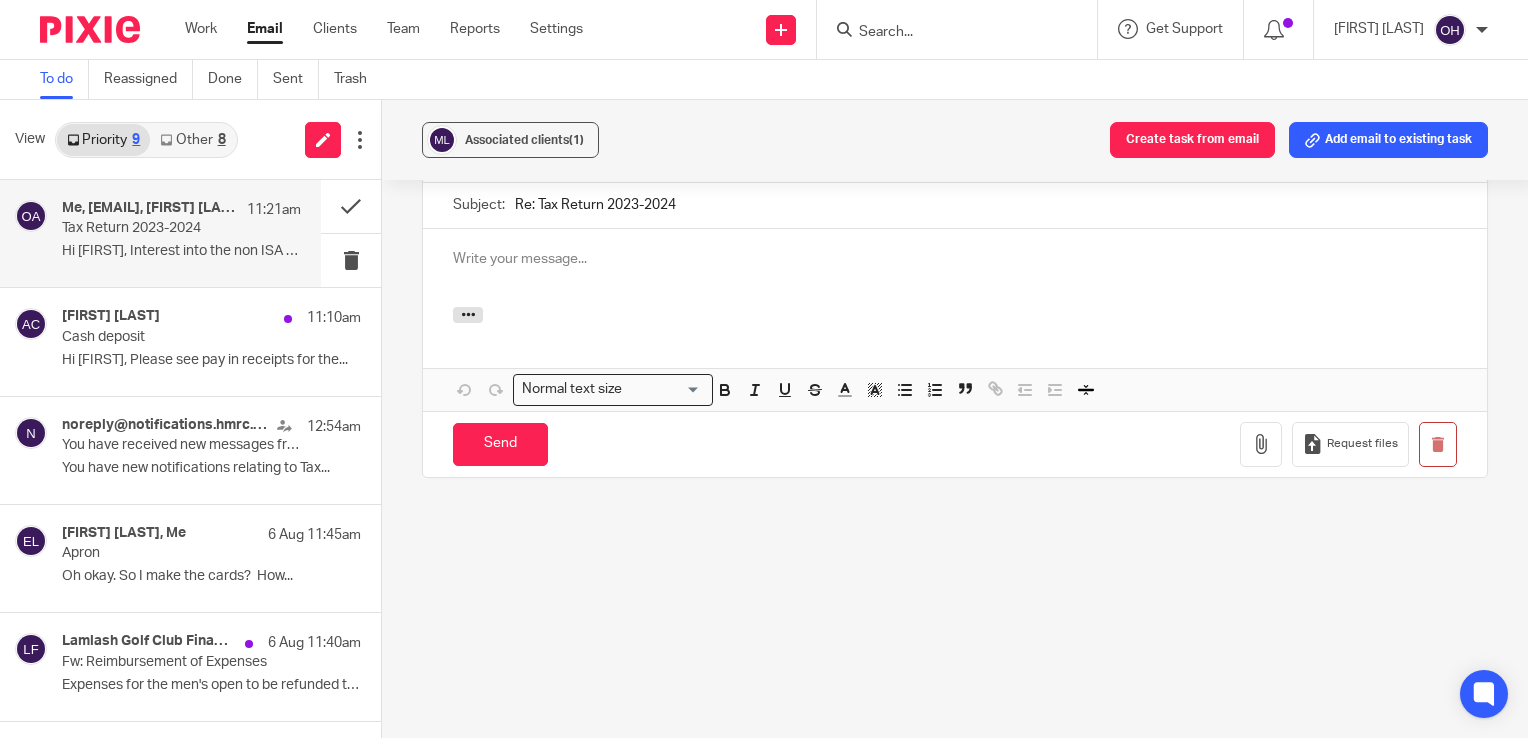 type 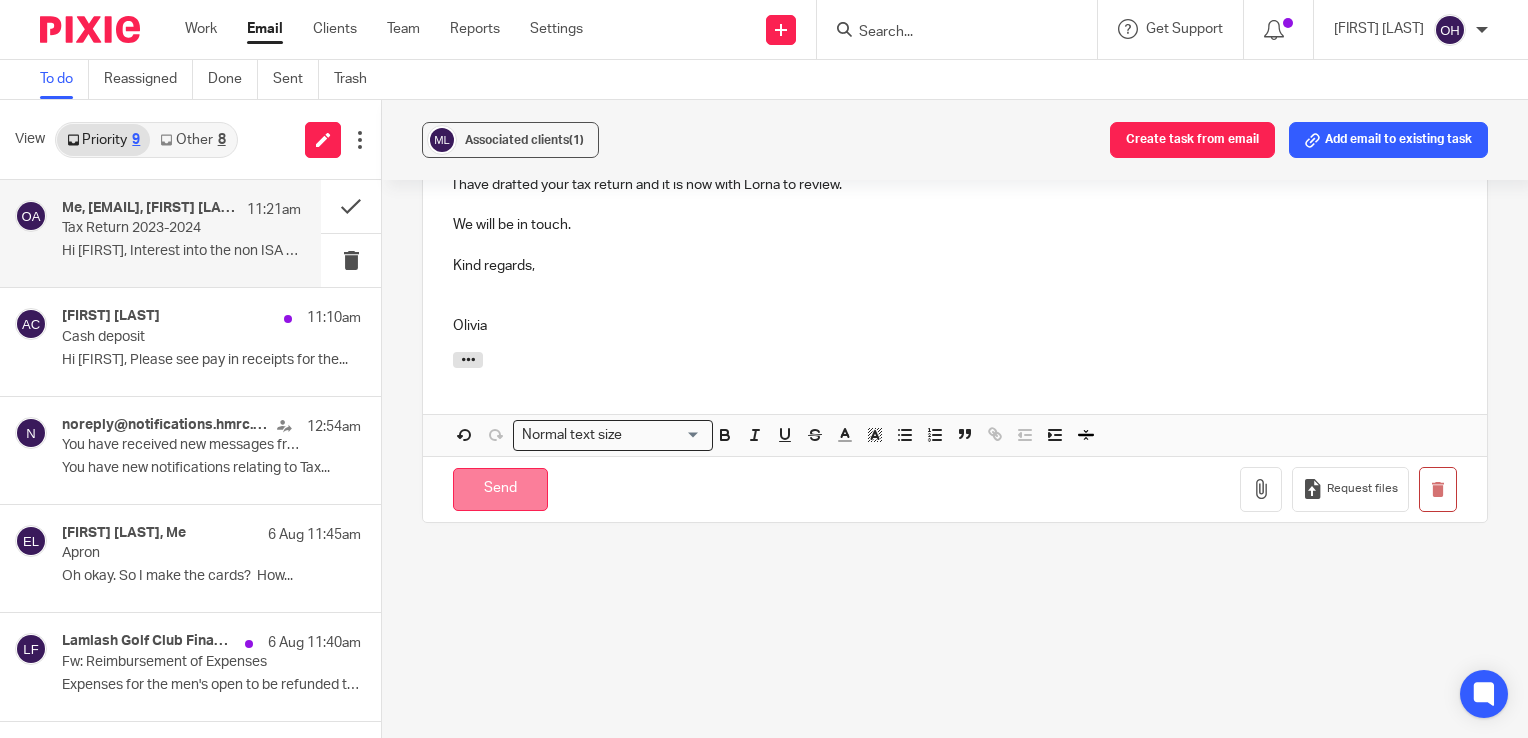 click on "Send" at bounding box center [500, 489] 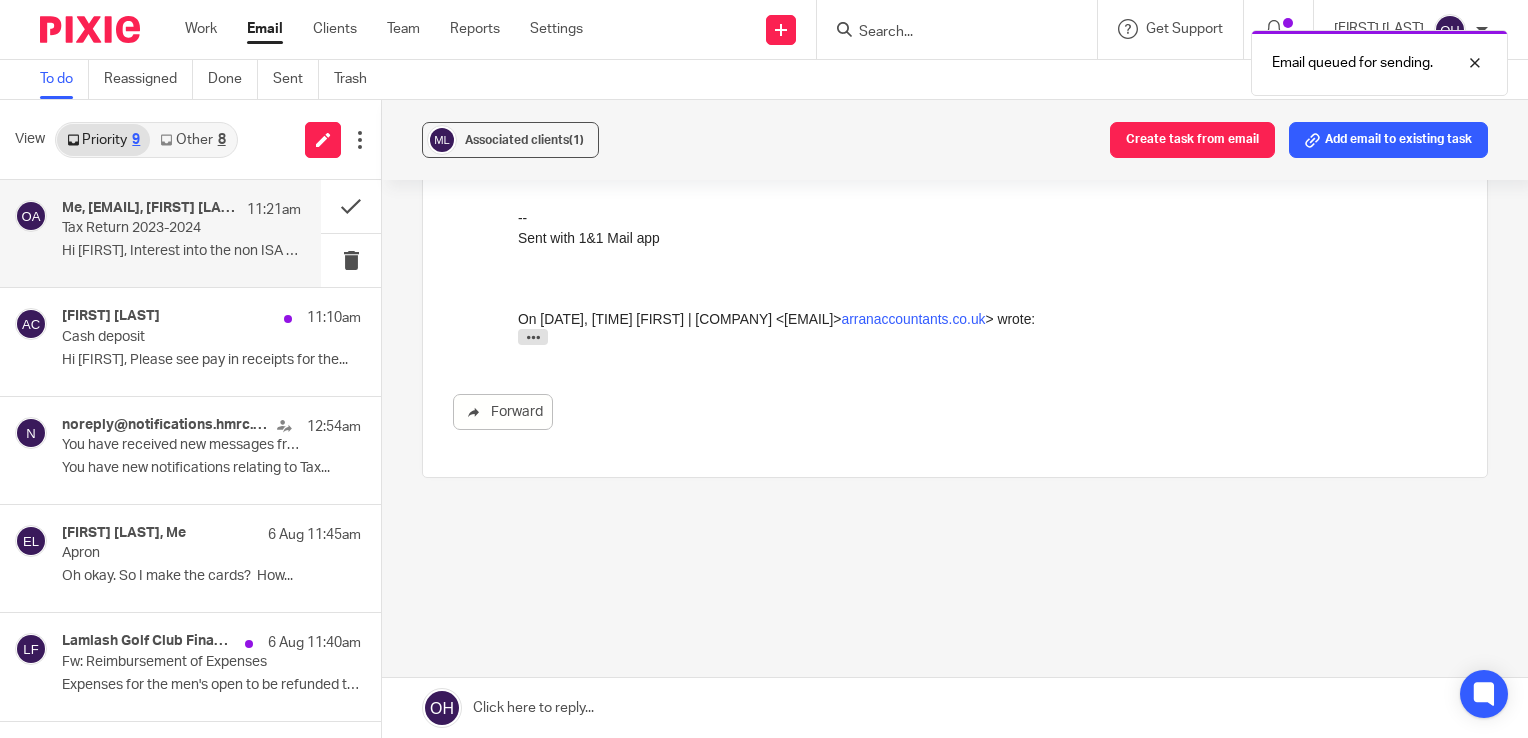 scroll, scrollTop: 2043, scrollLeft: 0, axis: vertical 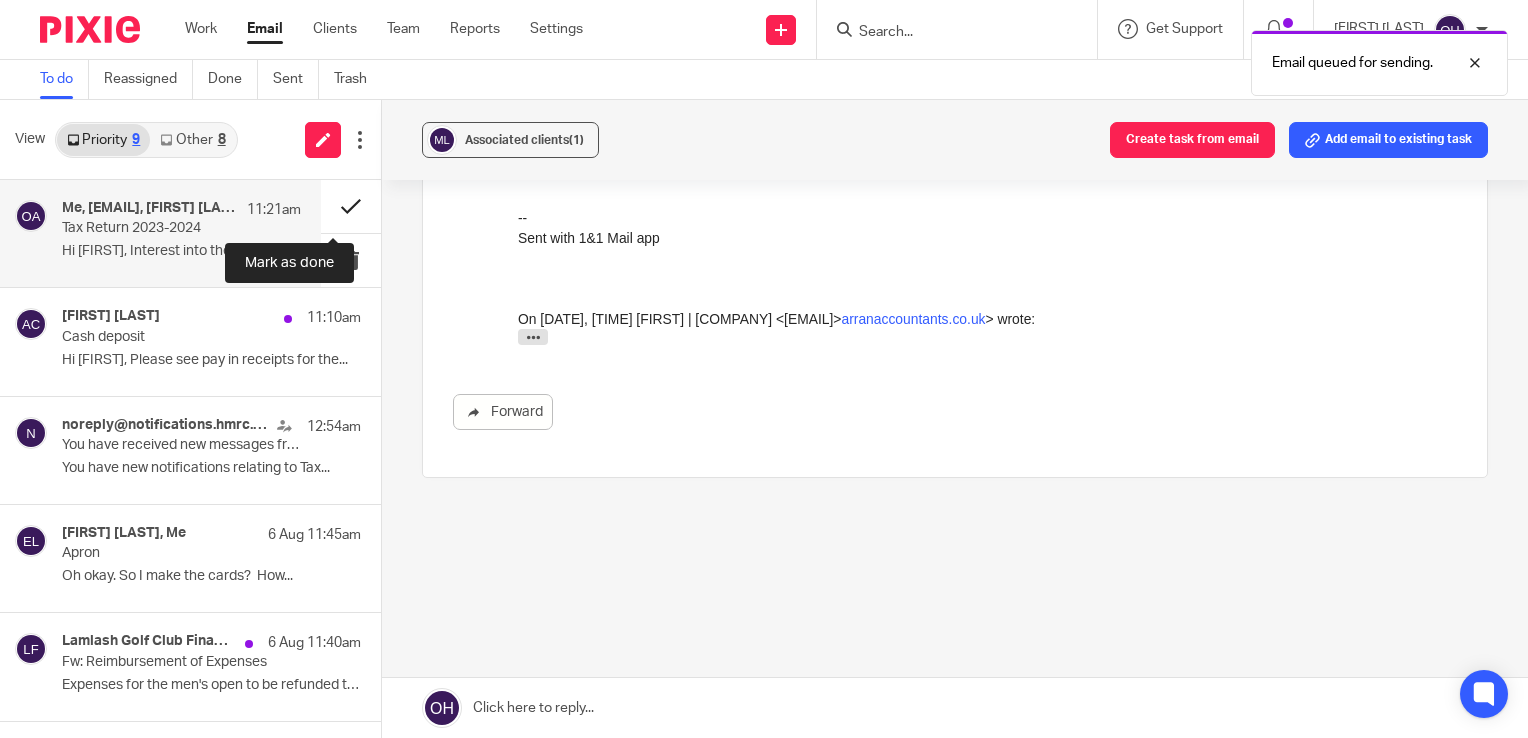 click at bounding box center (351, 206) 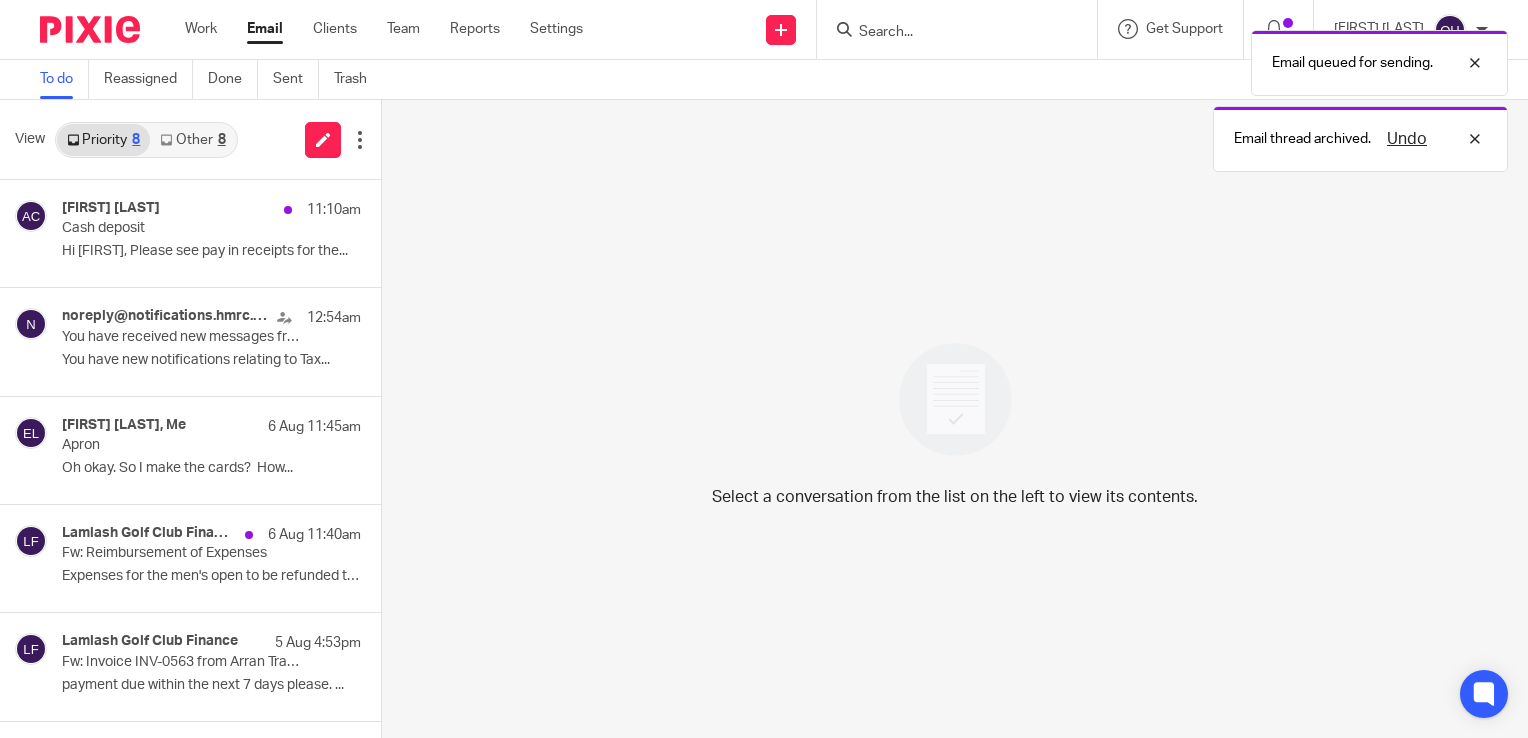 click on "Other
8" at bounding box center (192, 140) 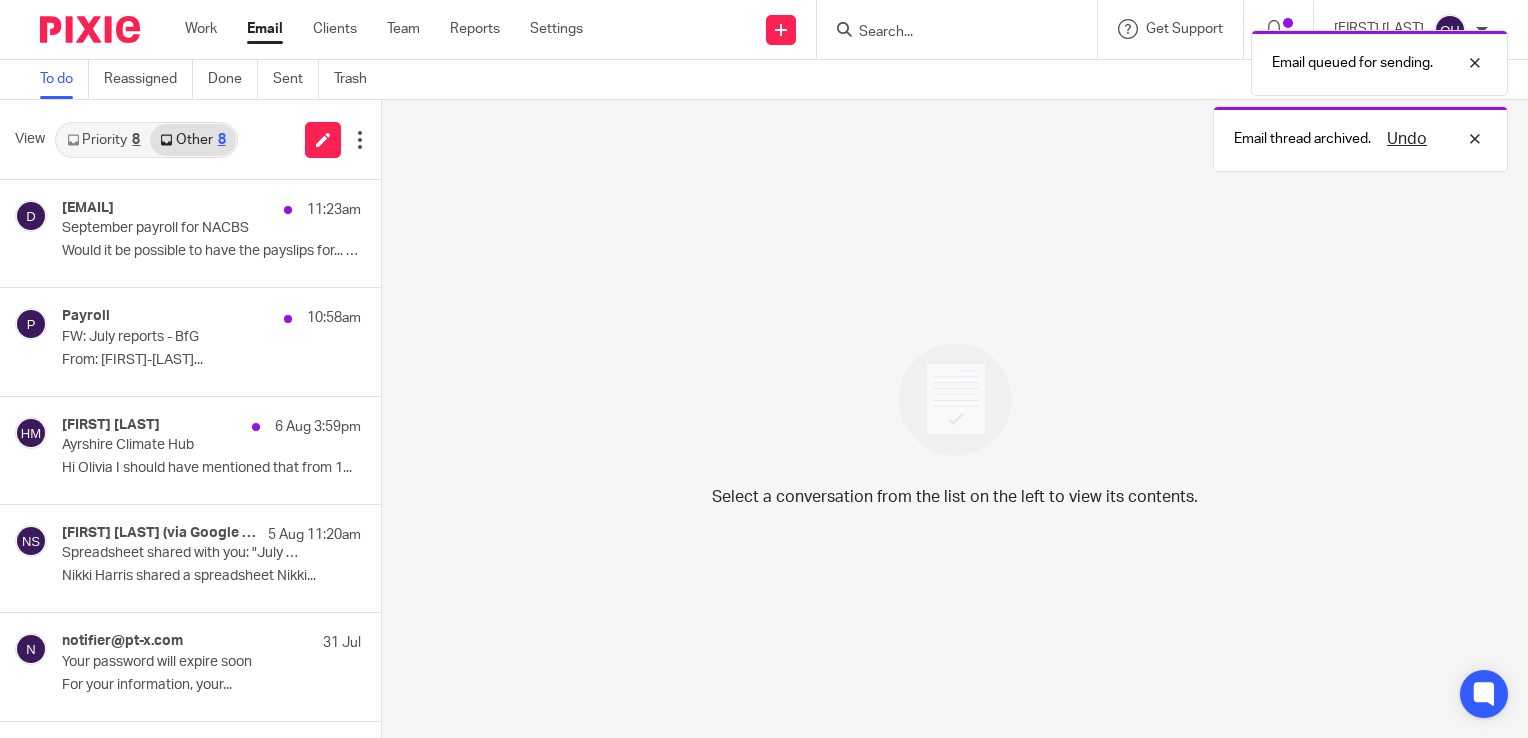 click on "Priority
8" at bounding box center [103, 140] 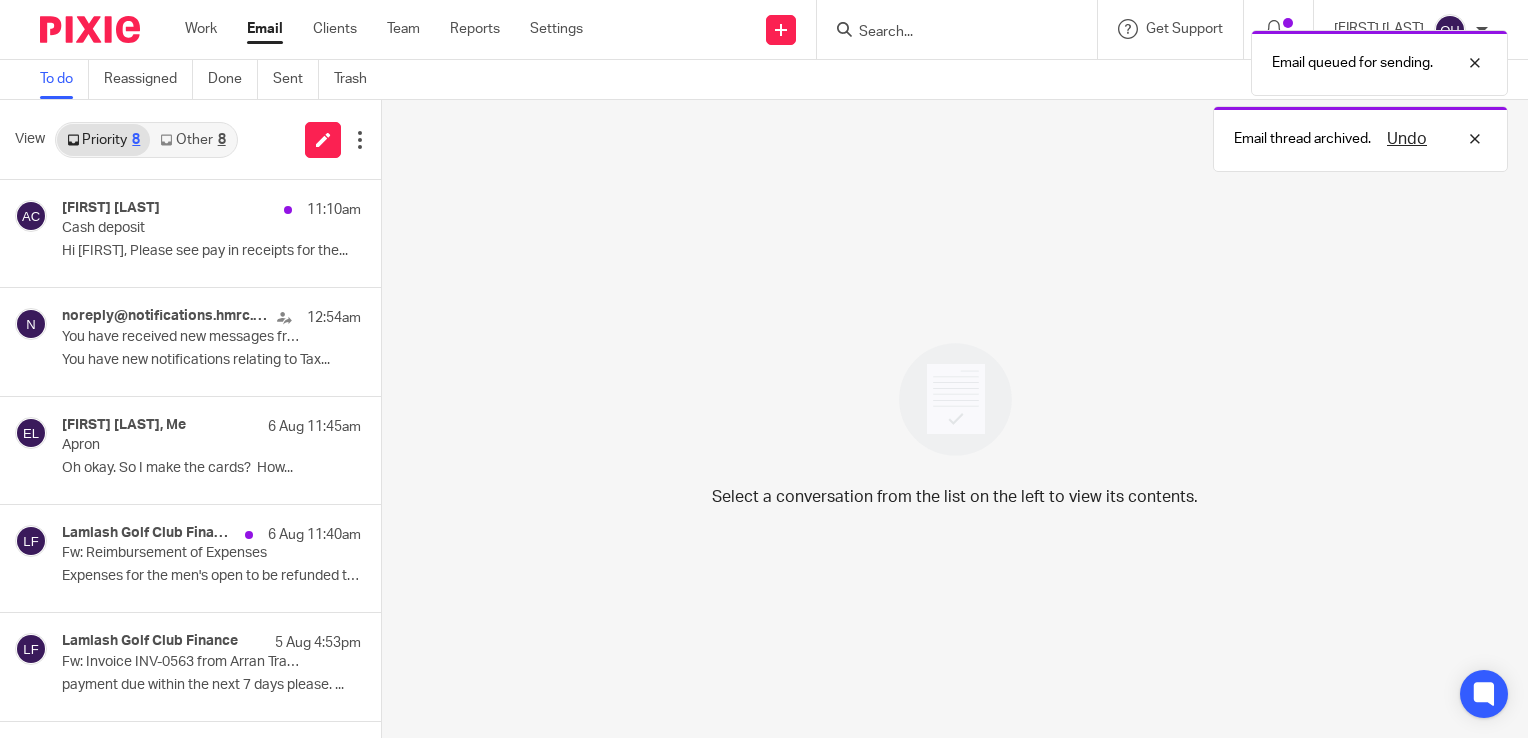click on "Other
8" at bounding box center [192, 140] 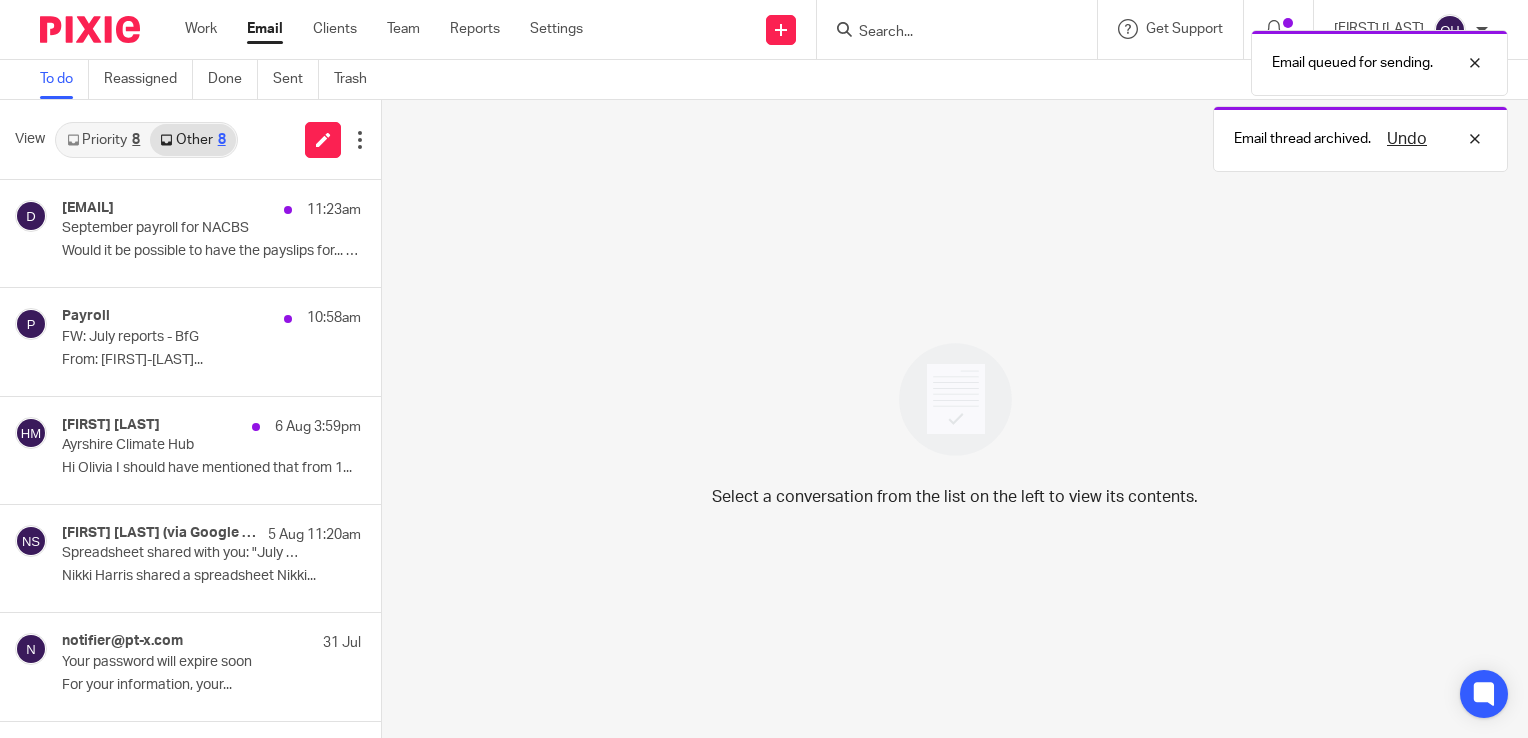 click on "September payroll for NACBS" at bounding box center [181, 228] 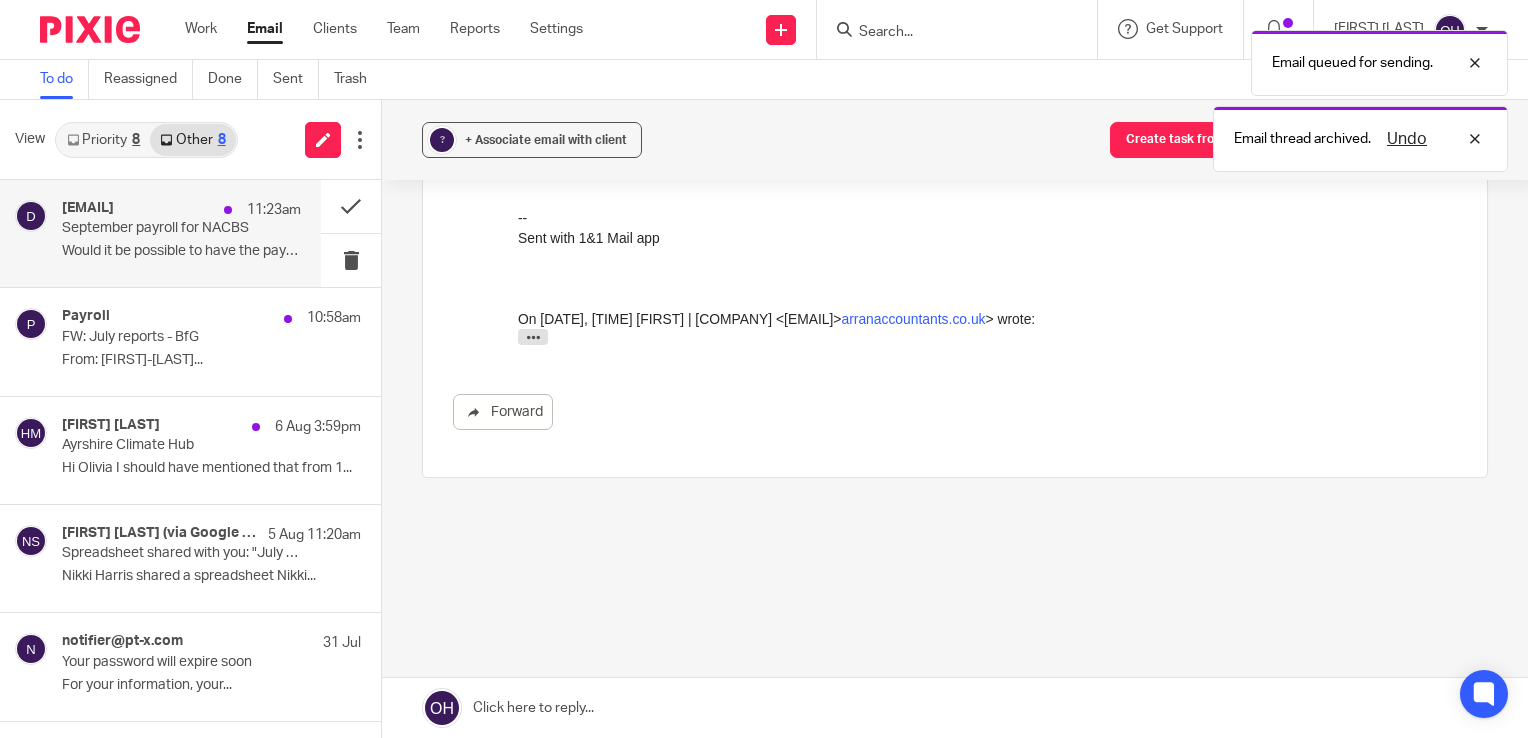 scroll, scrollTop: 0, scrollLeft: 0, axis: both 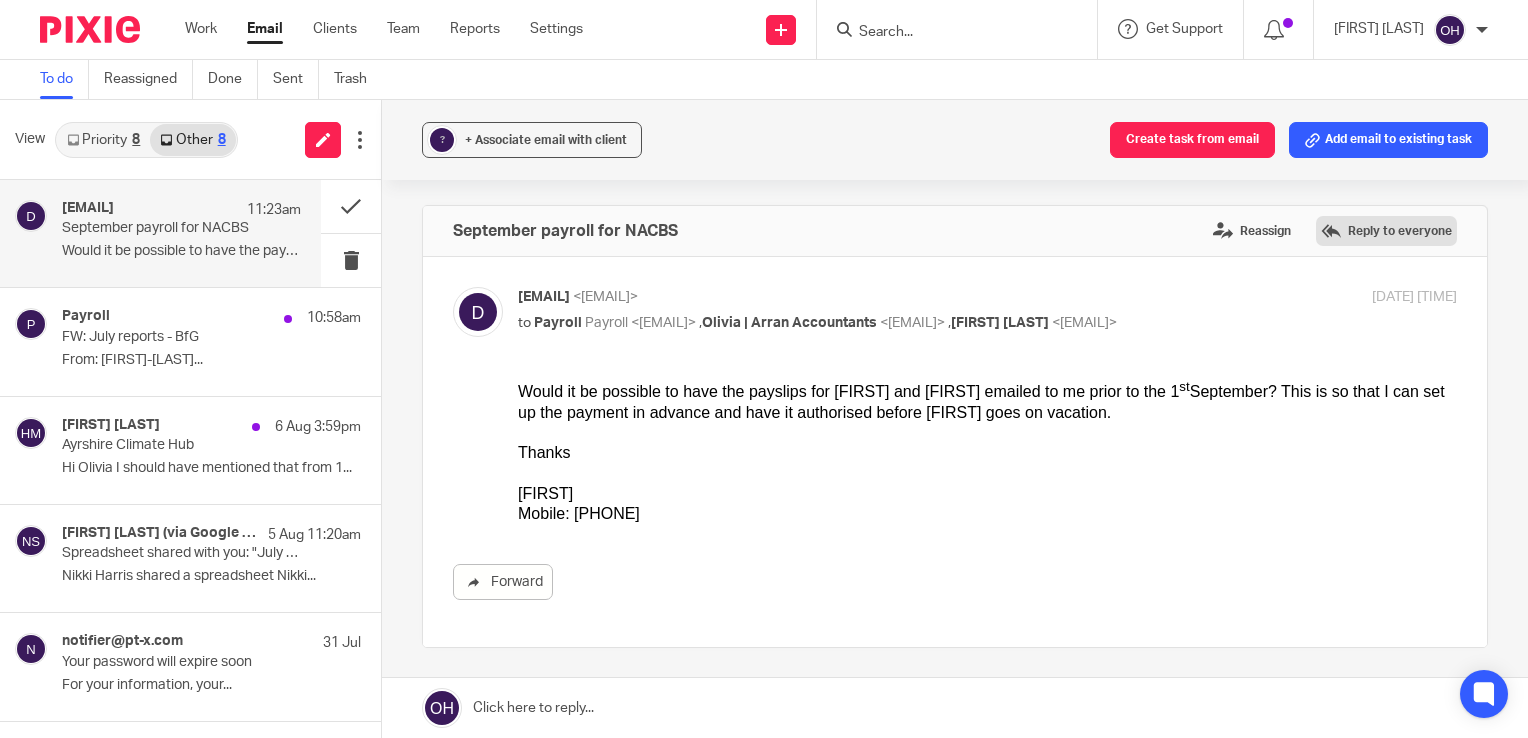 click on "Reply to everyone" at bounding box center [1386, 231] 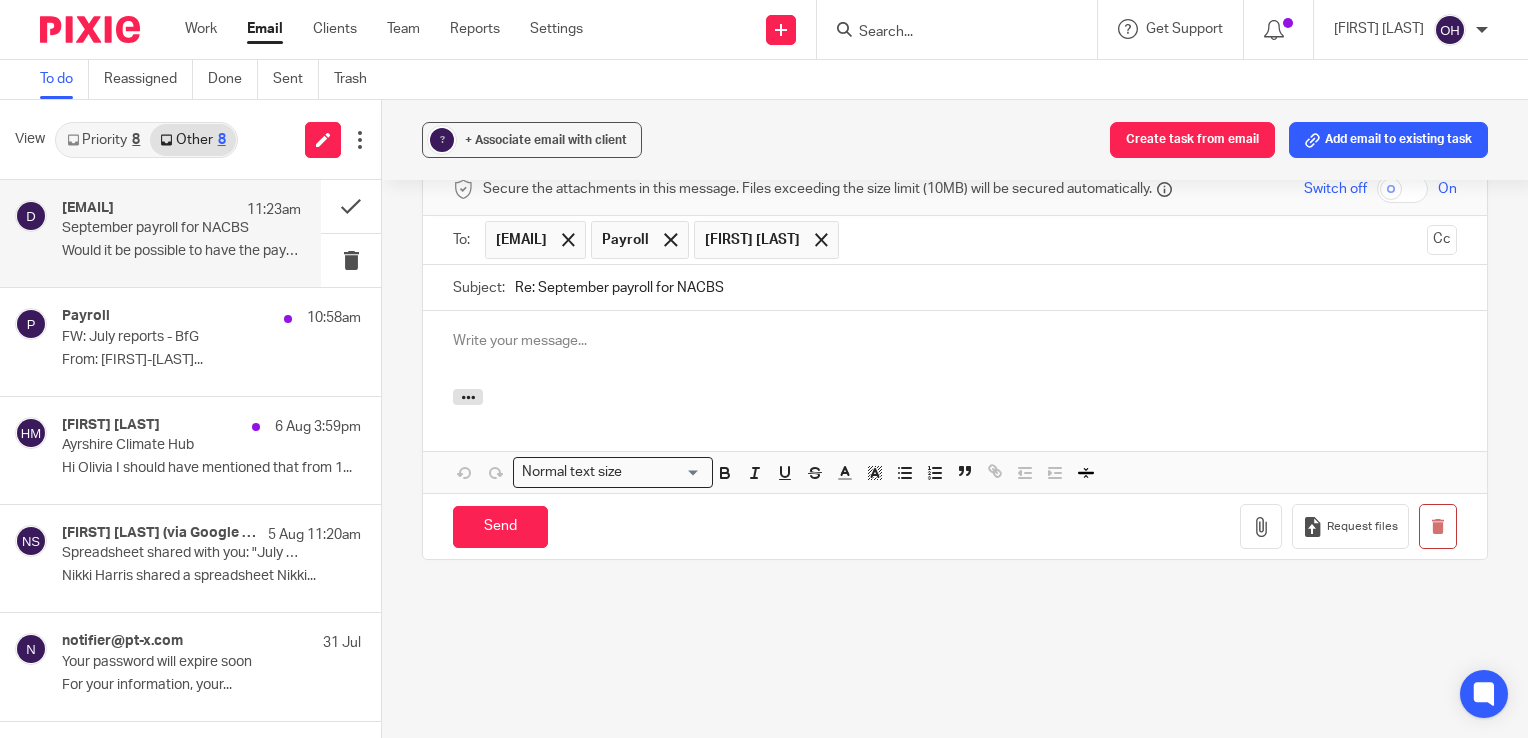scroll, scrollTop: 0, scrollLeft: 0, axis: both 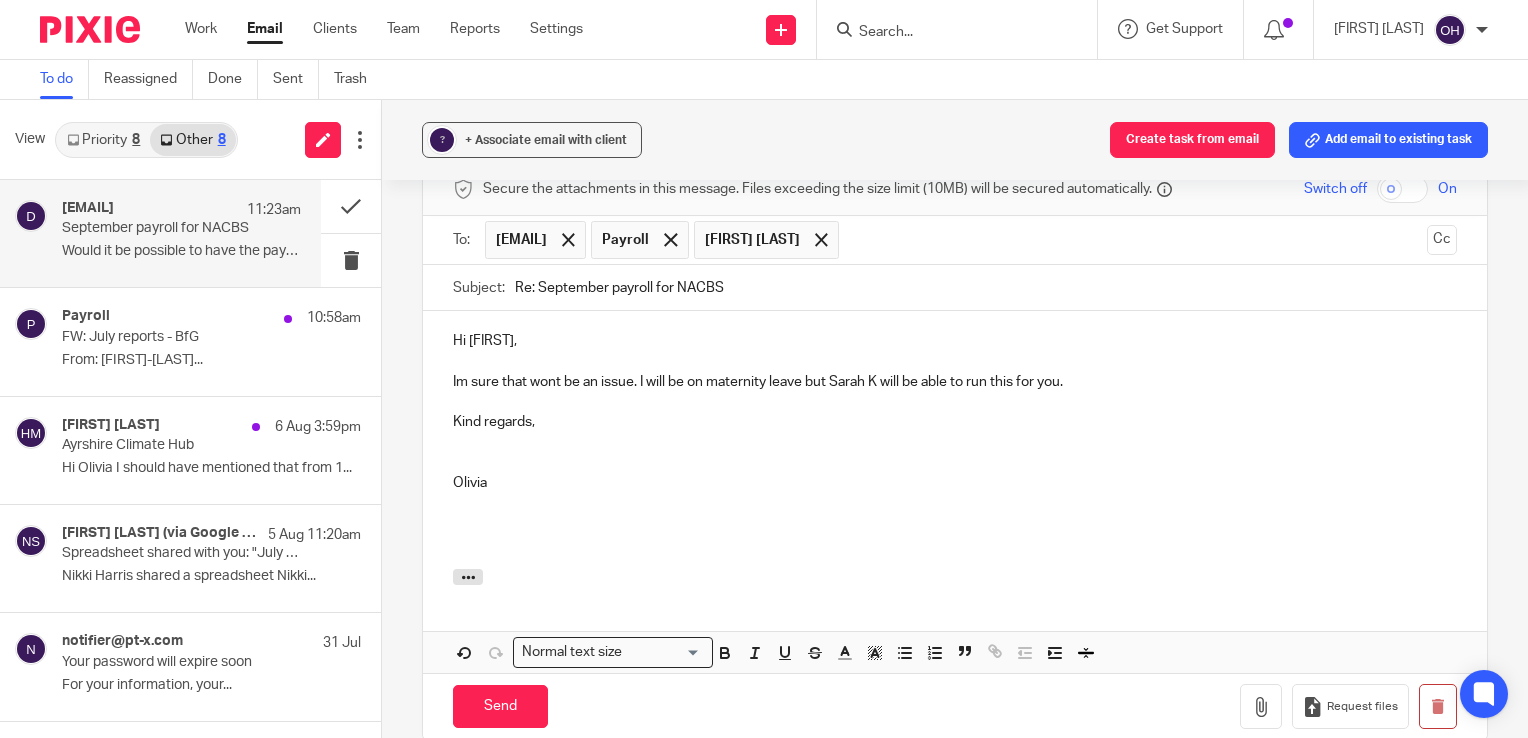 click on "Im sure that wont be an issue. I will be on maternity leave but Sarah K will be able to run this for you." at bounding box center [955, 382] 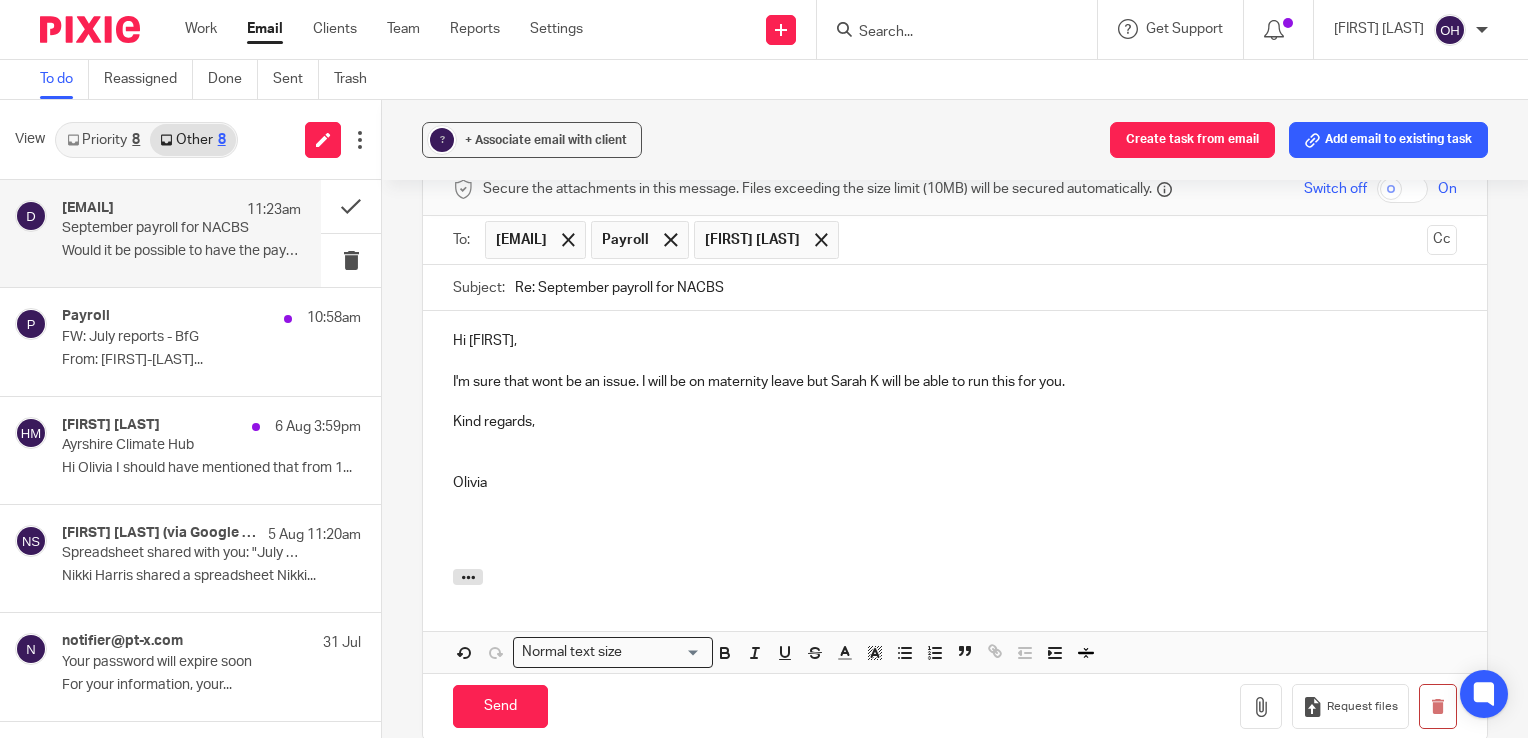 click on "Kind regards," at bounding box center [955, 422] 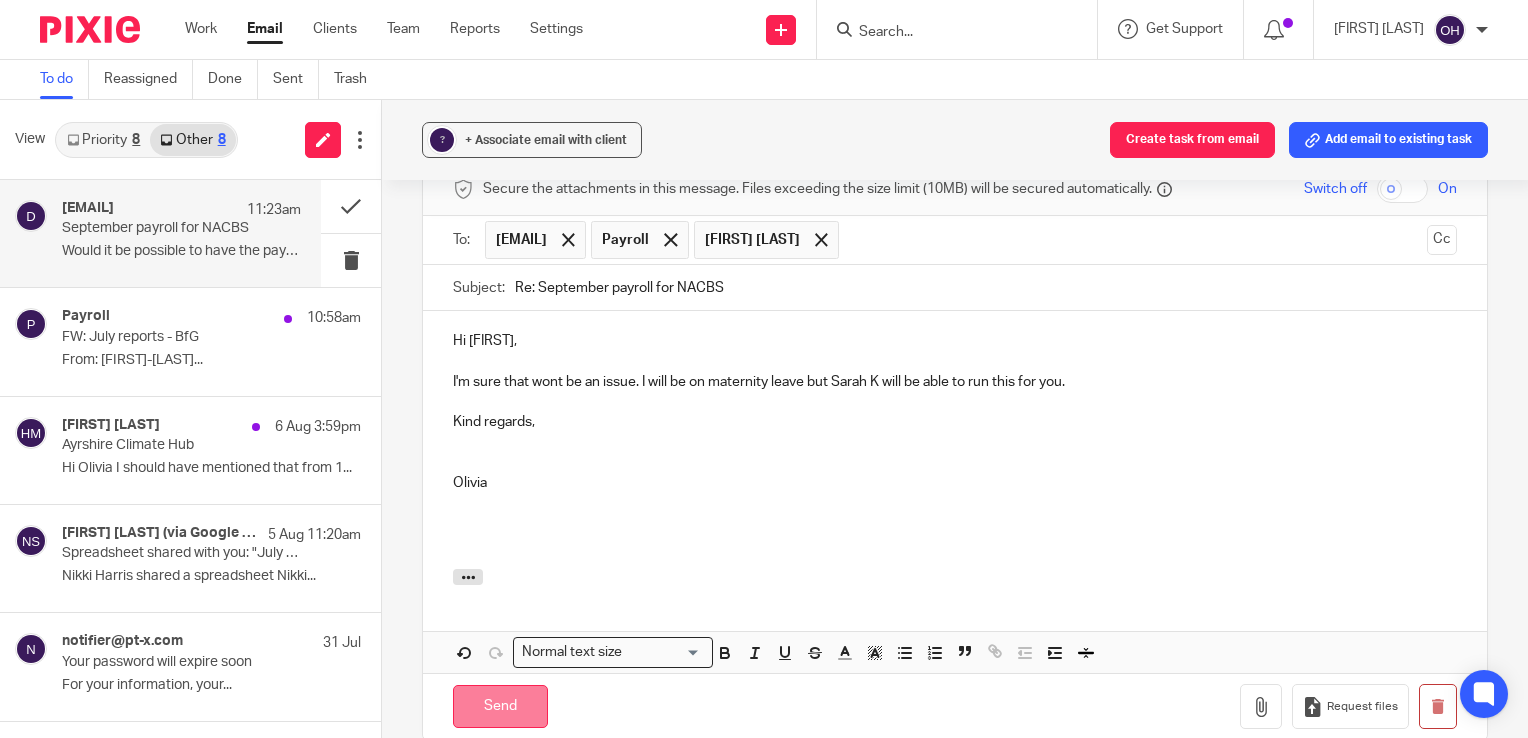 click on "Send" at bounding box center (500, 706) 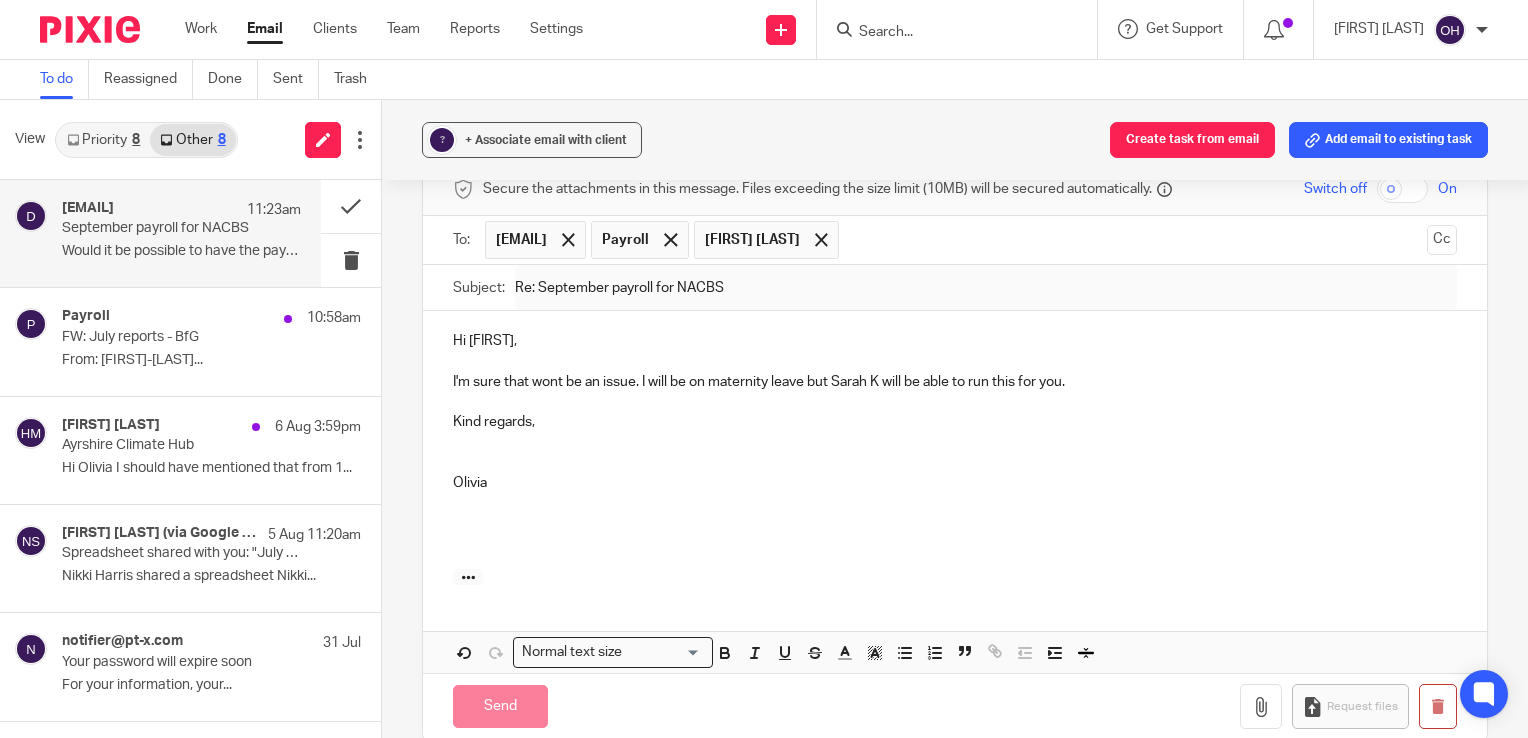 scroll, scrollTop: 168, scrollLeft: 0, axis: vertical 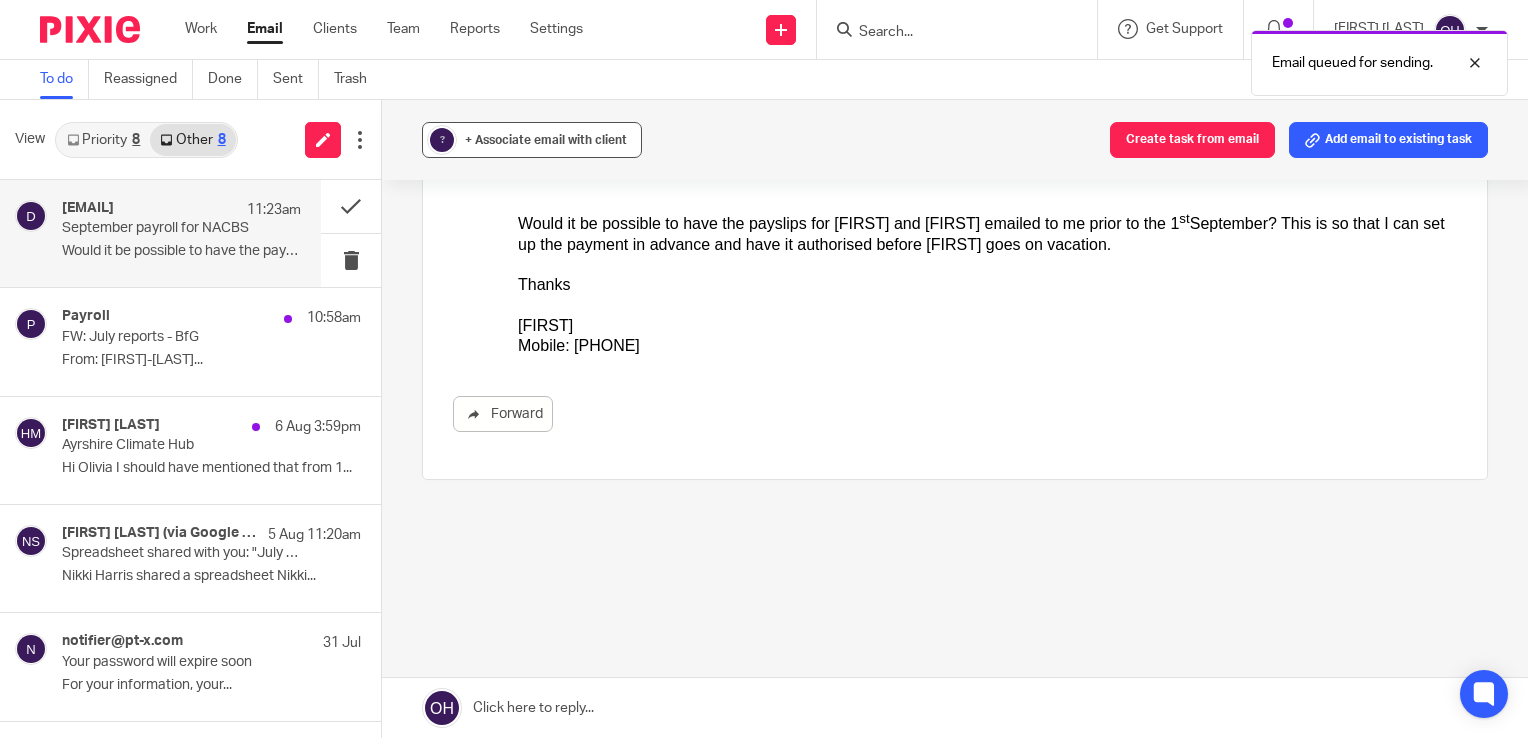 click on "?
+ Associate email with client" at bounding box center [532, 140] 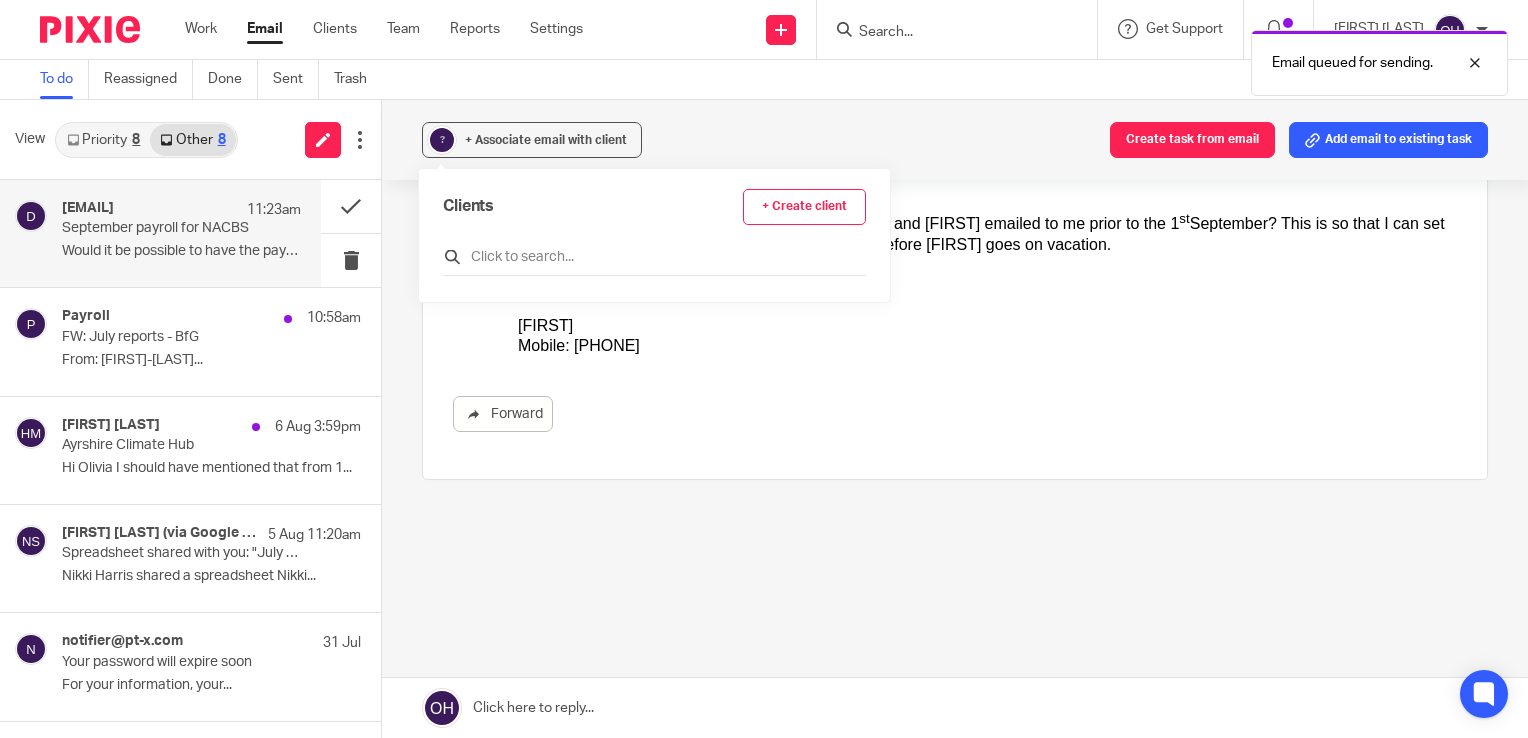 click at bounding box center (654, 260) 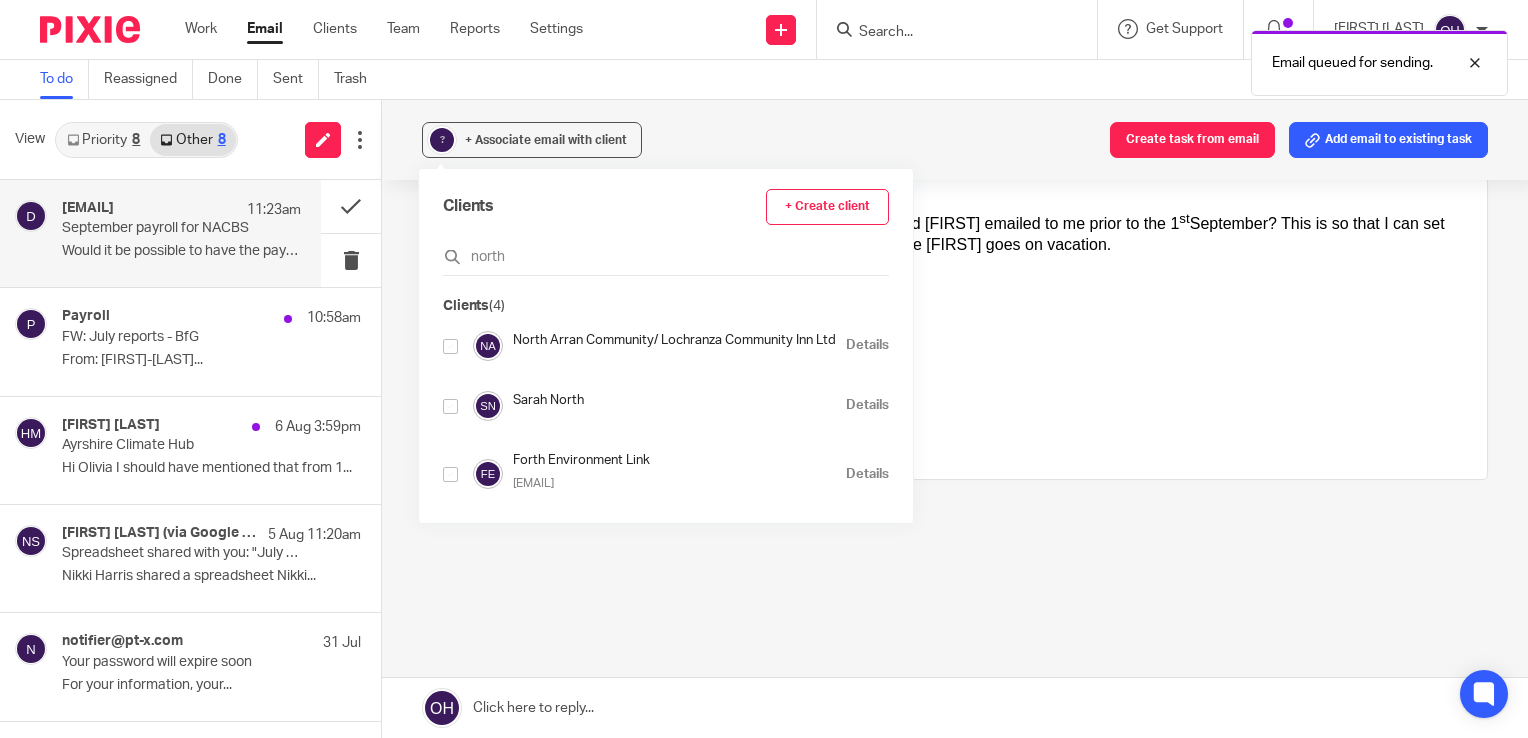 type on "north" 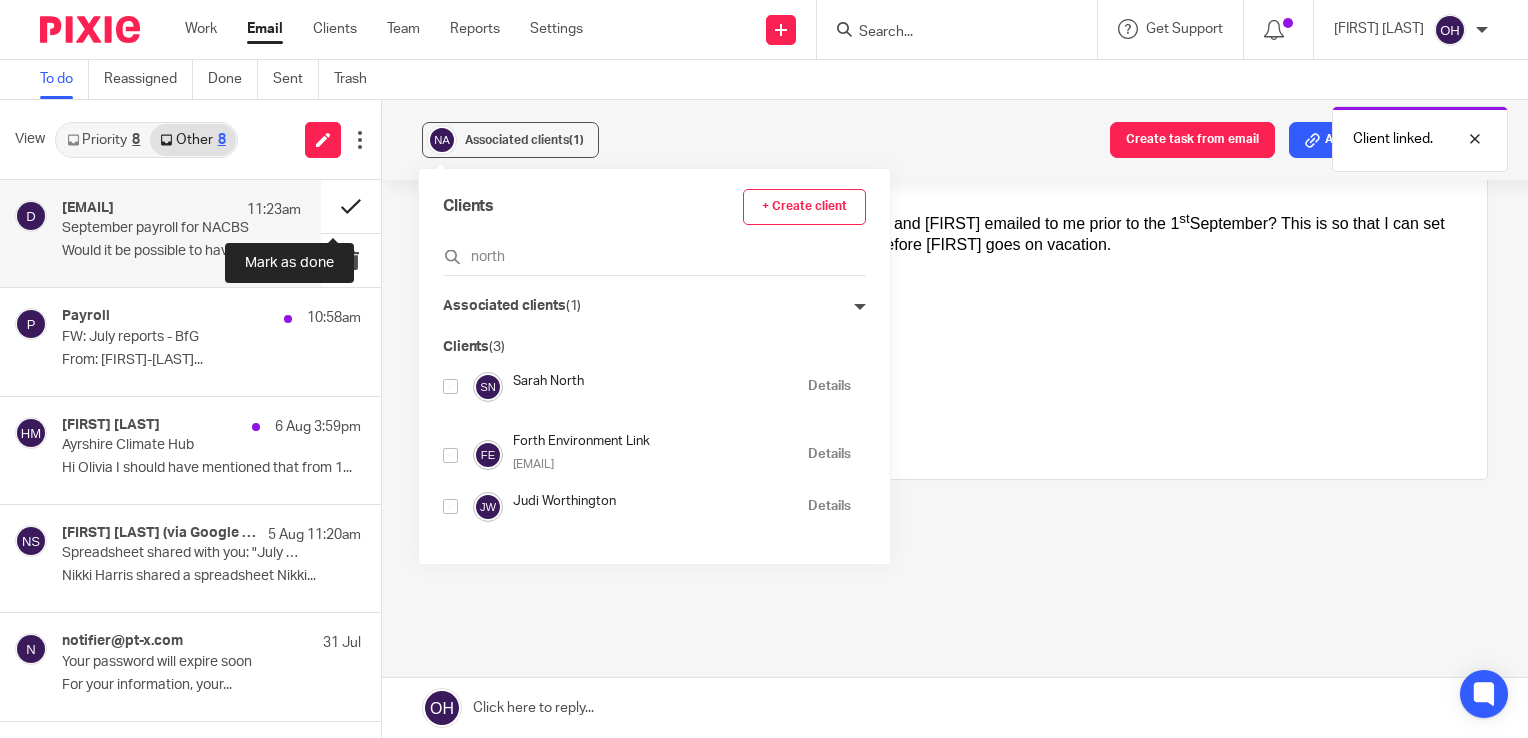 click at bounding box center (351, 206) 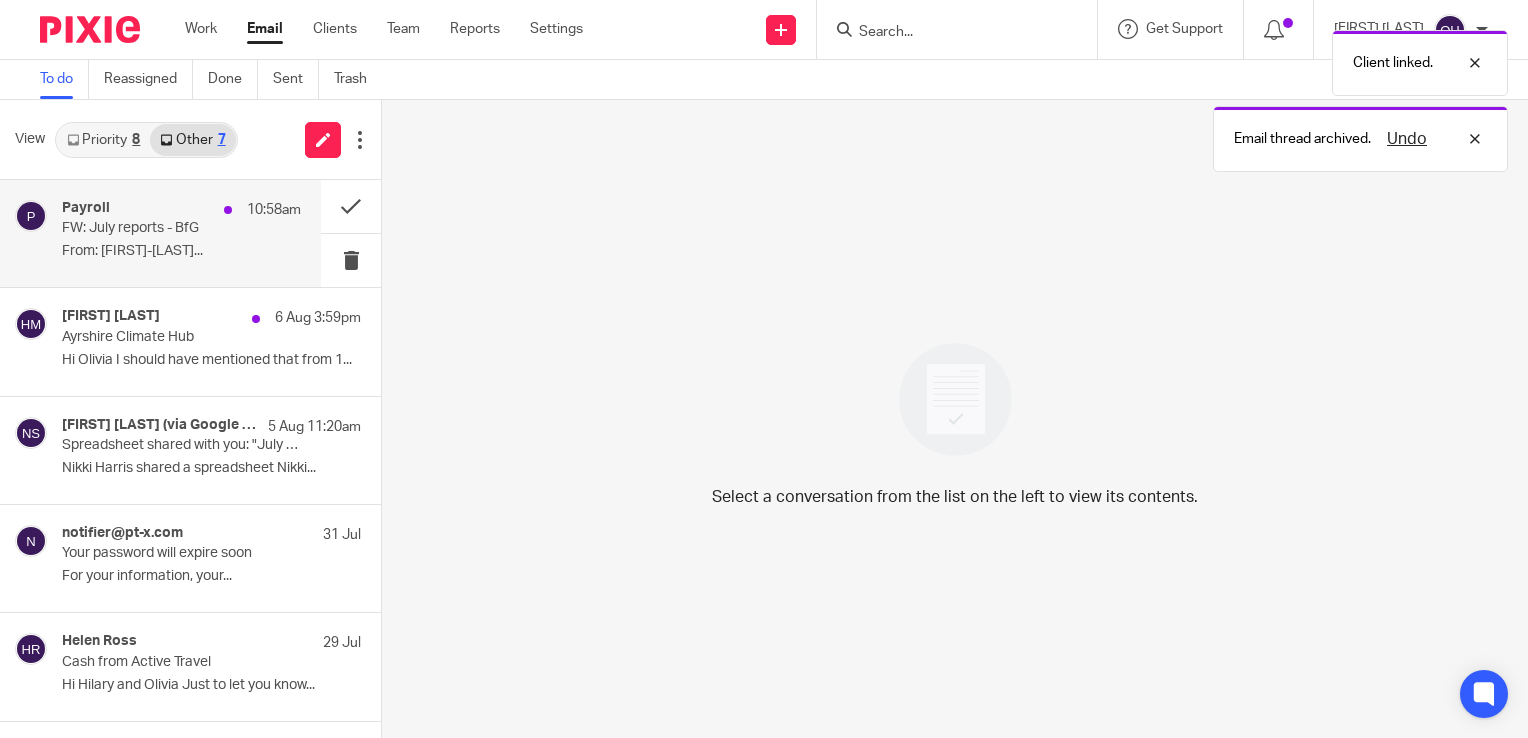 click on "FW: July reports - BfG" at bounding box center [157, 228] 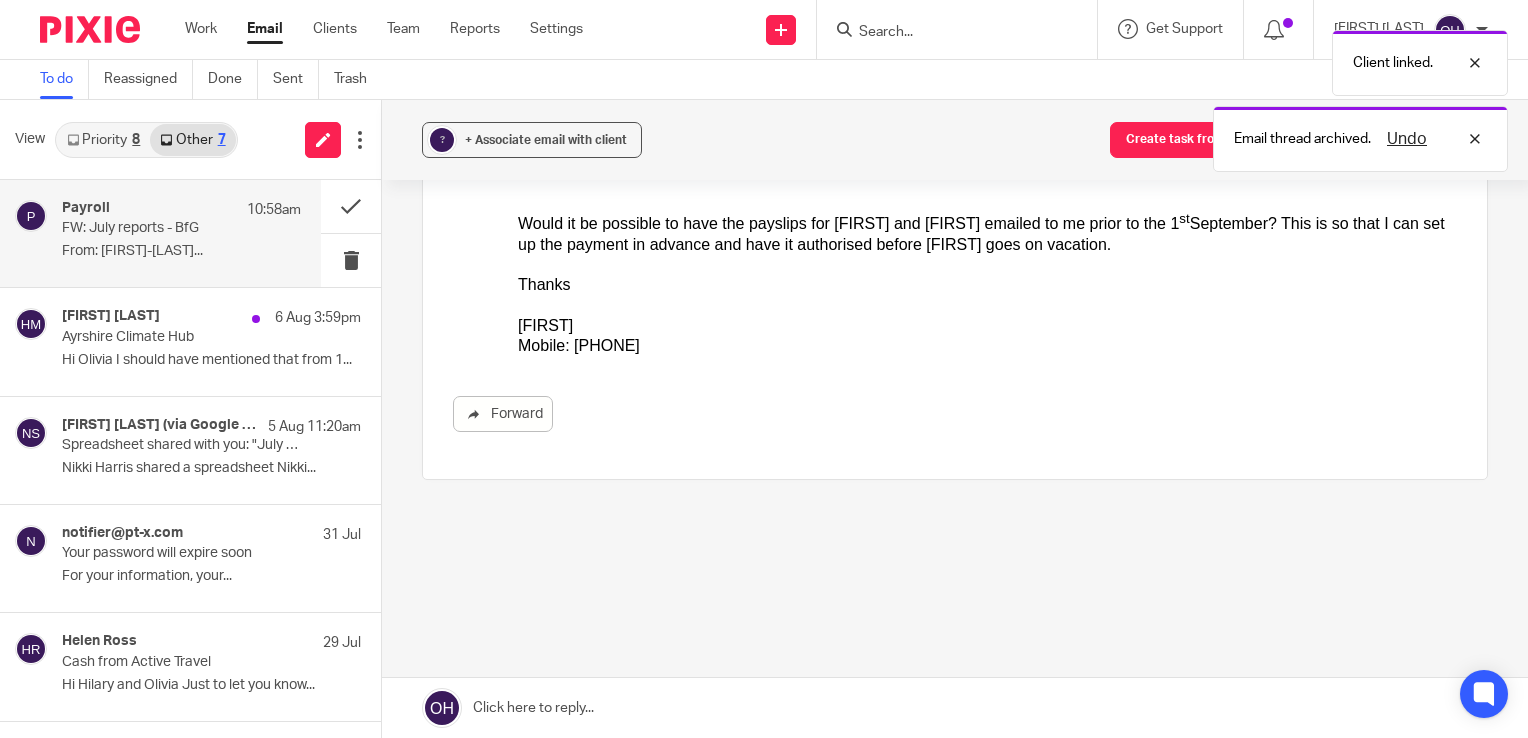 scroll, scrollTop: 0, scrollLeft: 0, axis: both 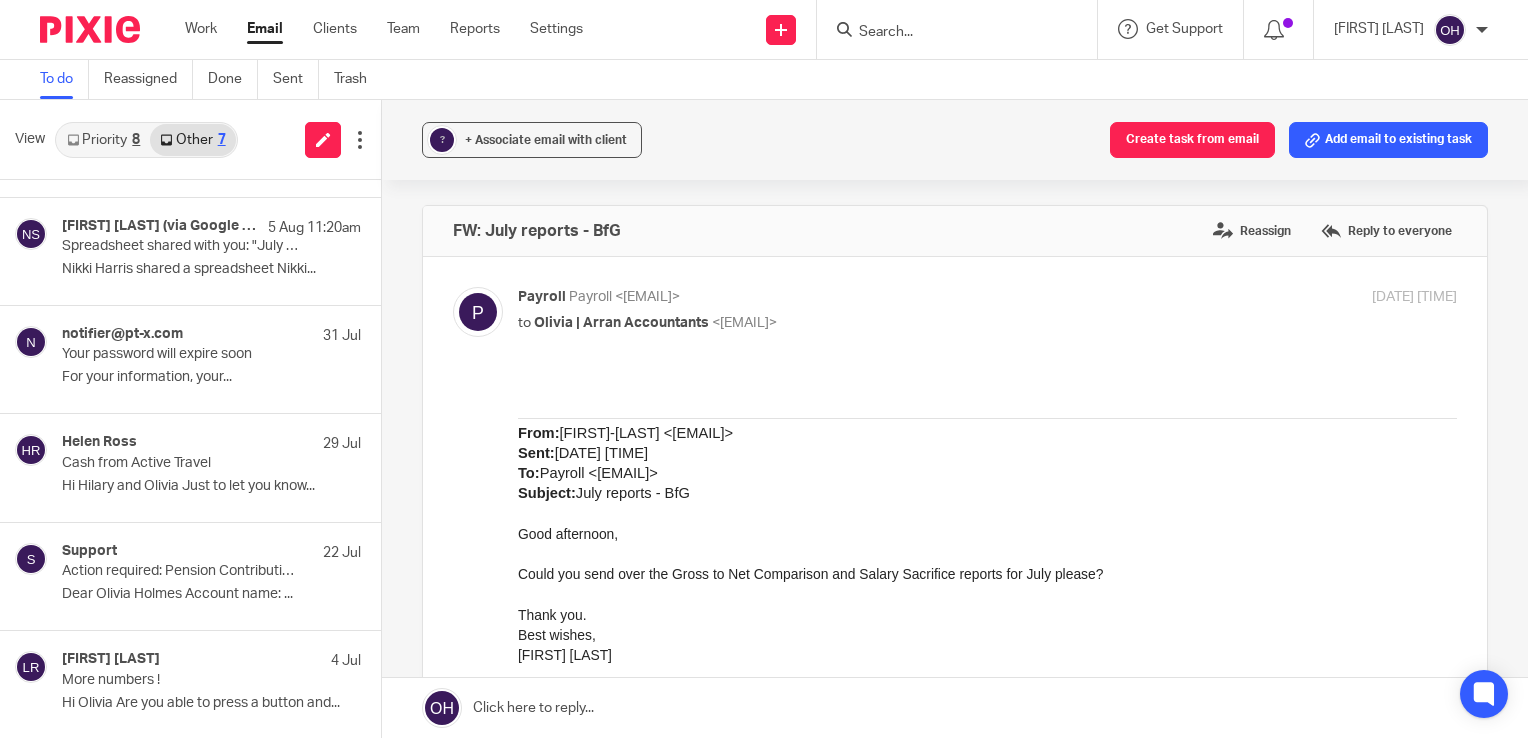 click on "Priority
8" at bounding box center (103, 140) 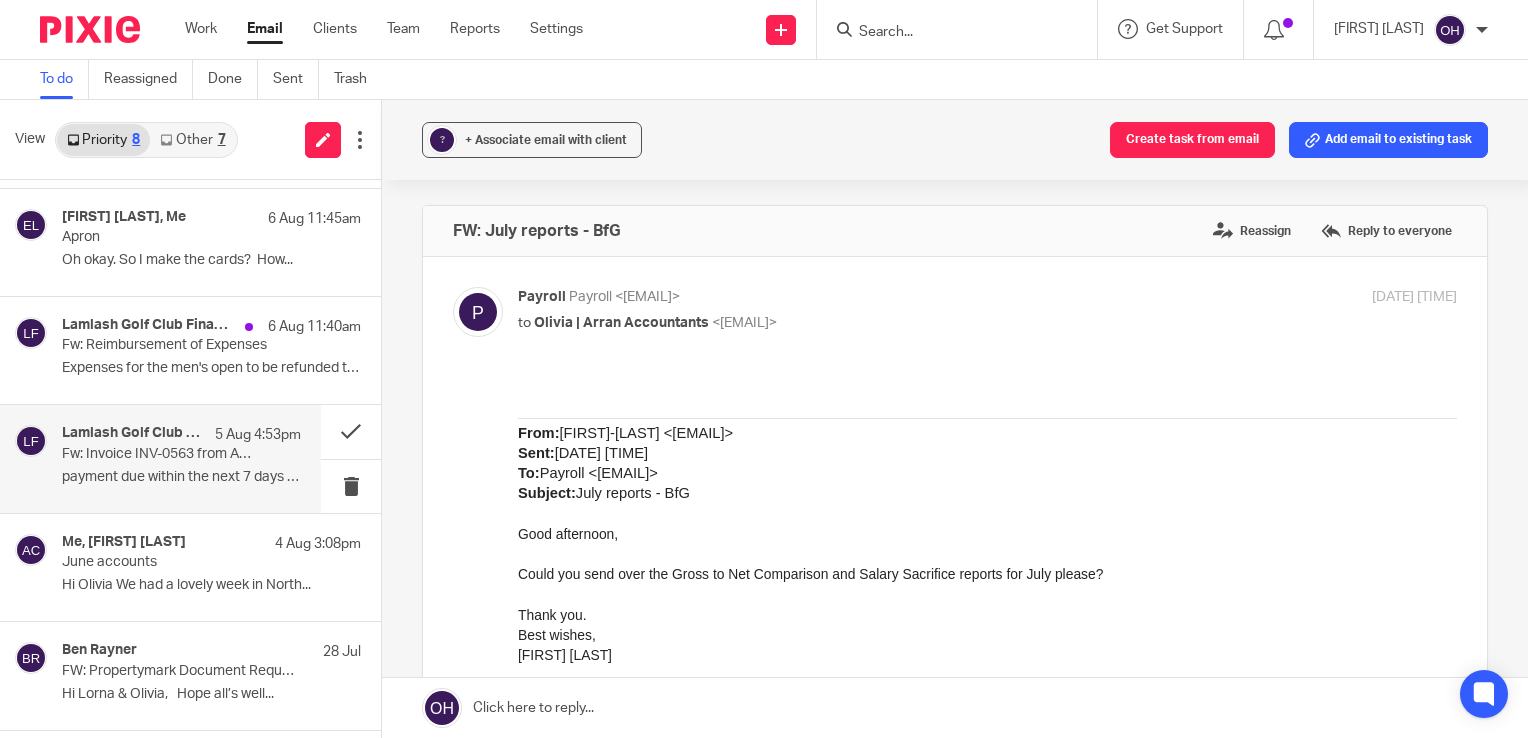 scroll, scrollTop: 207, scrollLeft: 0, axis: vertical 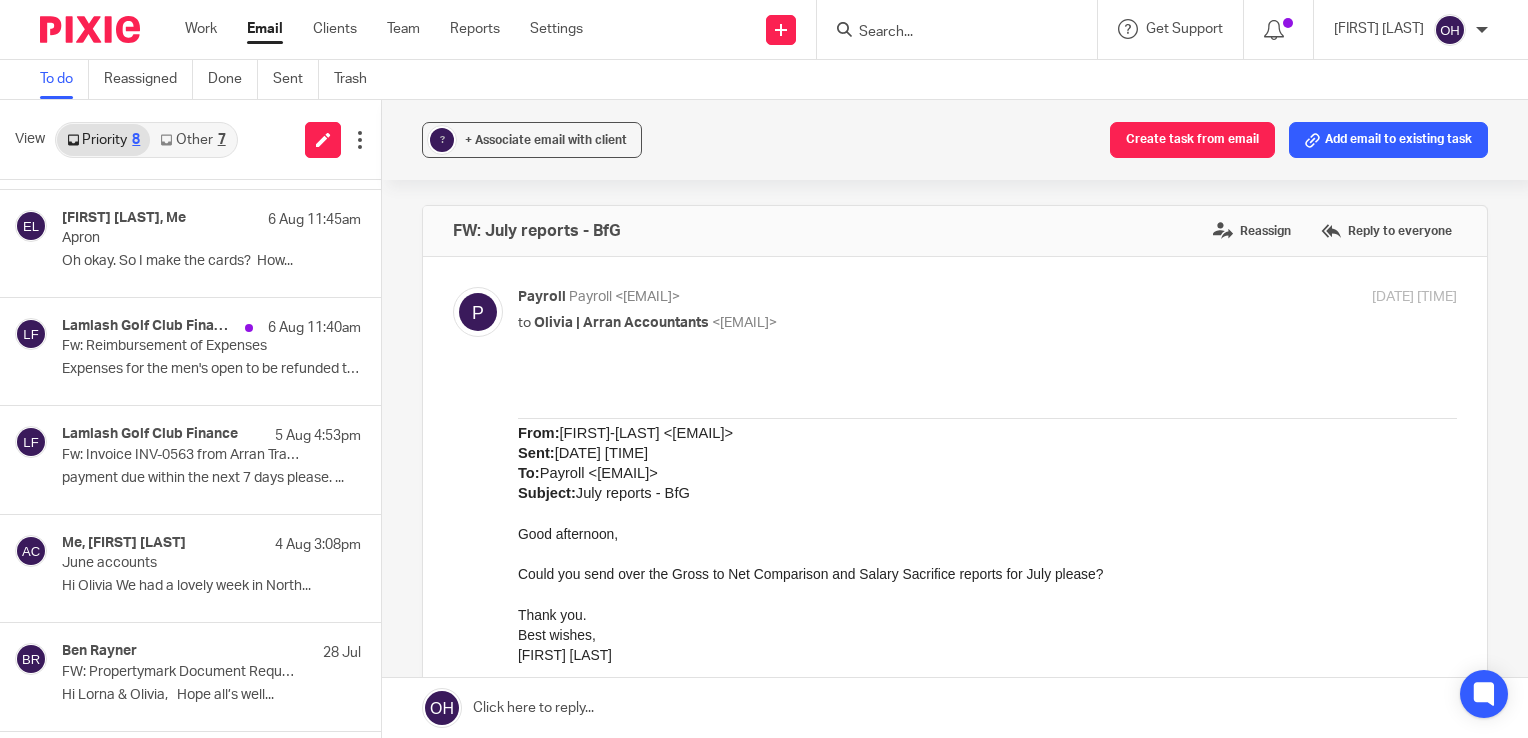 click at bounding box center (957, 29) 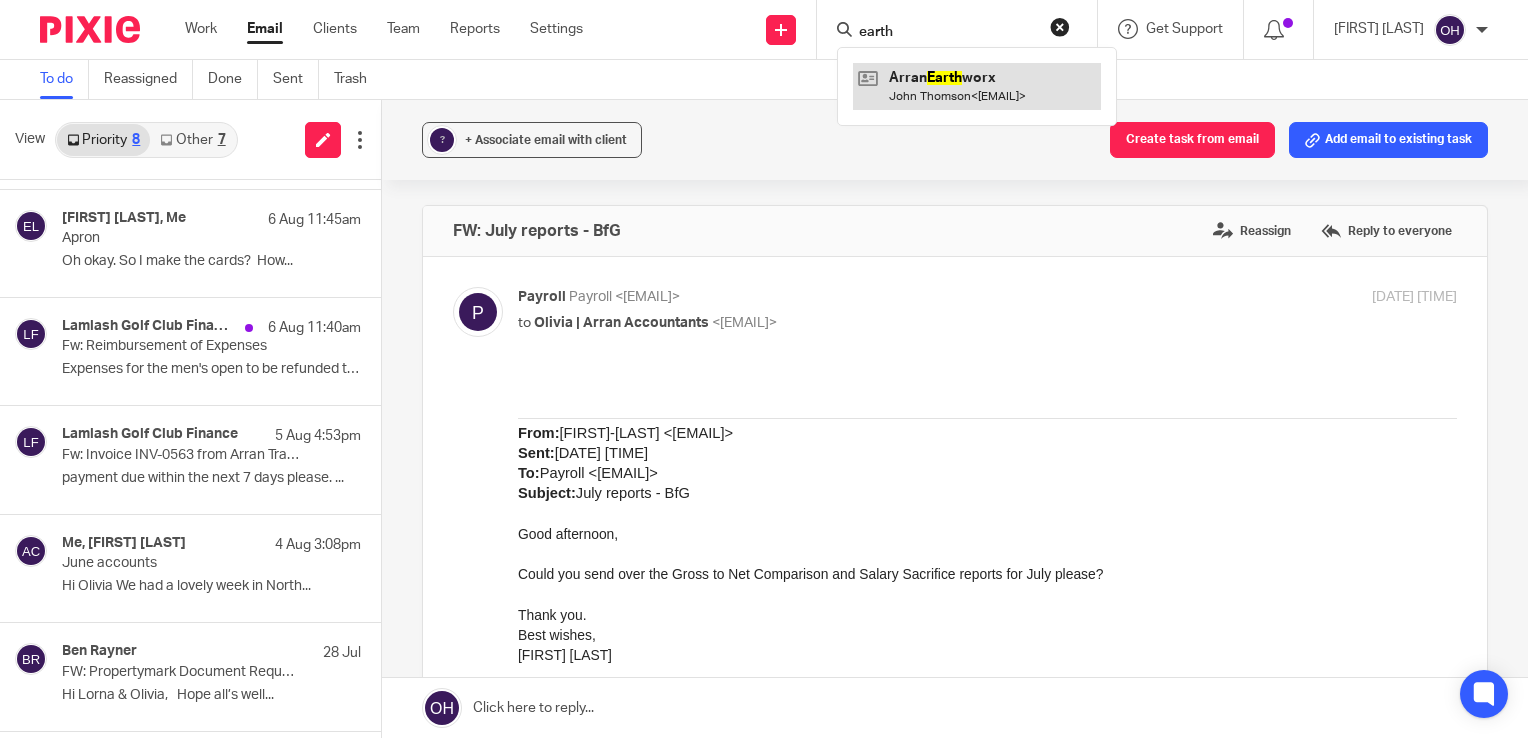 type on "earth" 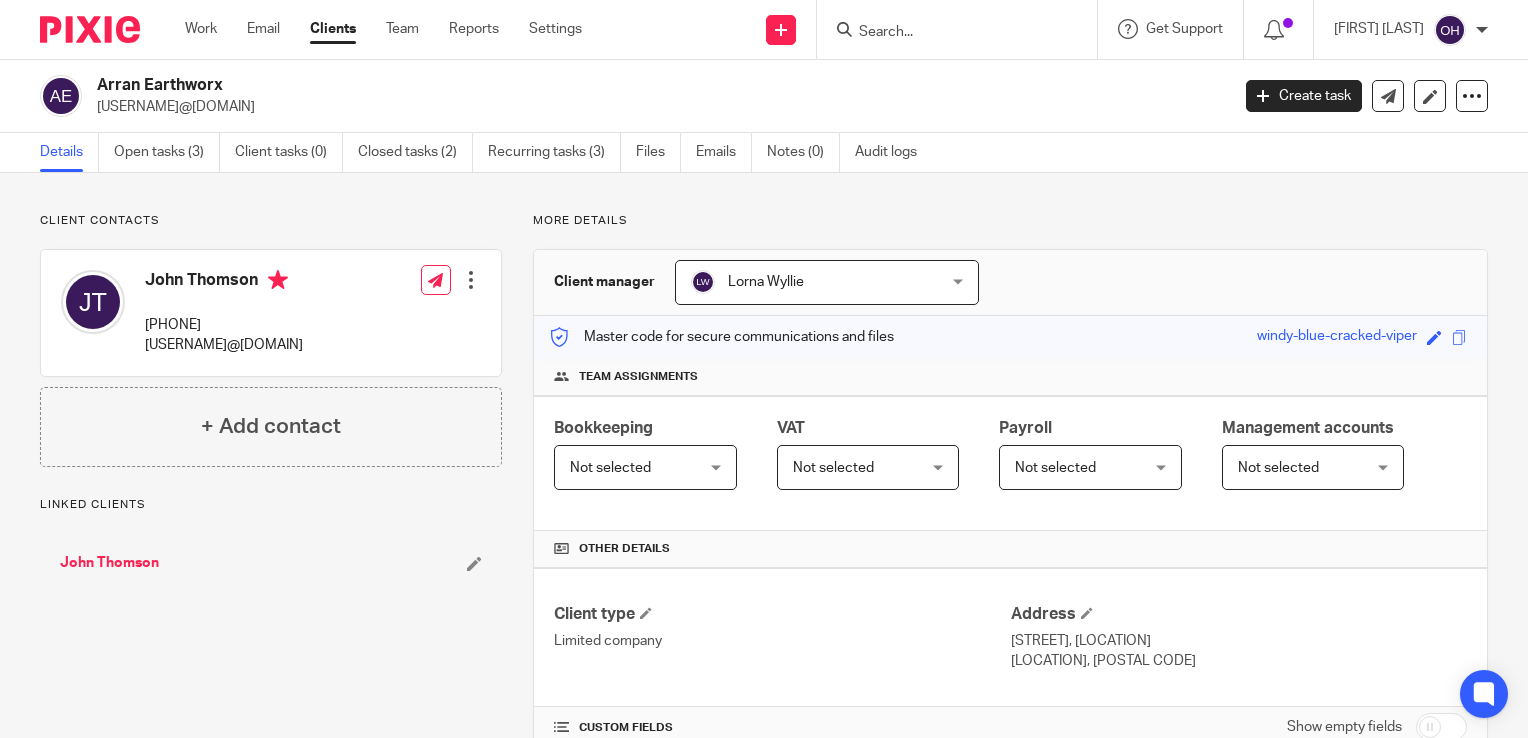 scroll, scrollTop: 0, scrollLeft: 0, axis: both 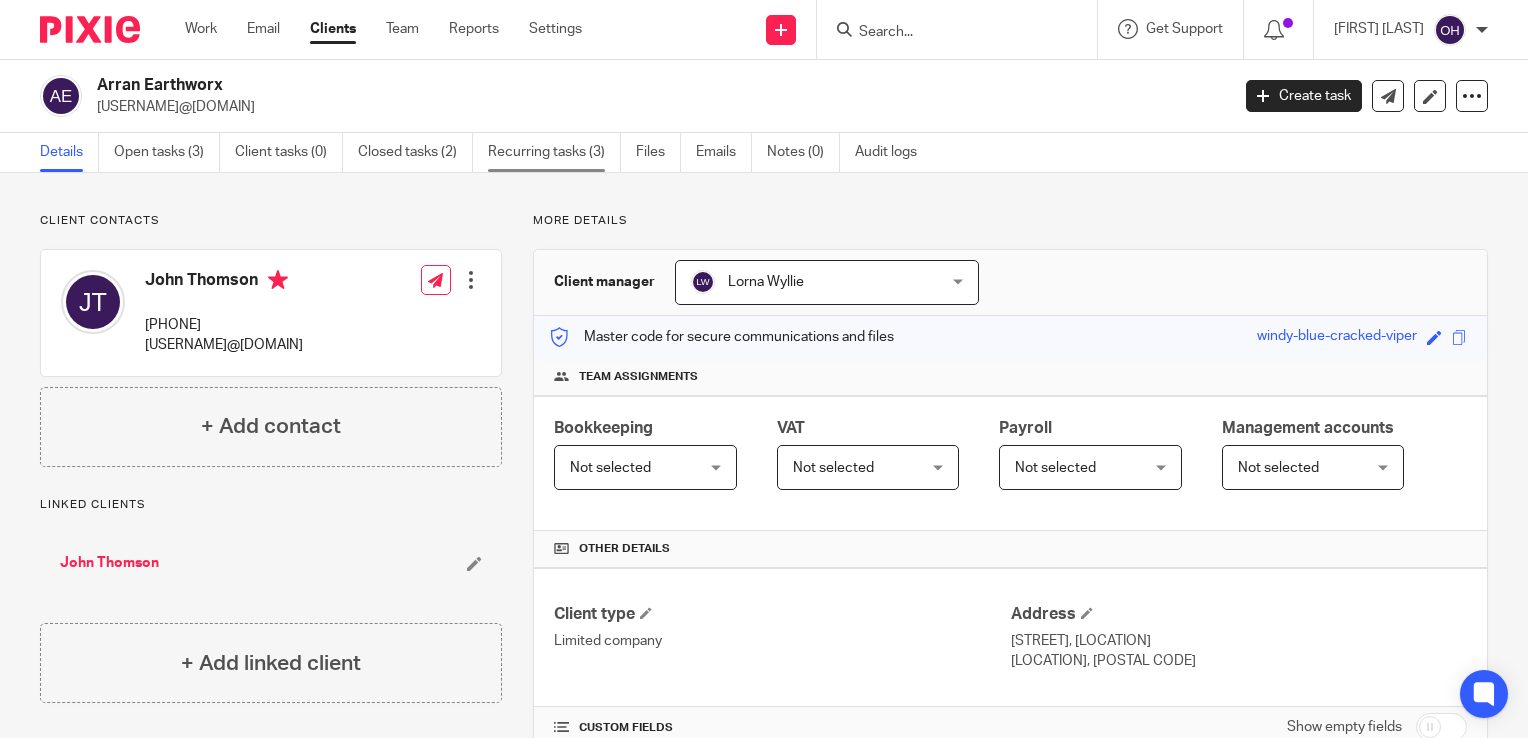 click on "Recurring tasks (3)" at bounding box center (554, 152) 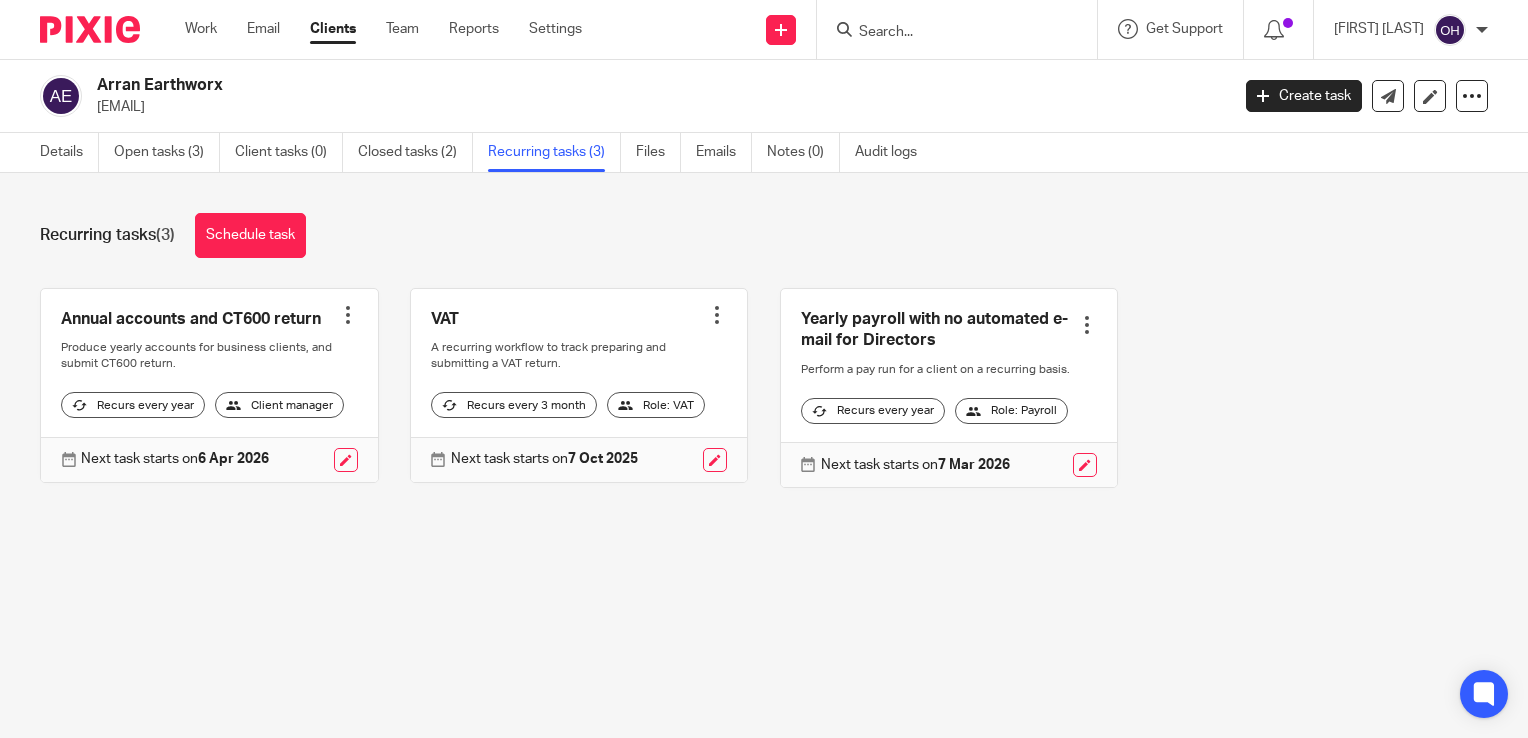 scroll, scrollTop: 0, scrollLeft: 0, axis: both 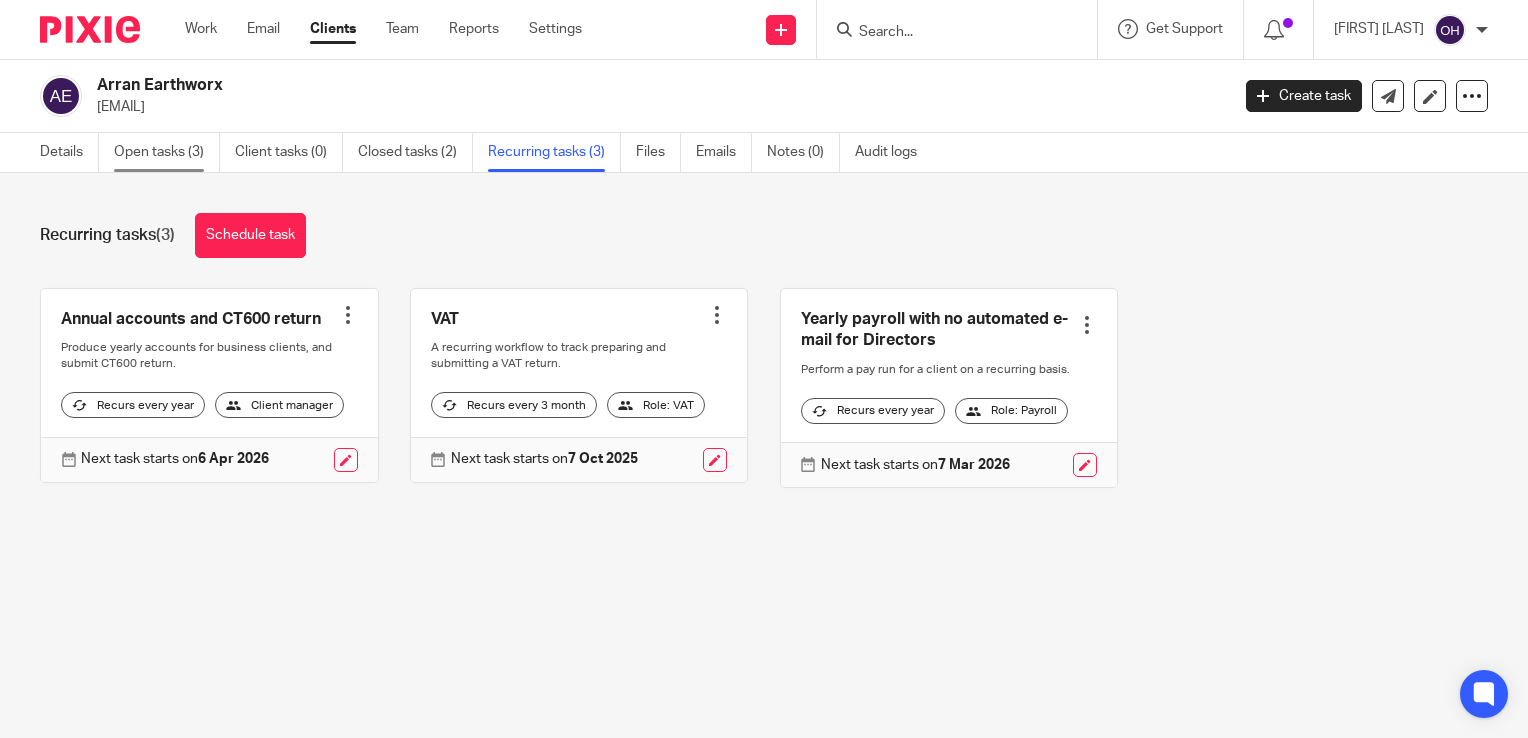 drag, startPoint x: 133, startPoint y: 172, endPoint x: 134, endPoint y: 158, distance: 14.035668 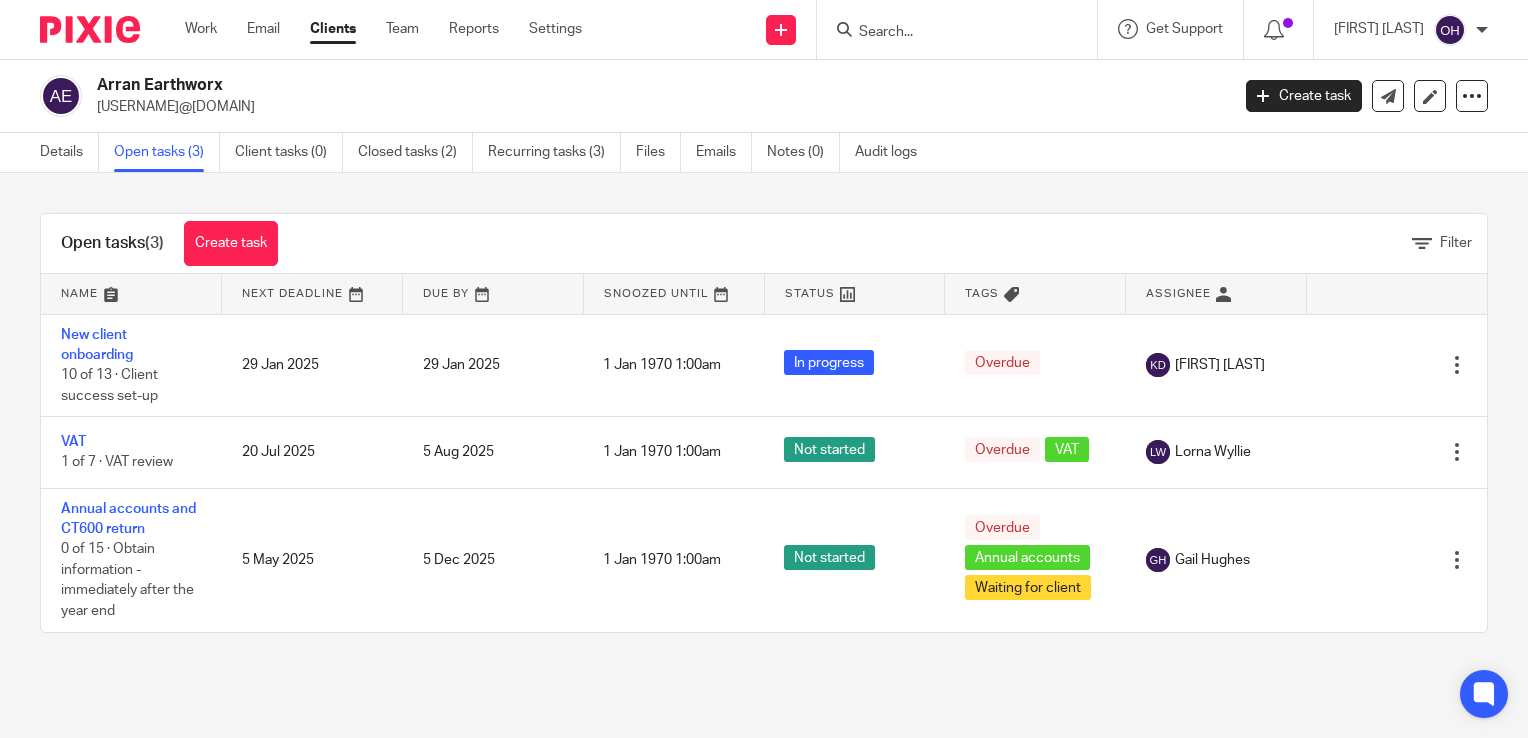 scroll, scrollTop: 0, scrollLeft: 0, axis: both 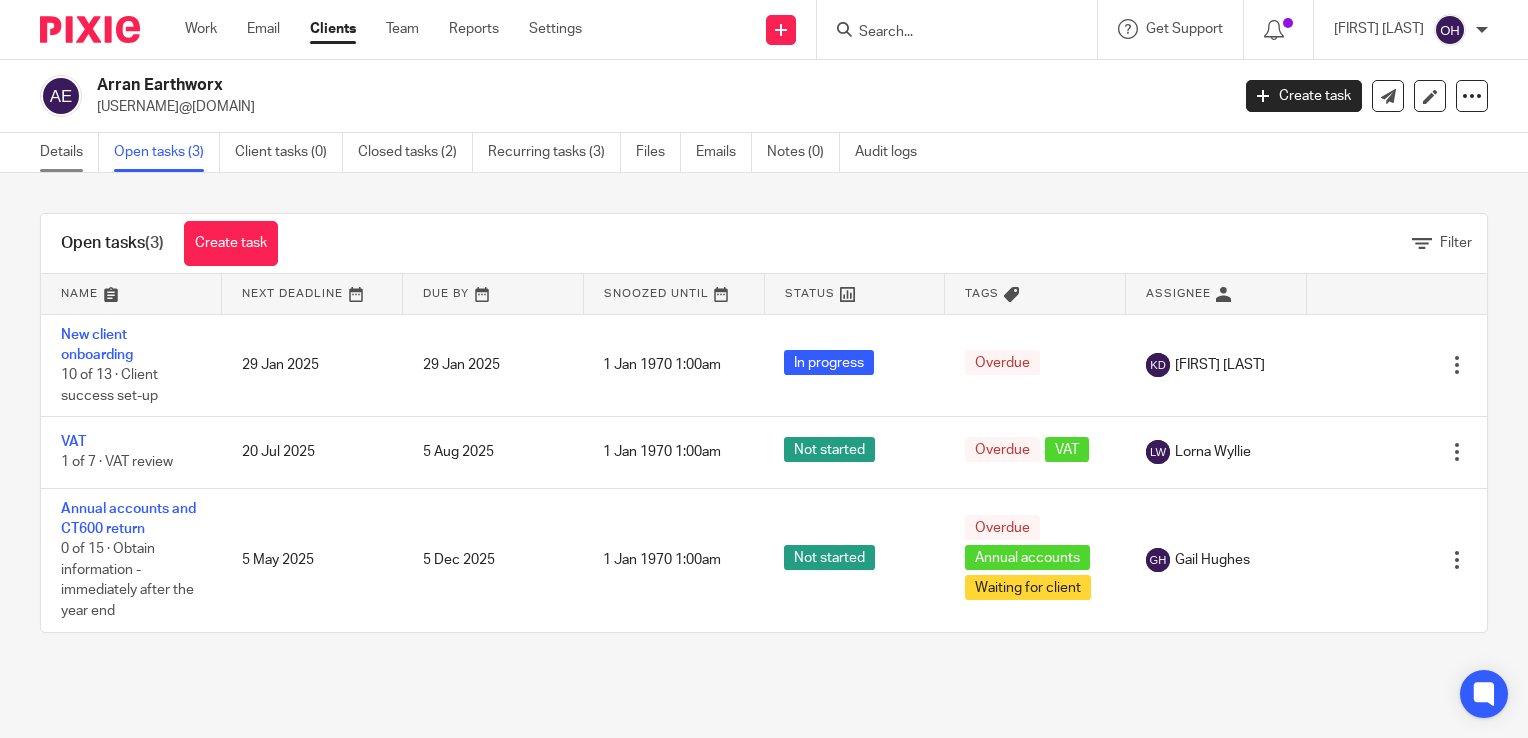 click on "Details" at bounding box center [69, 152] 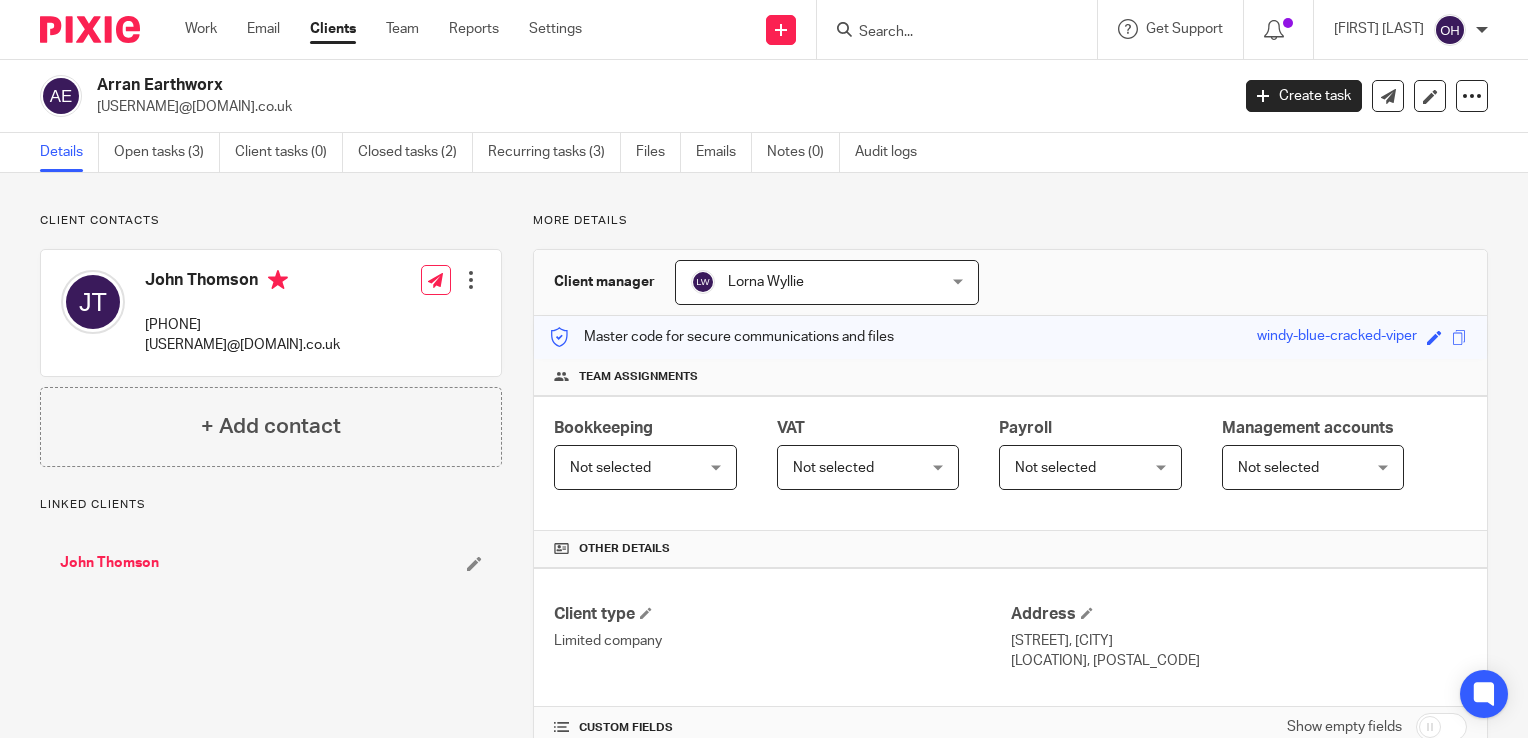 scroll, scrollTop: 0, scrollLeft: 0, axis: both 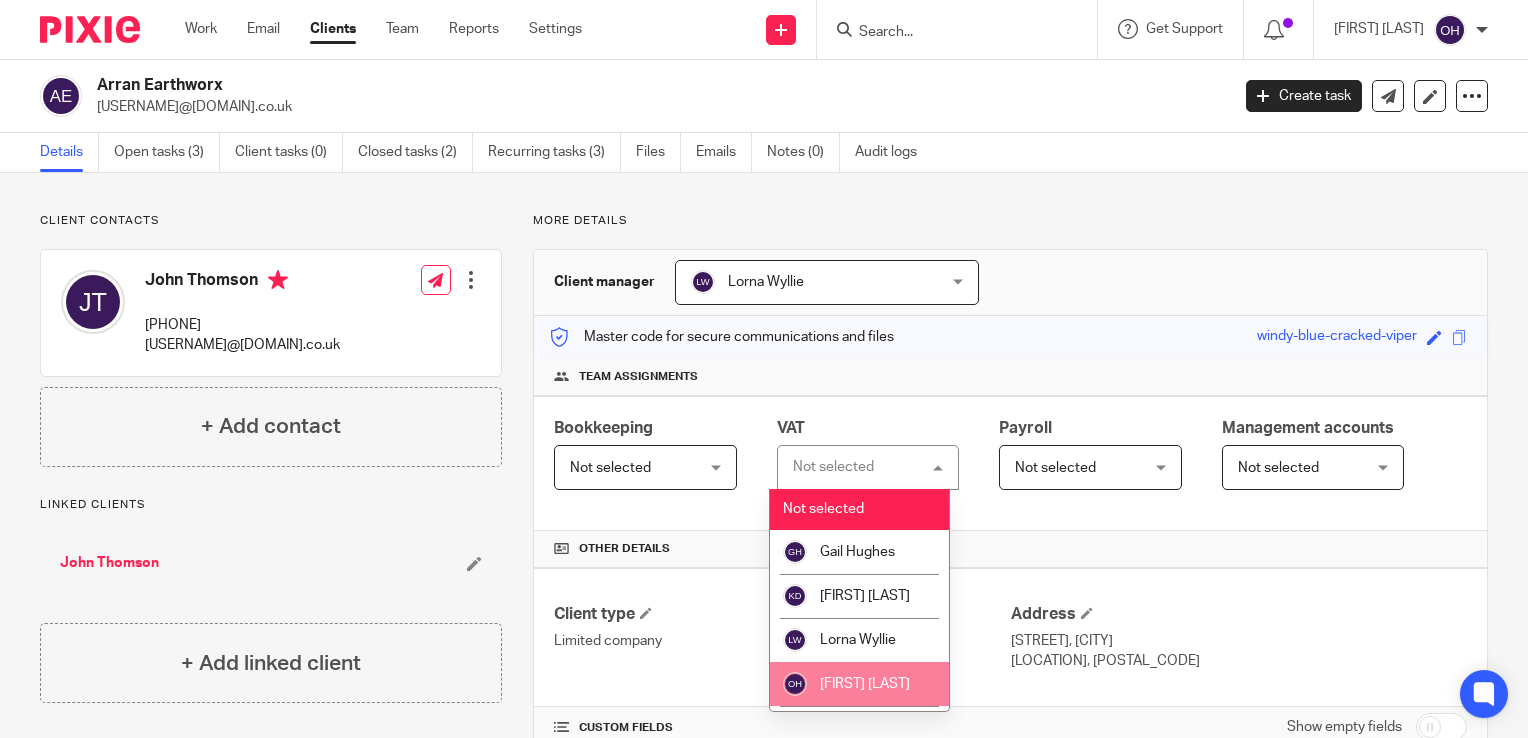 click on "[FIRST] [LAST]" at bounding box center (865, 684) 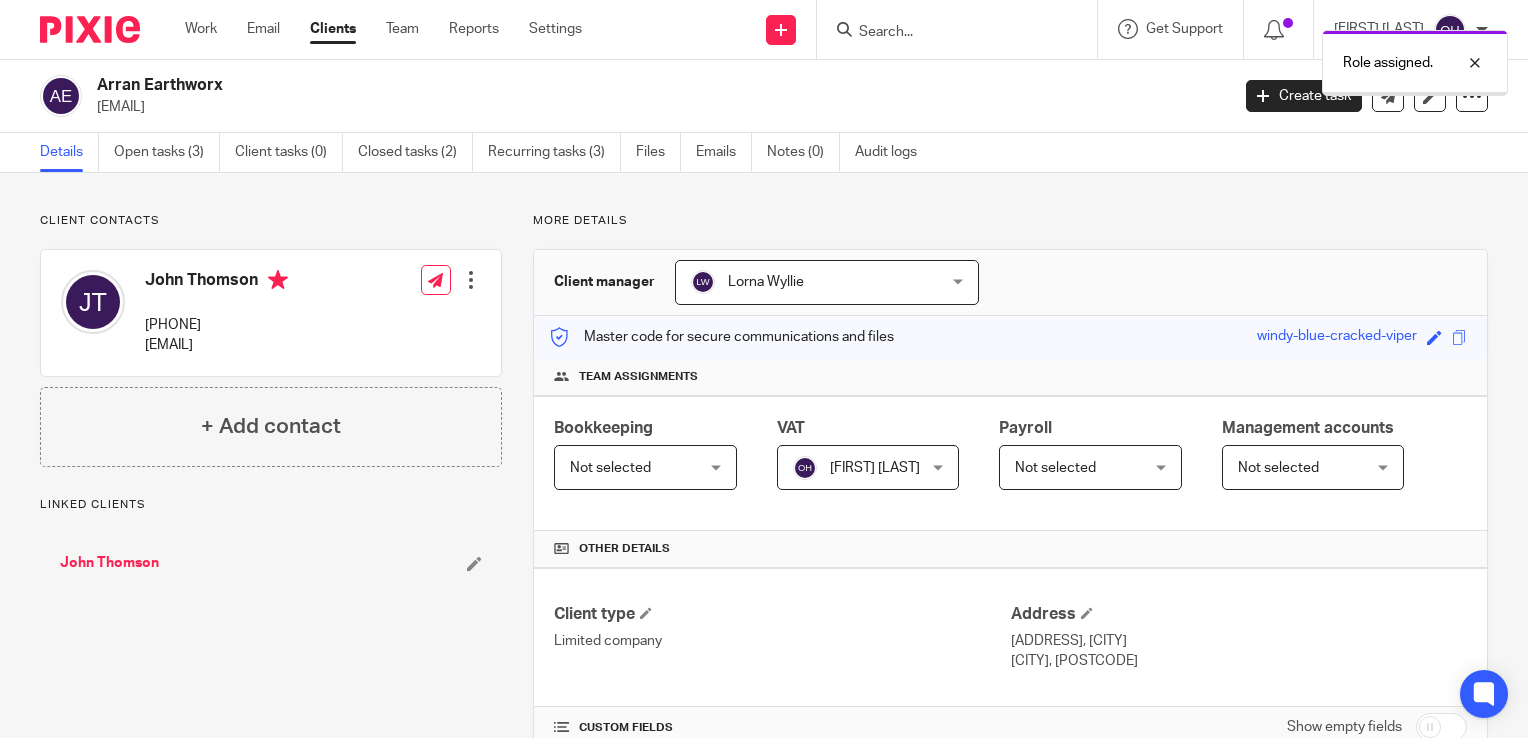 scroll, scrollTop: 0, scrollLeft: 0, axis: both 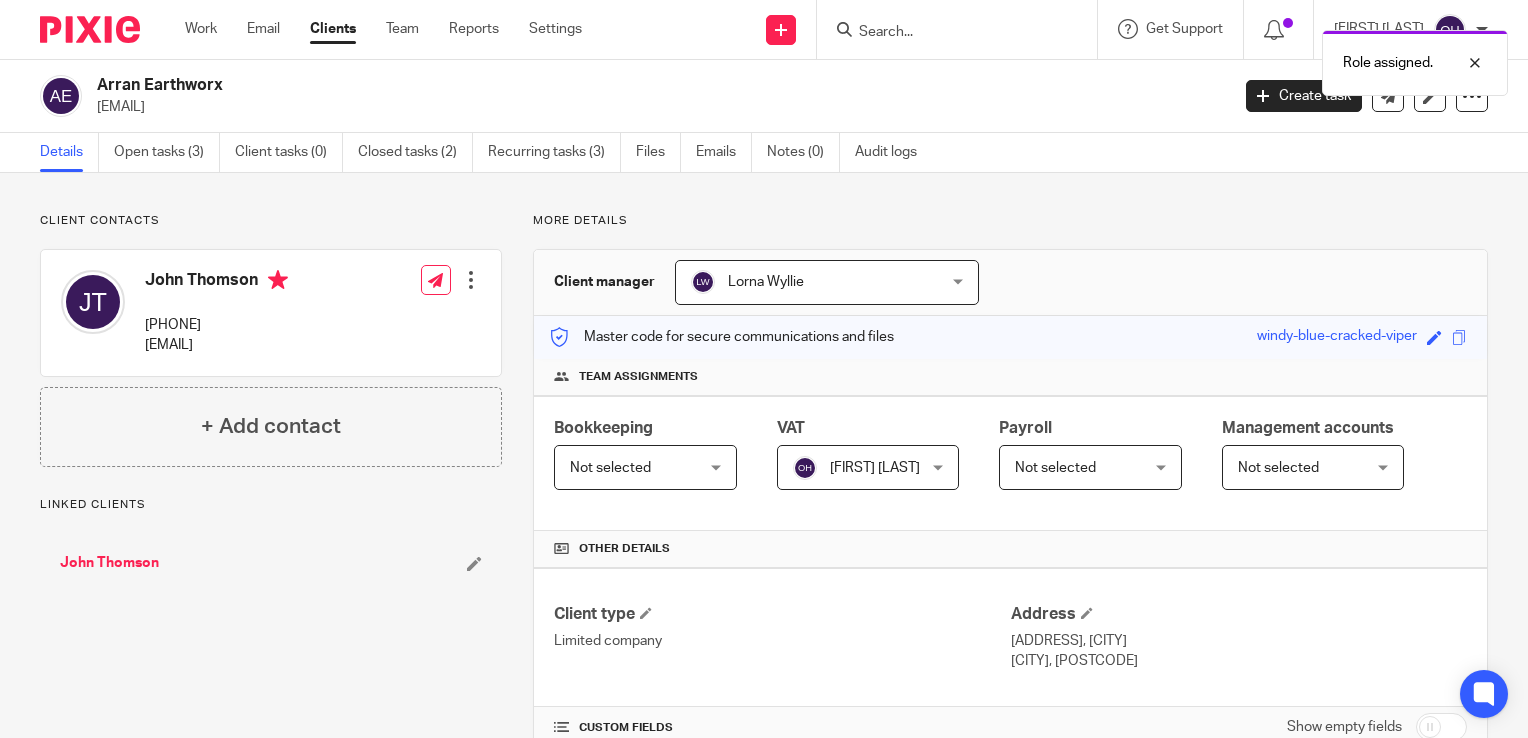 click on "[FIRST] [LAST]" at bounding box center [859, 467] 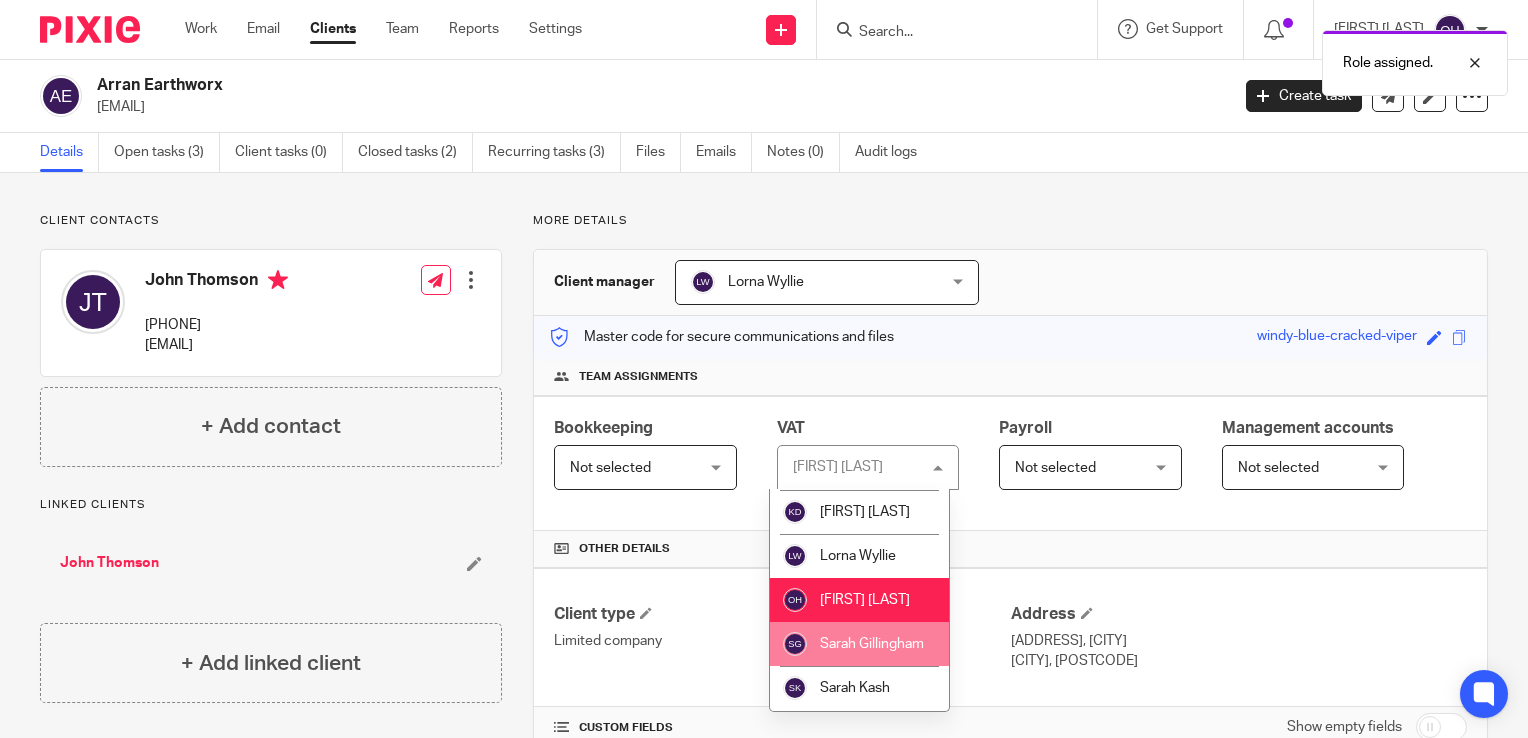 scroll, scrollTop: 104, scrollLeft: 0, axis: vertical 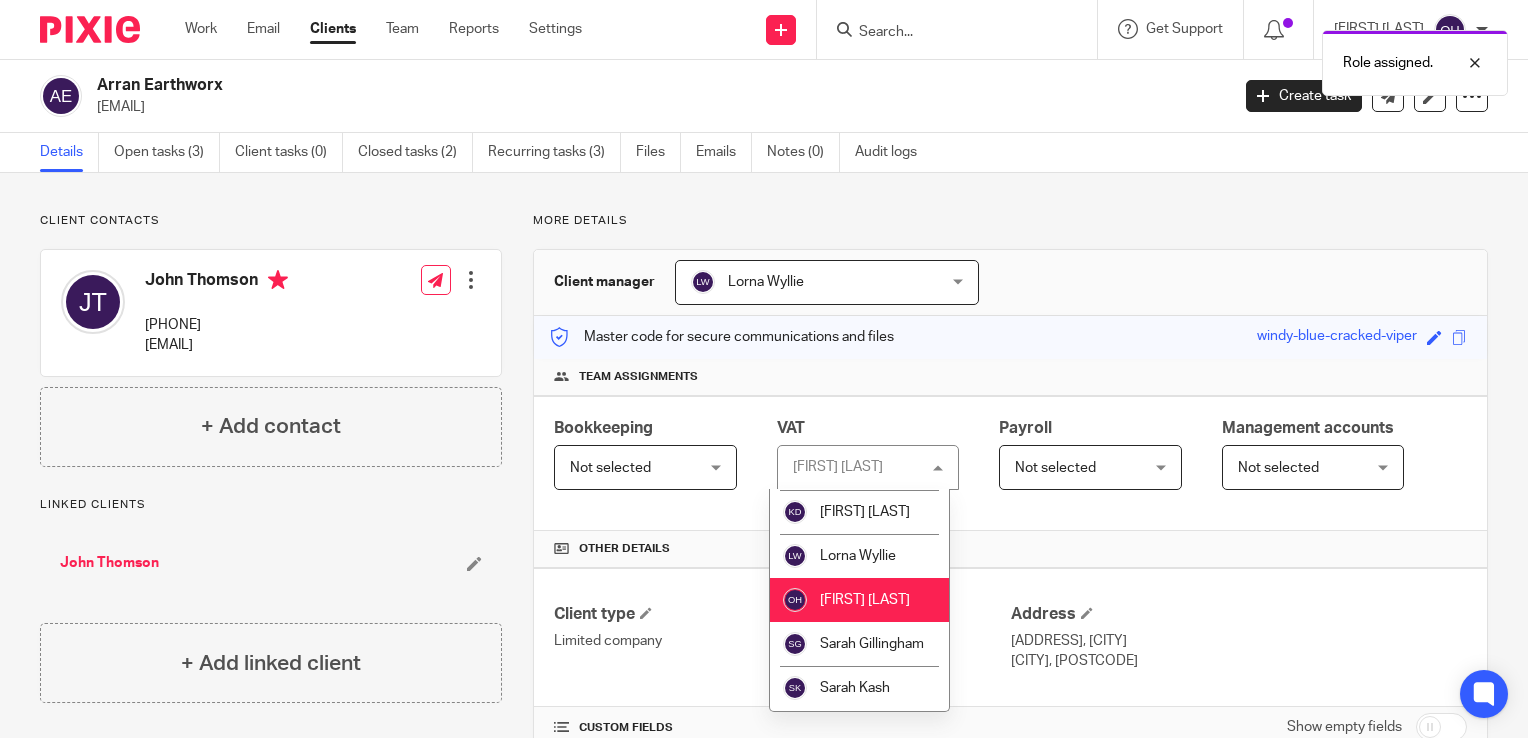 drag, startPoint x: 996, startPoint y: 529, endPoint x: 540, endPoint y: 317, distance: 502.87177 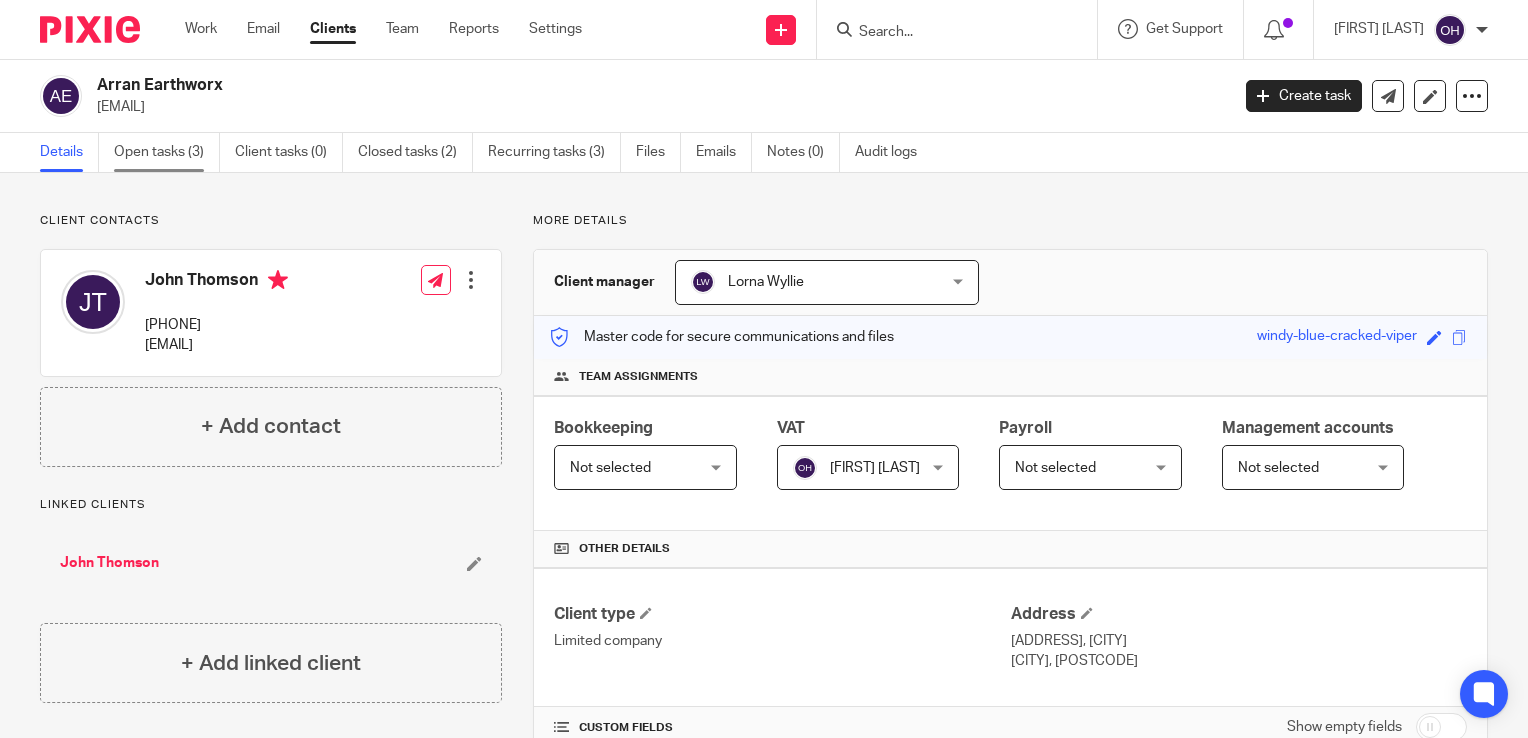 click on "Open tasks (3)" at bounding box center (167, 152) 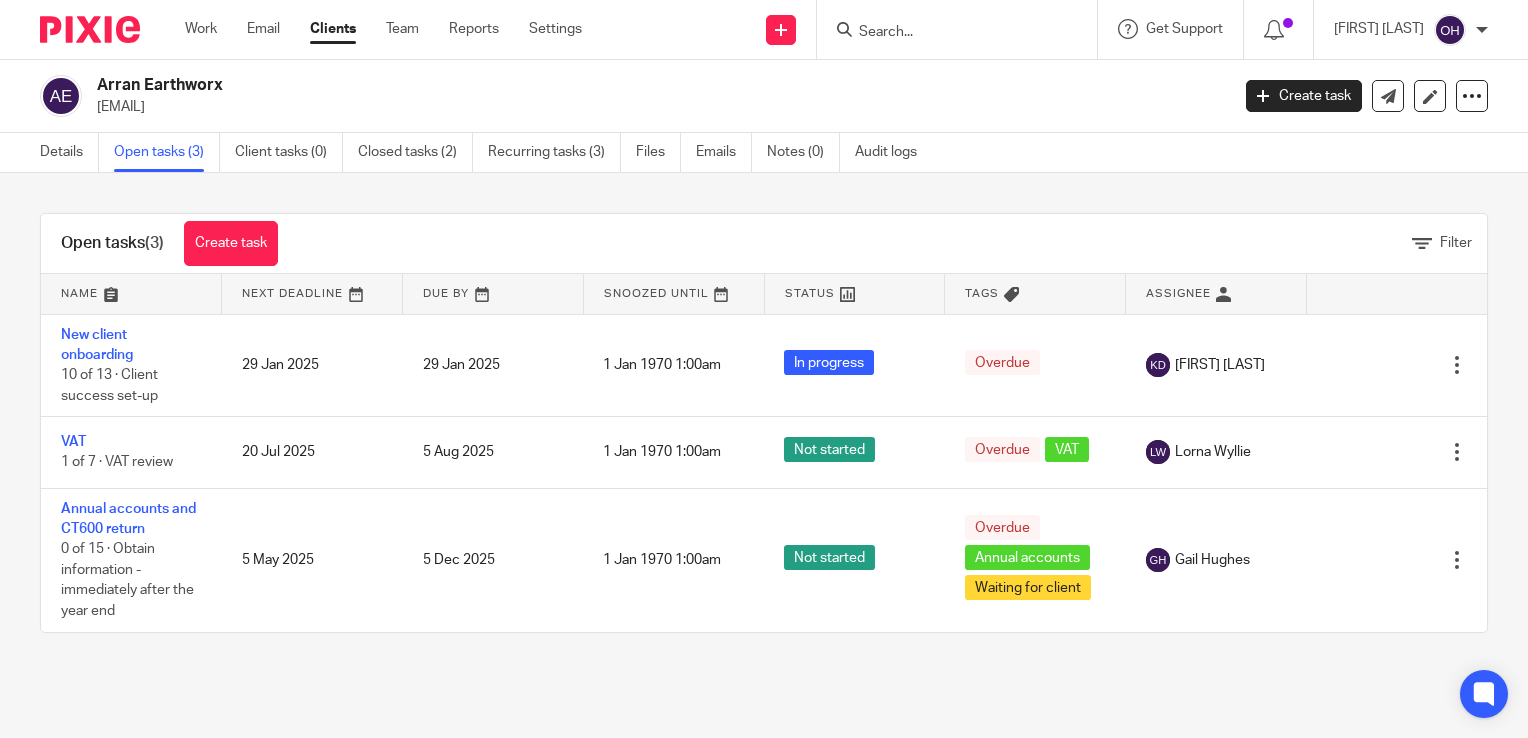 scroll, scrollTop: 0, scrollLeft: 0, axis: both 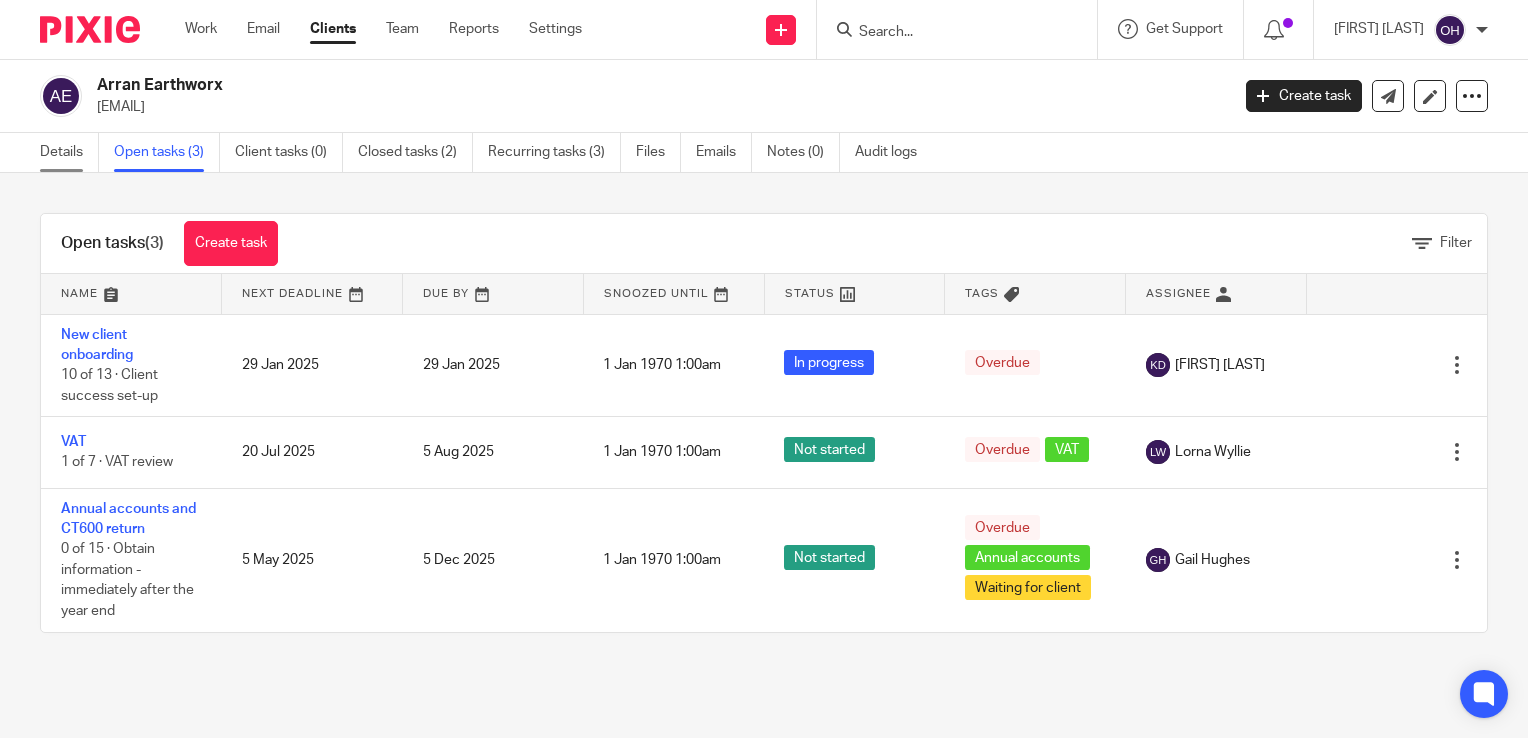 click on "Details" at bounding box center (69, 152) 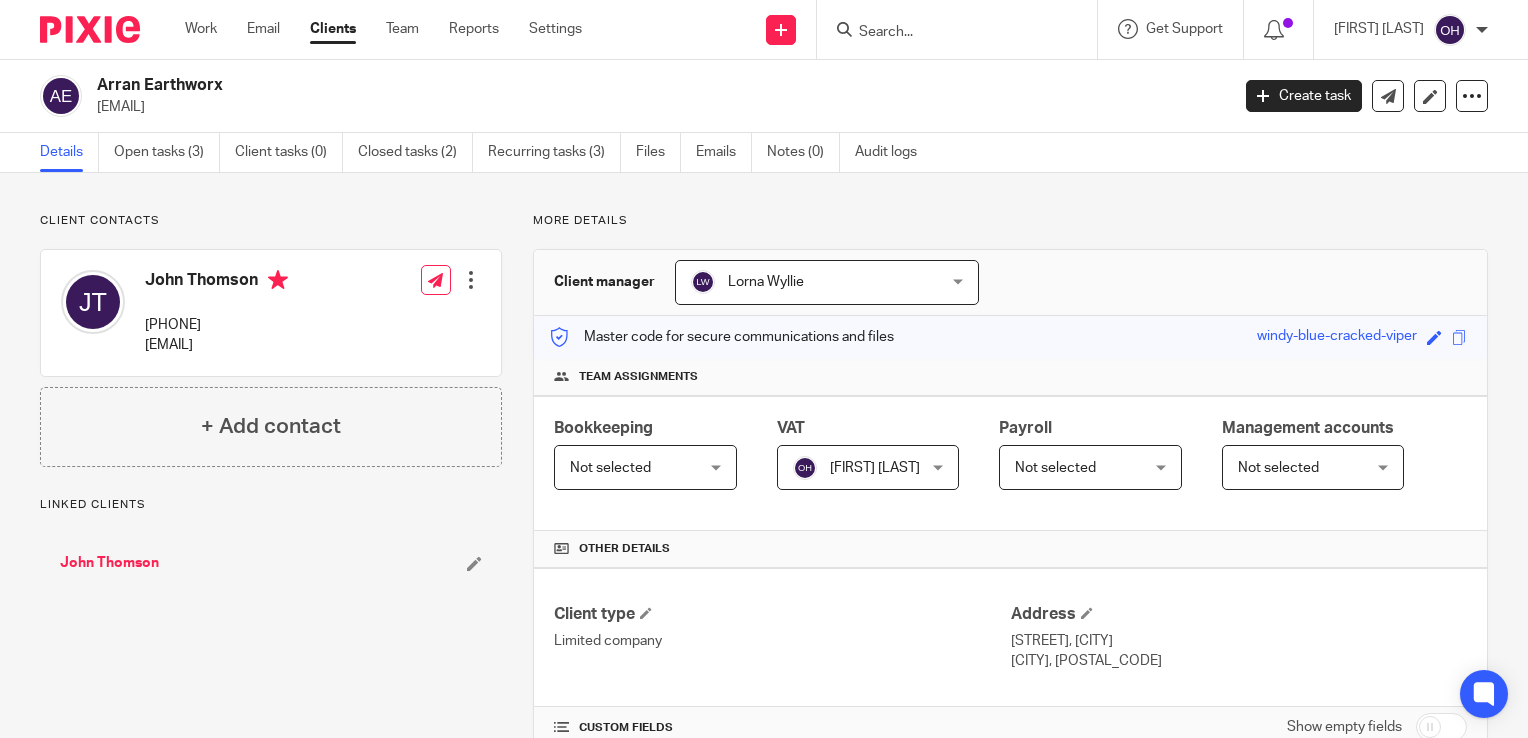 scroll, scrollTop: 0, scrollLeft: 0, axis: both 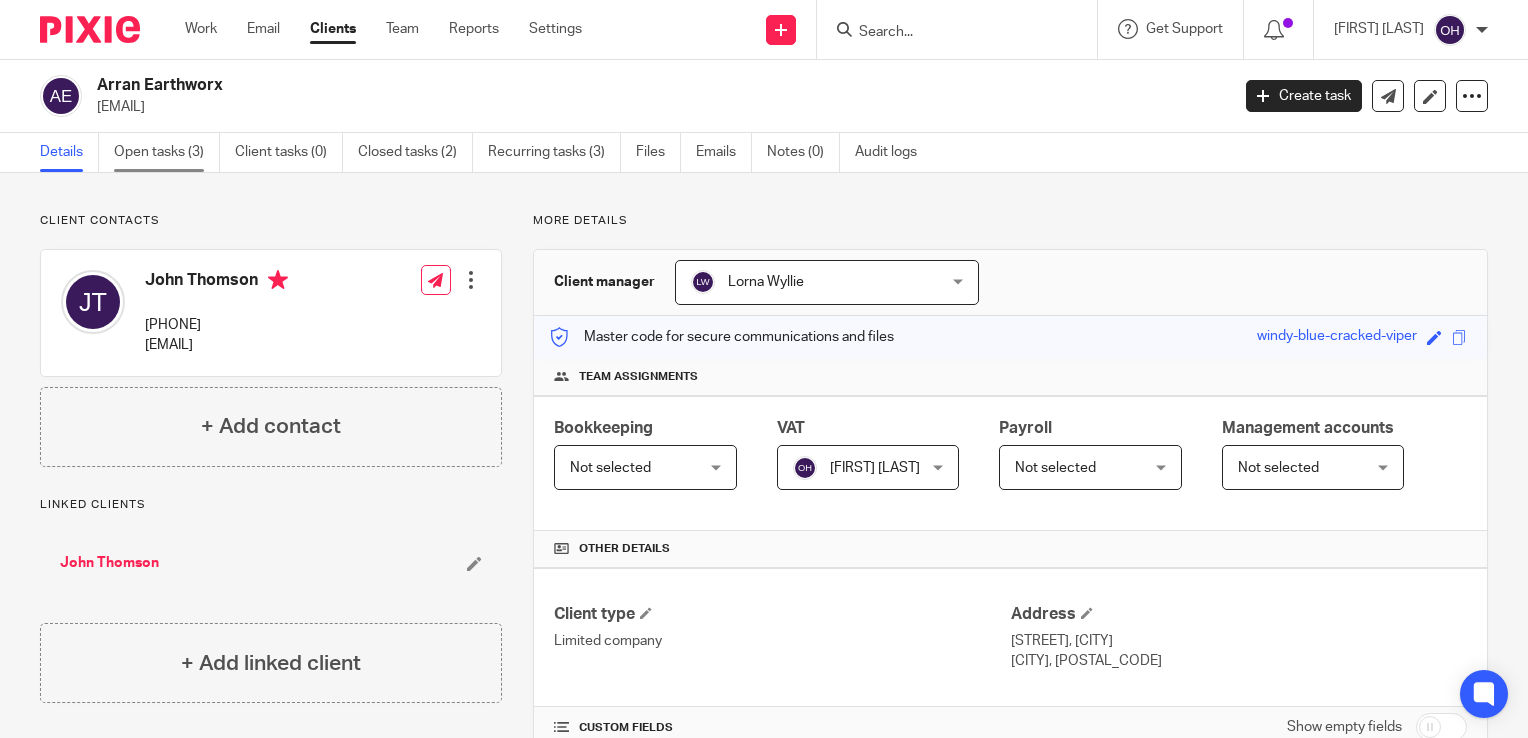 click on "Open tasks (3)" at bounding box center [167, 152] 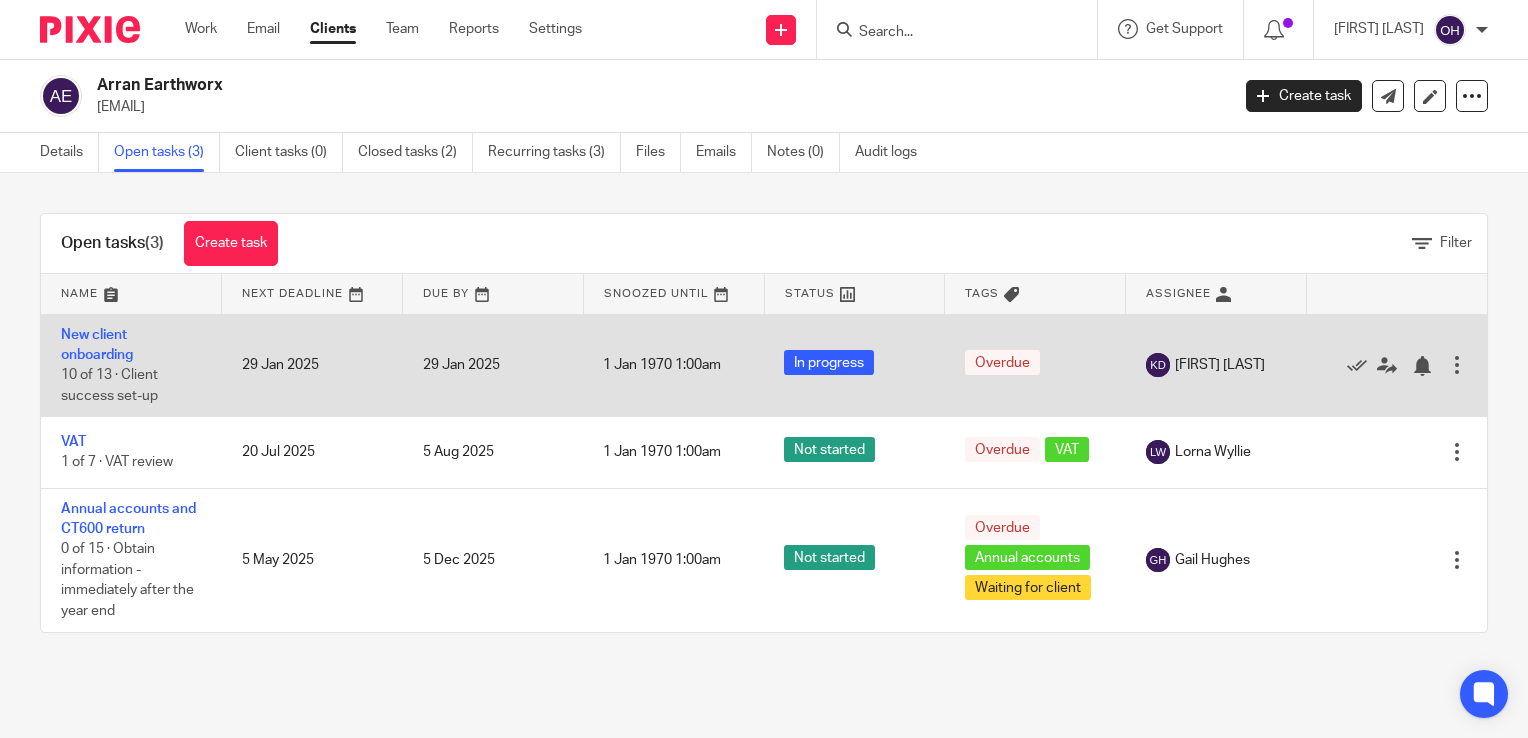 scroll, scrollTop: 0, scrollLeft: 0, axis: both 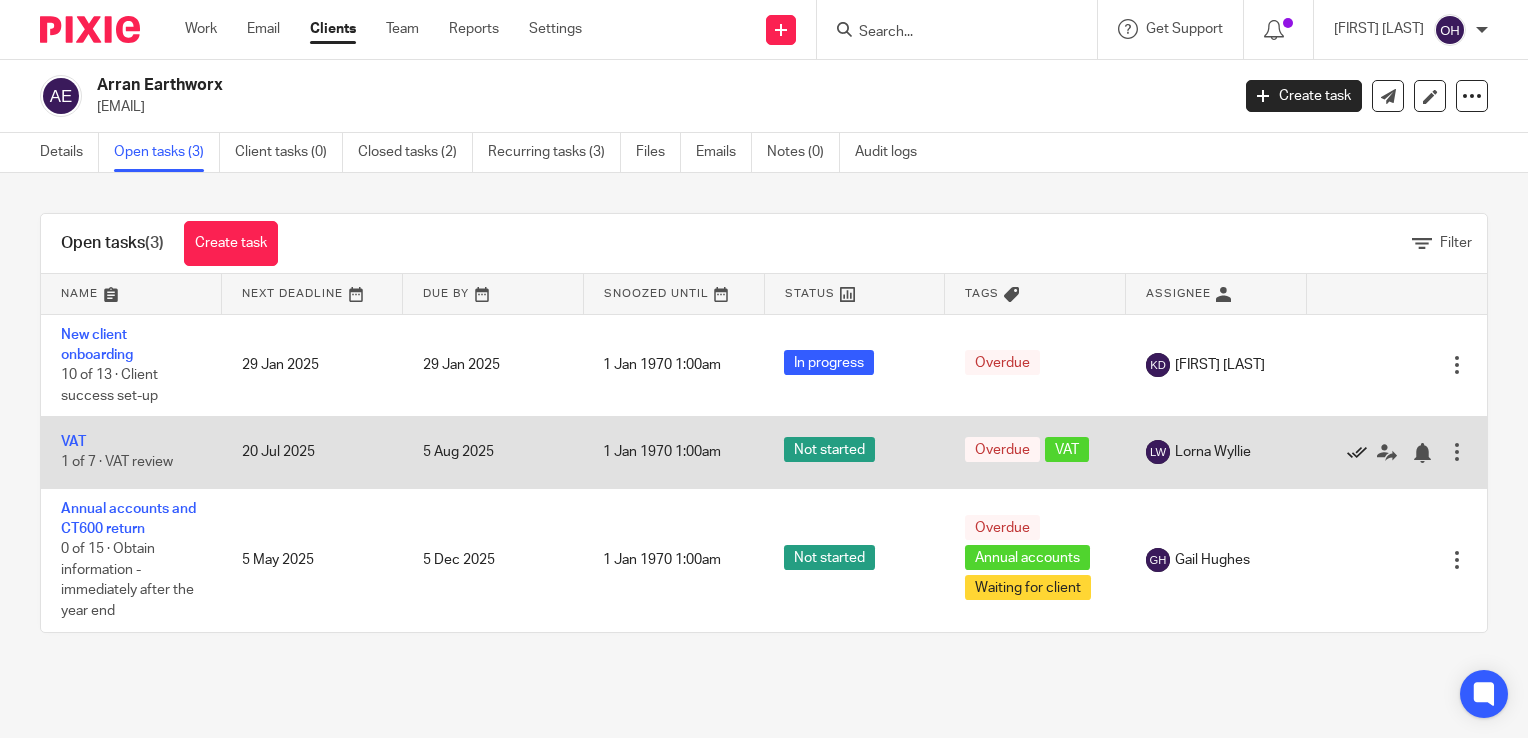 click at bounding box center [1357, 453] 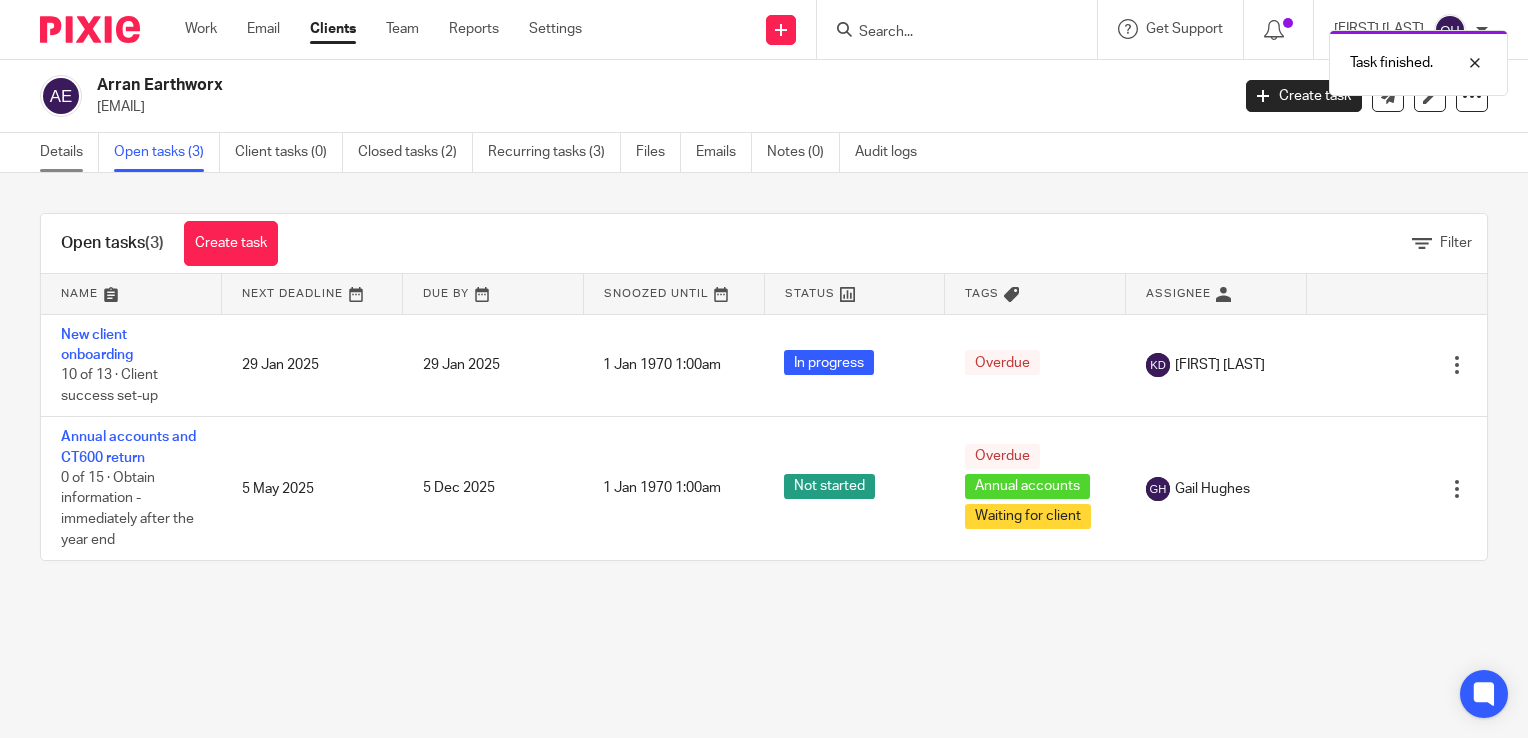 click on "Details" at bounding box center [69, 152] 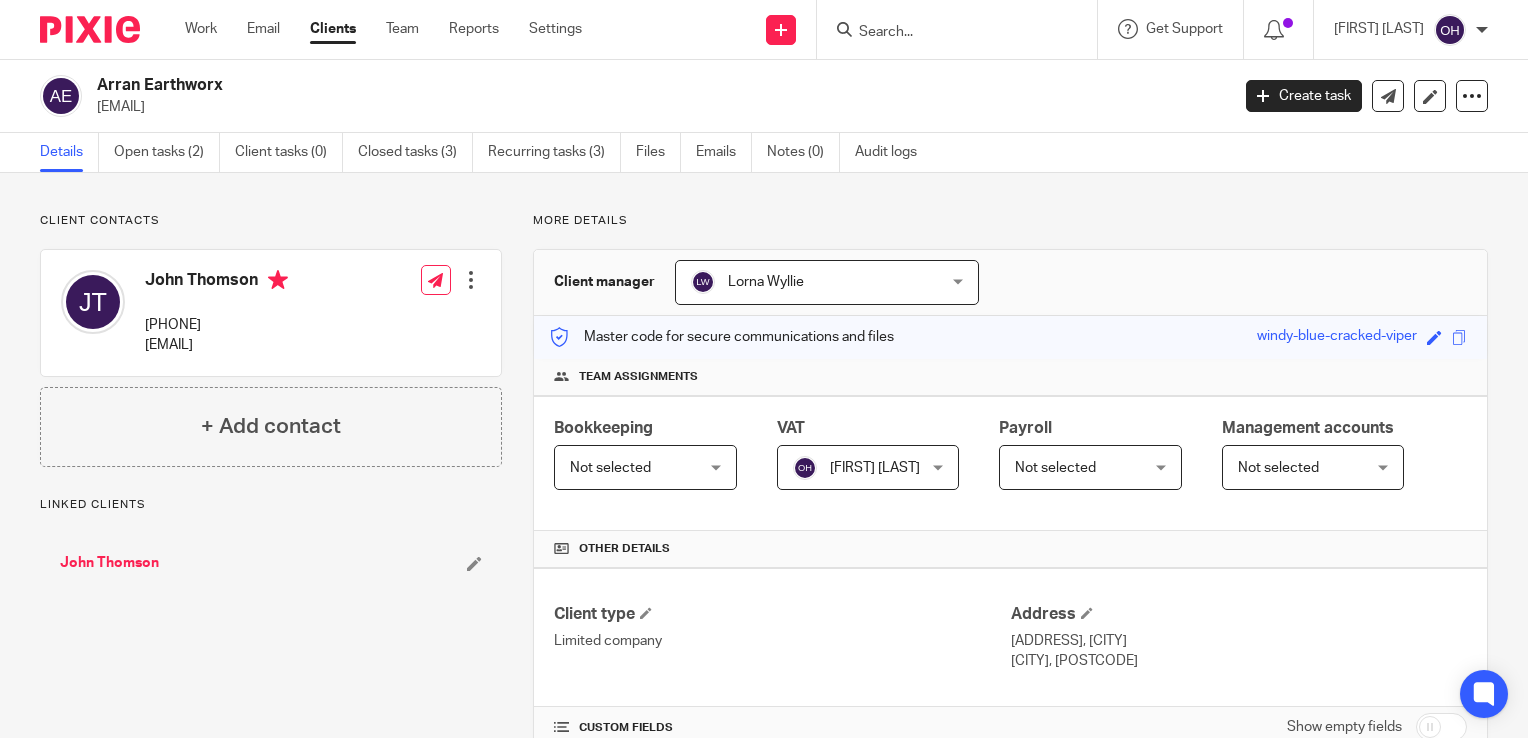 scroll, scrollTop: 0, scrollLeft: 0, axis: both 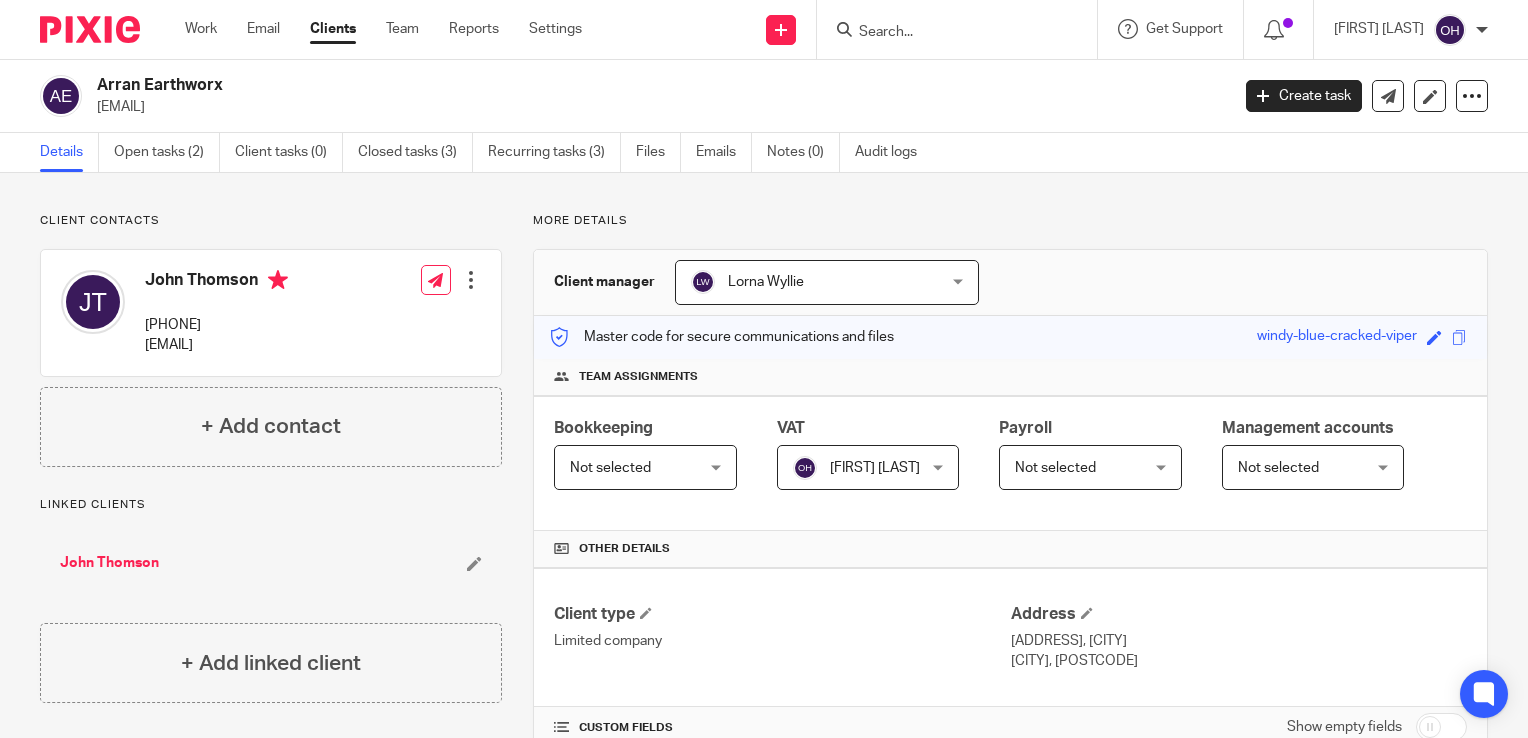 click on "Bookkeeping
Not selected
Not selected
Not selected
[FIRST] [LAST]
[FIRST] [LAST]
[FIRST] [LAST]
[FIRST] [LAST]
[FIRST] [LAST]
[FIRST] [LAST]
2
VAT
[FIRST] [LAST]
[FIRST] [LAST]
Not selected
[FIRST] [LAST]
[FIRST] [LAST]
[FIRST] [LAST]
[FIRST] [LAST]
[FIRST] [LAST]
[FIRST] [LAST]
2
Payroll" at bounding box center [1010, 463] 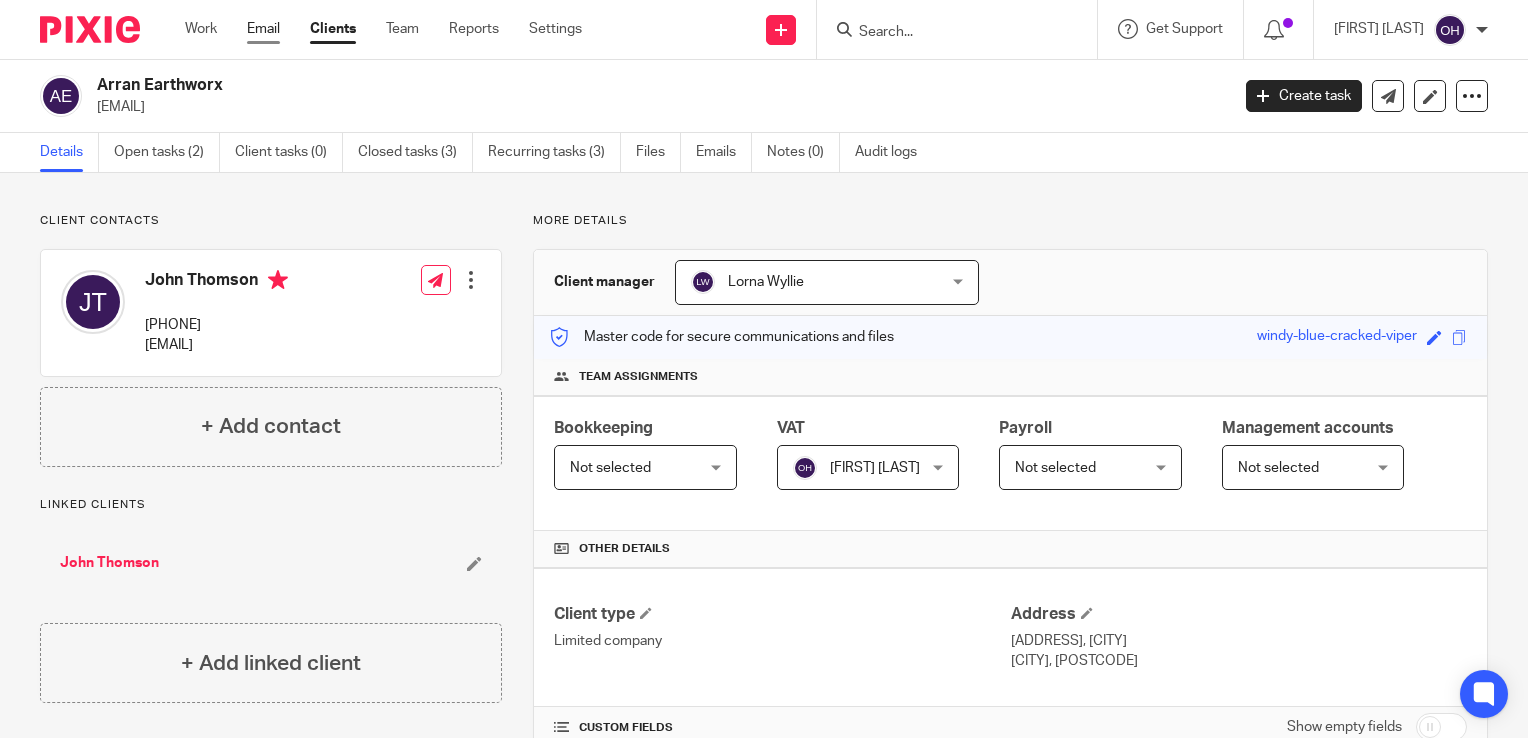 click on "Email" at bounding box center (263, 29) 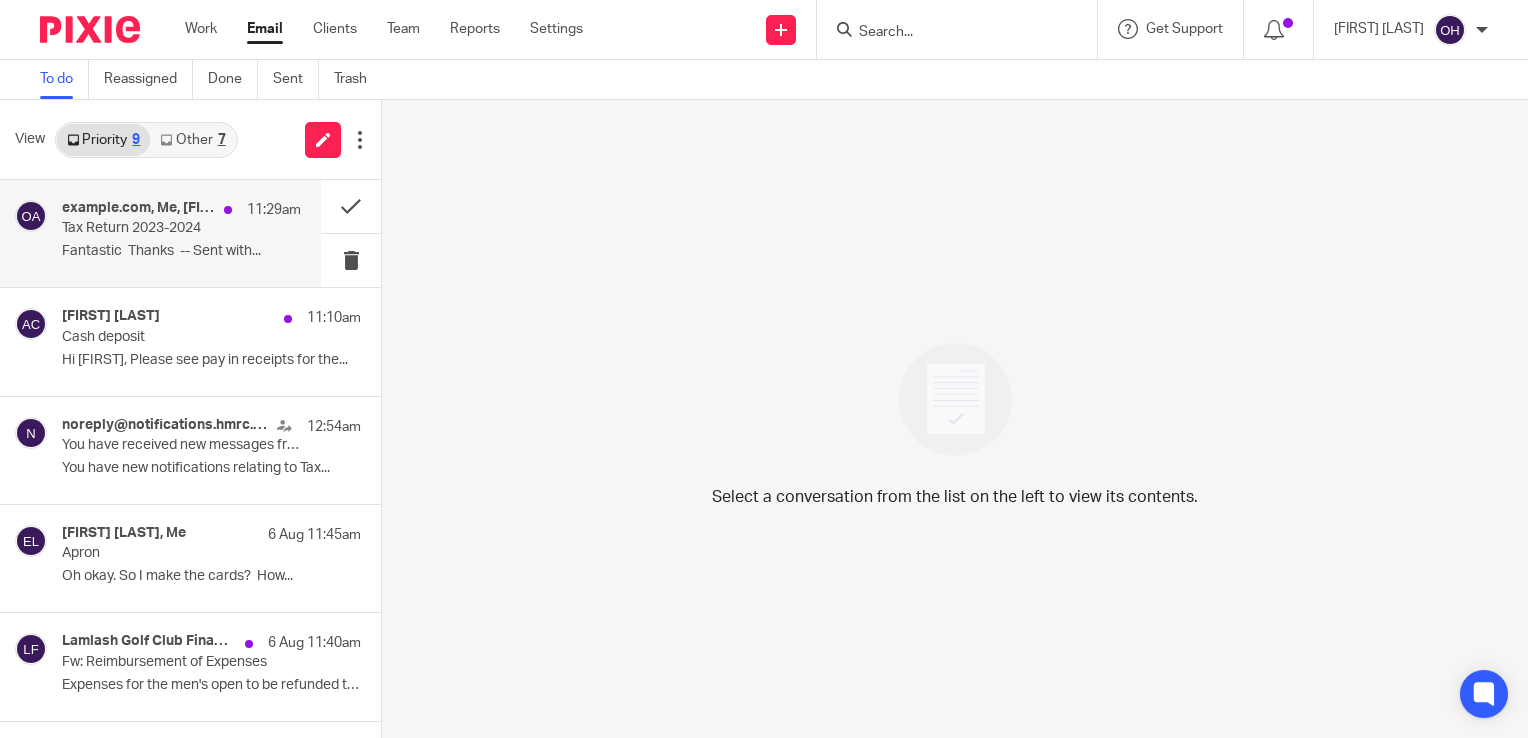 scroll, scrollTop: 0, scrollLeft: 0, axis: both 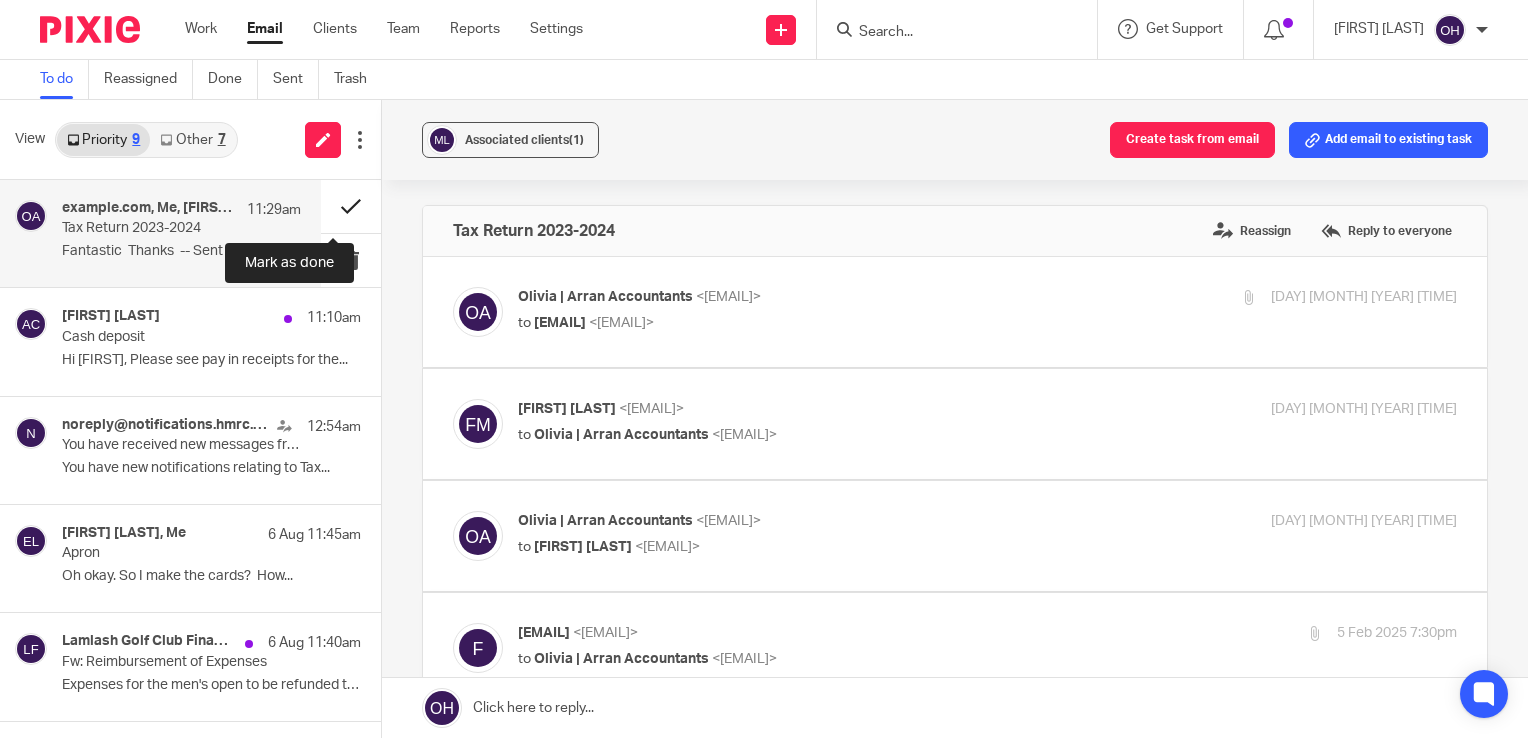 click at bounding box center [351, 206] 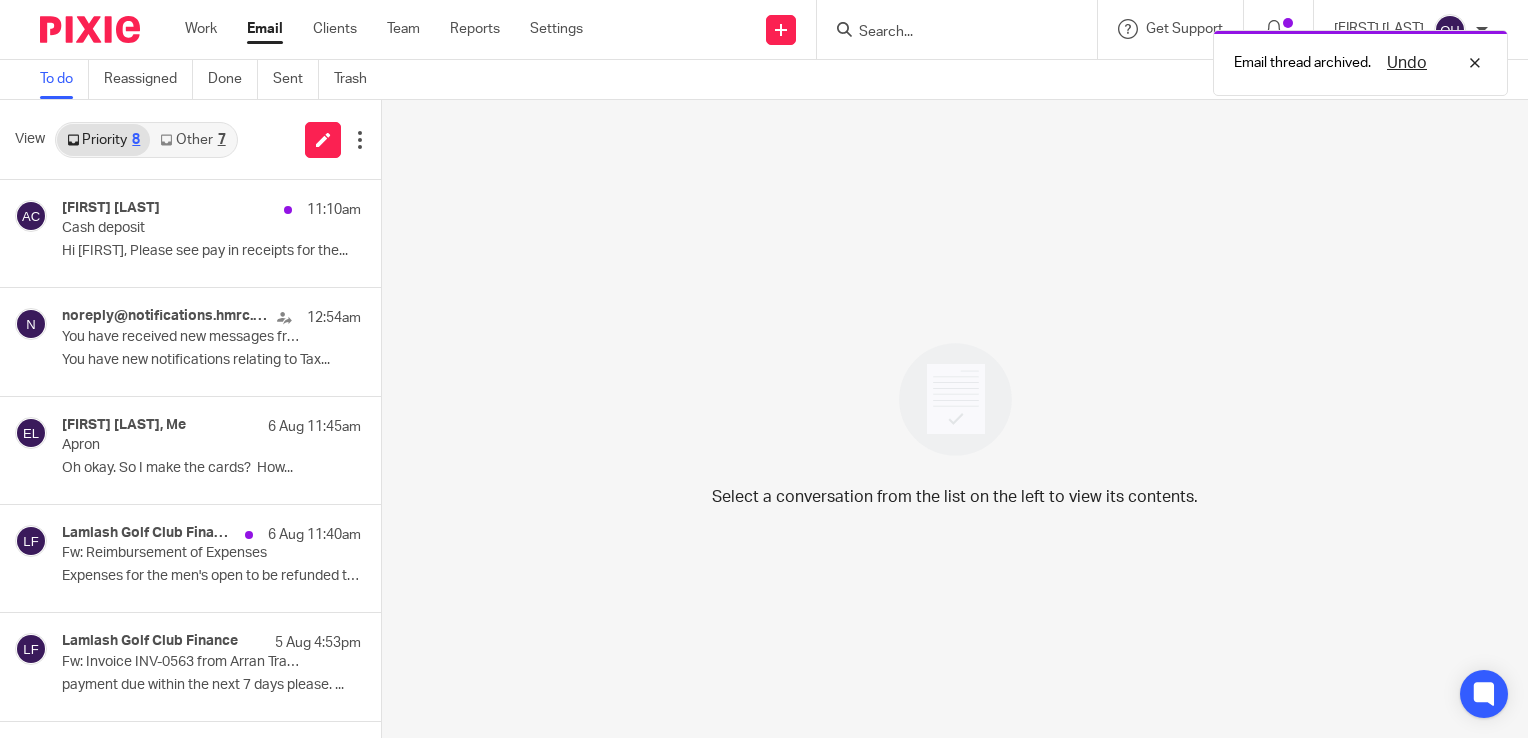 click on "Other
7" at bounding box center (192, 140) 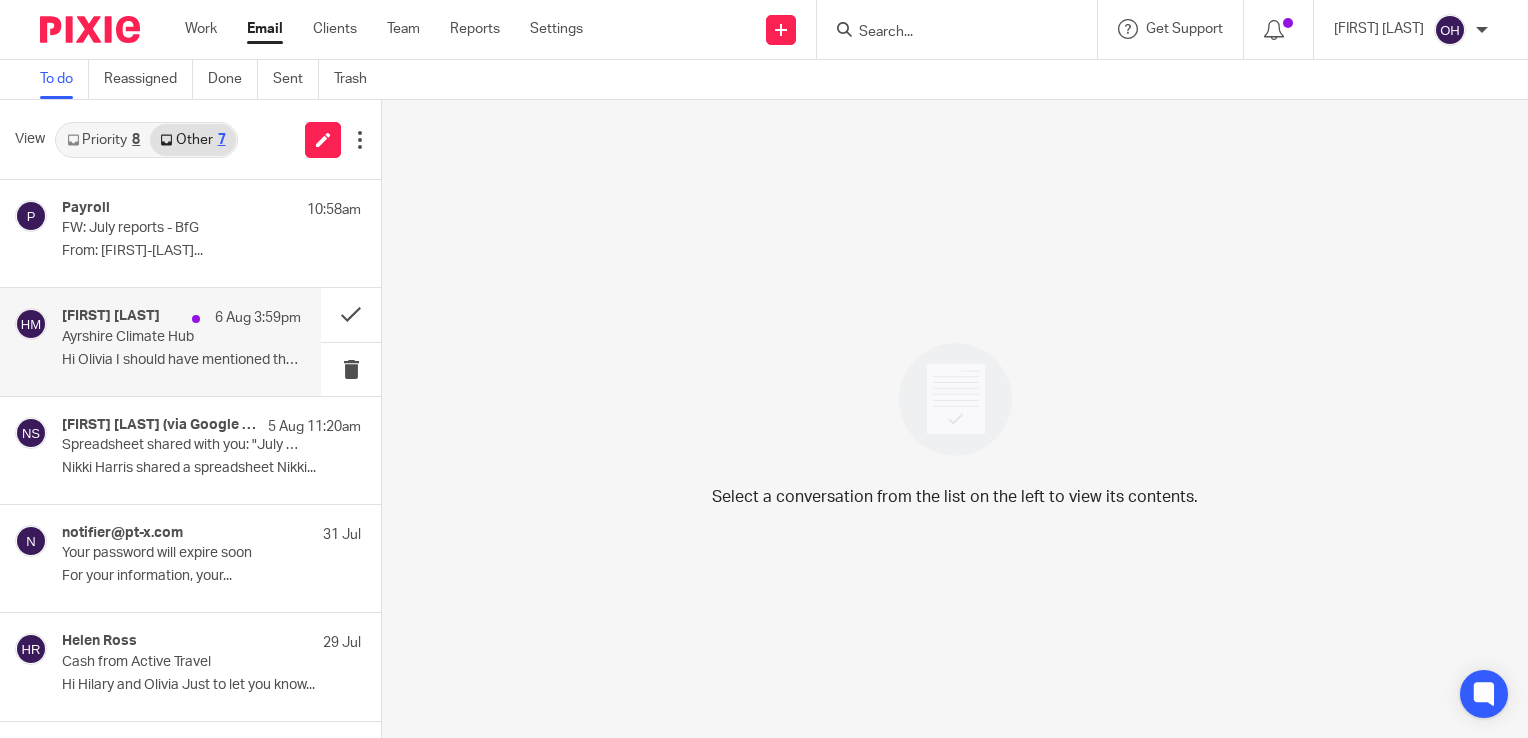 click on "Ayrshire Climate Hub" at bounding box center (157, 337) 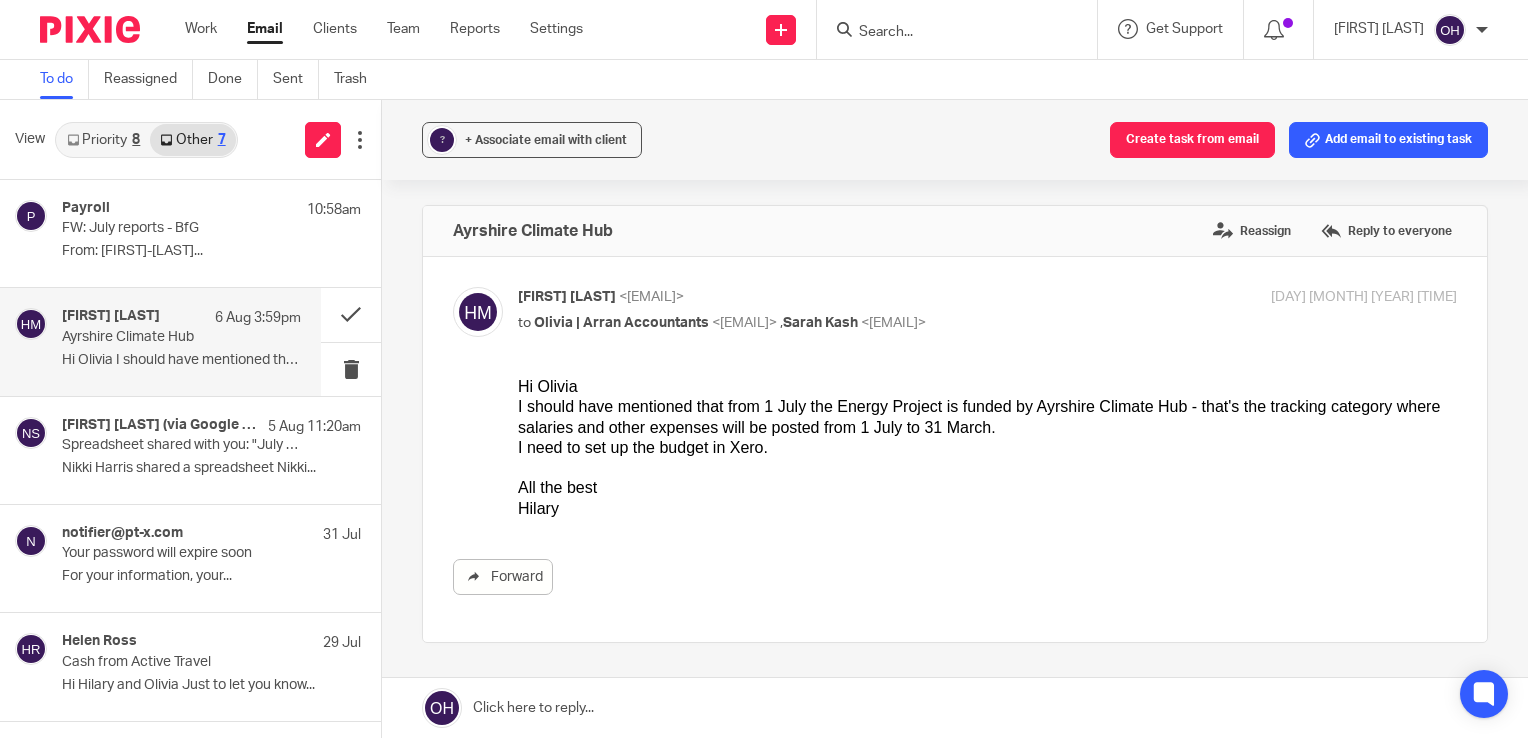 scroll, scrollTop: 0, scrollLeft: 0, axis: both 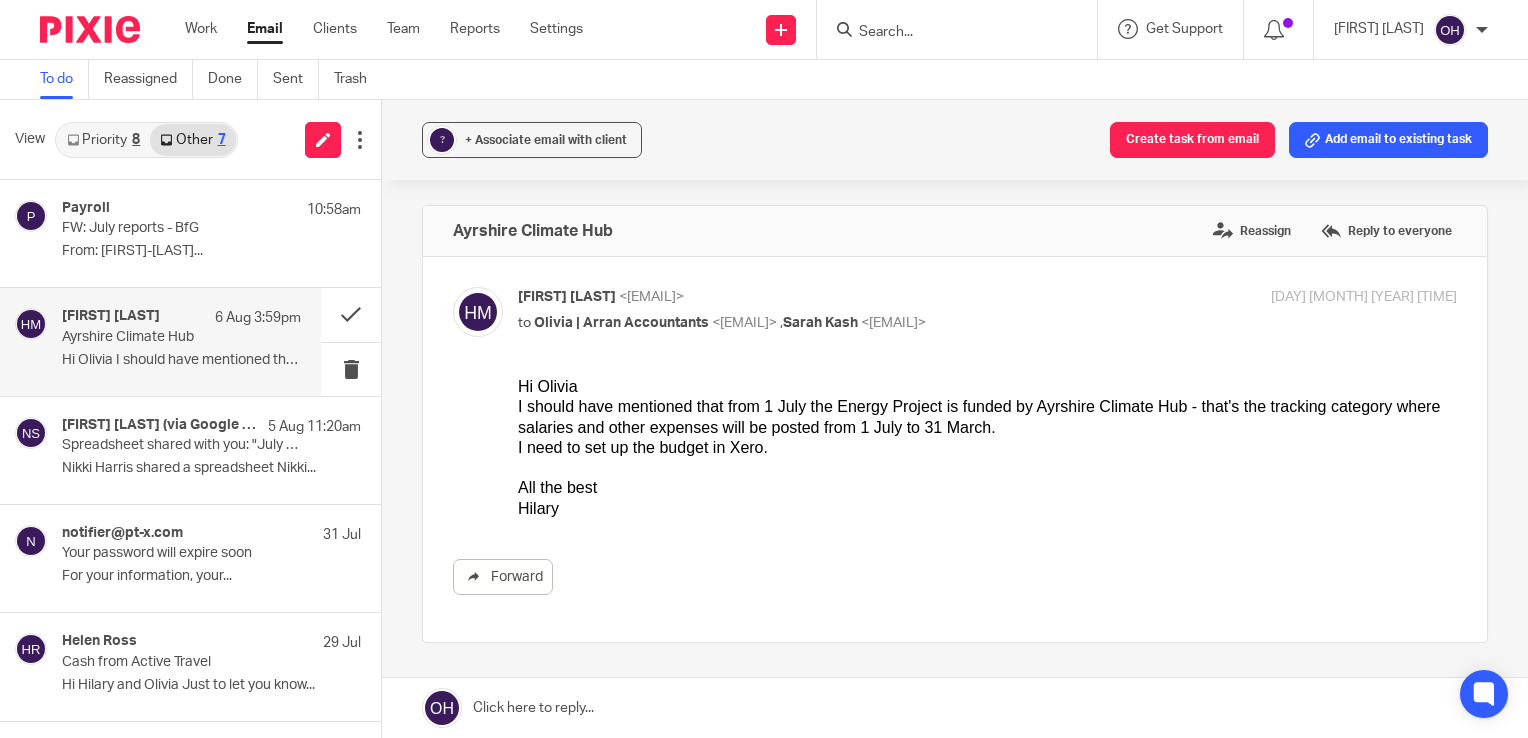 click at bounding box center (947, 33) 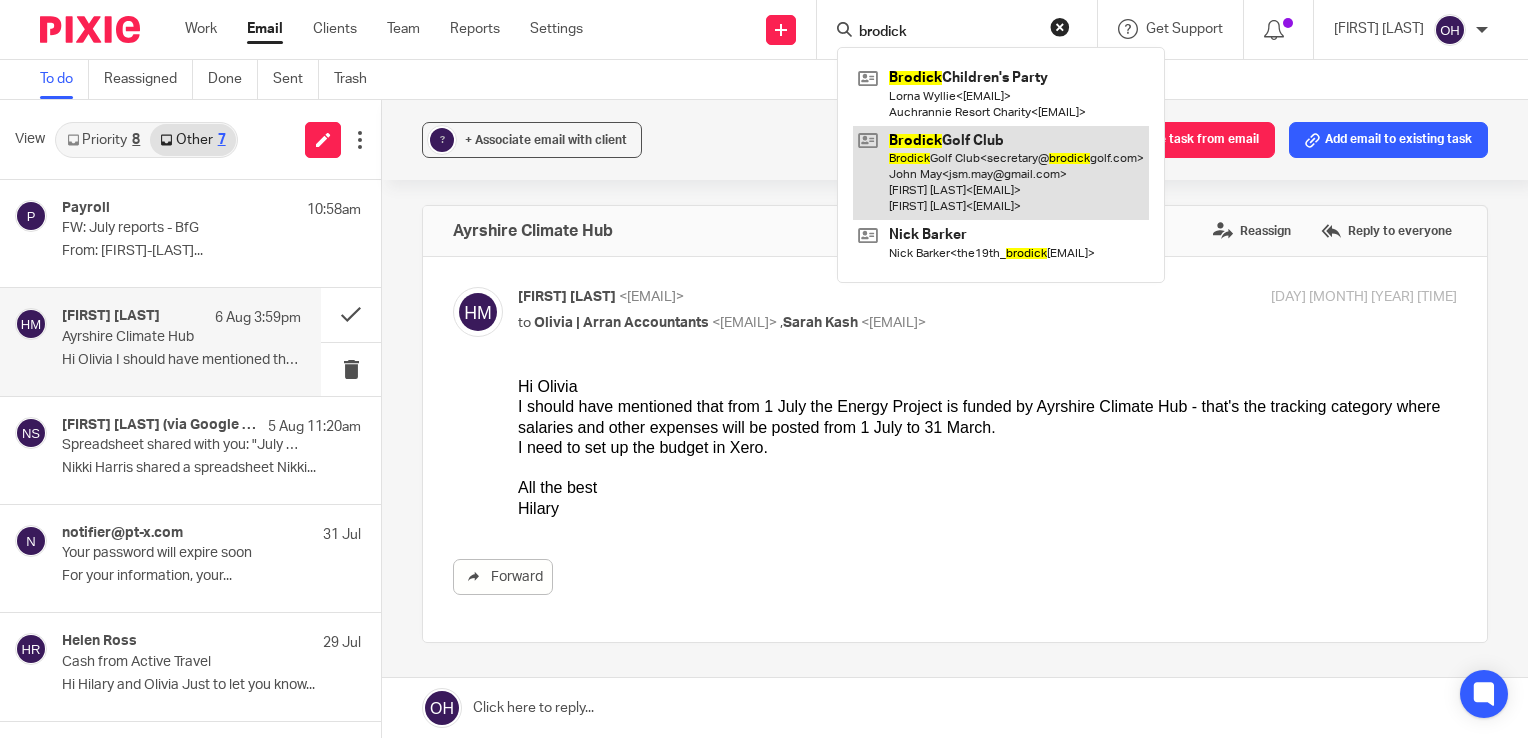 type on "brodick" 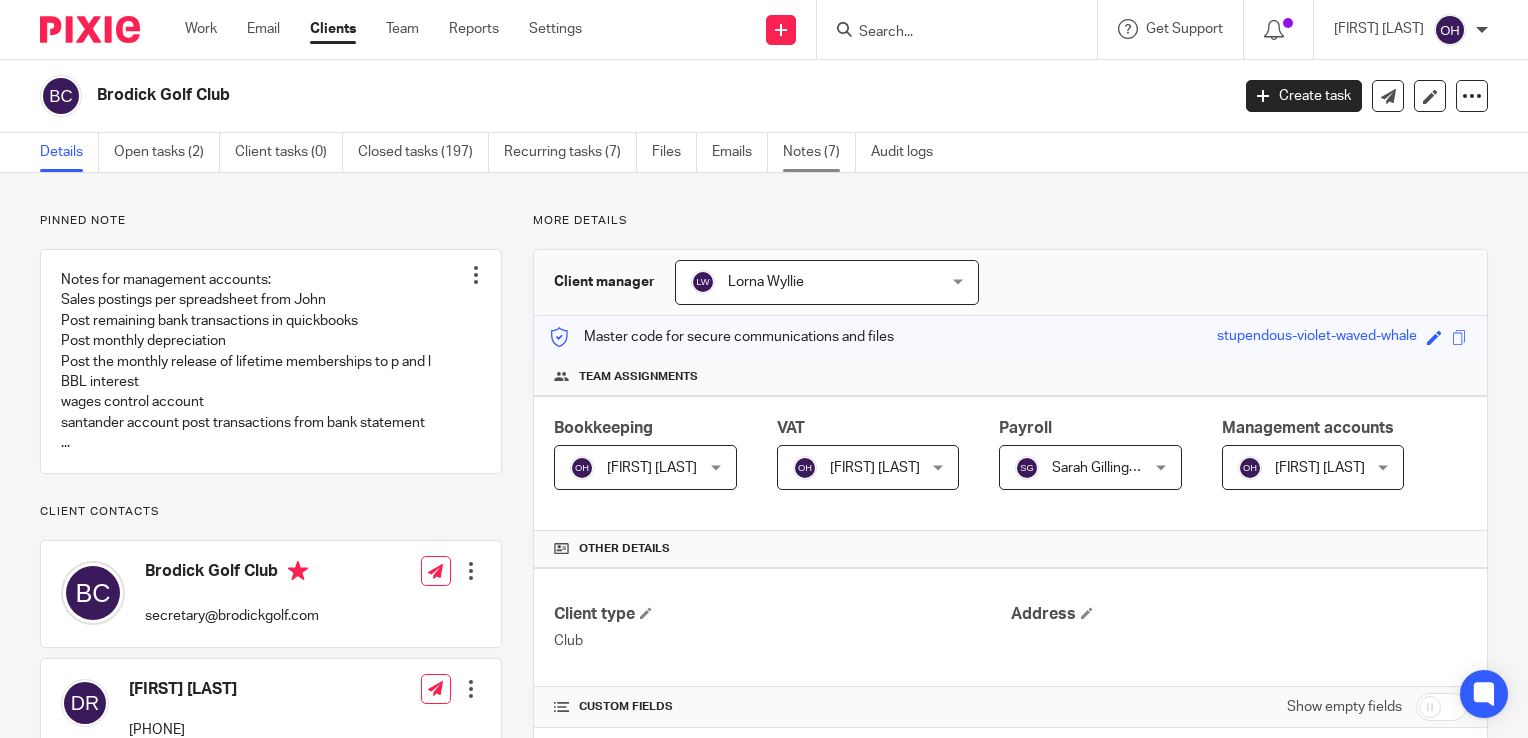 scroll, scrollTop: 0, scrollLeft: 0, axis: both 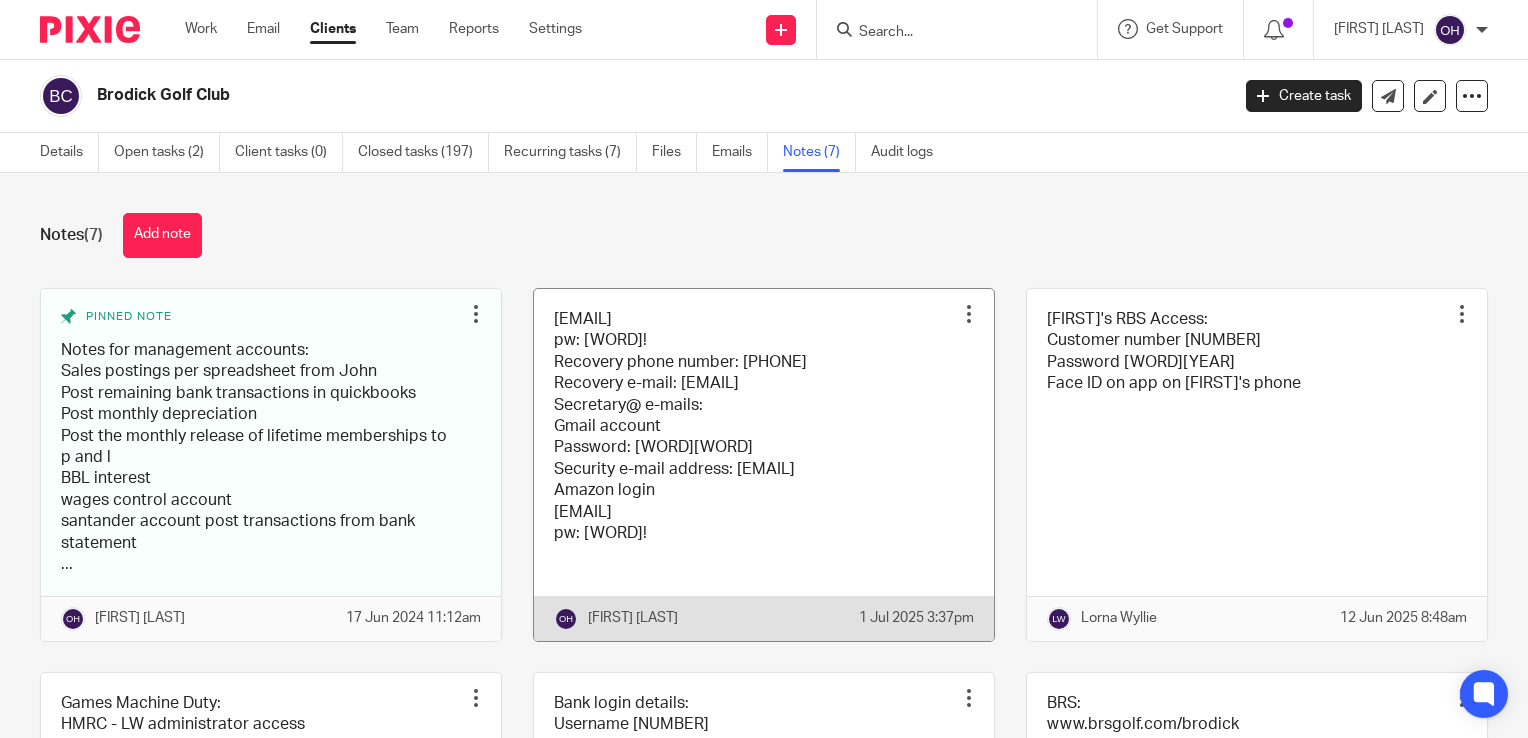 click at bounding box center (764, 465) 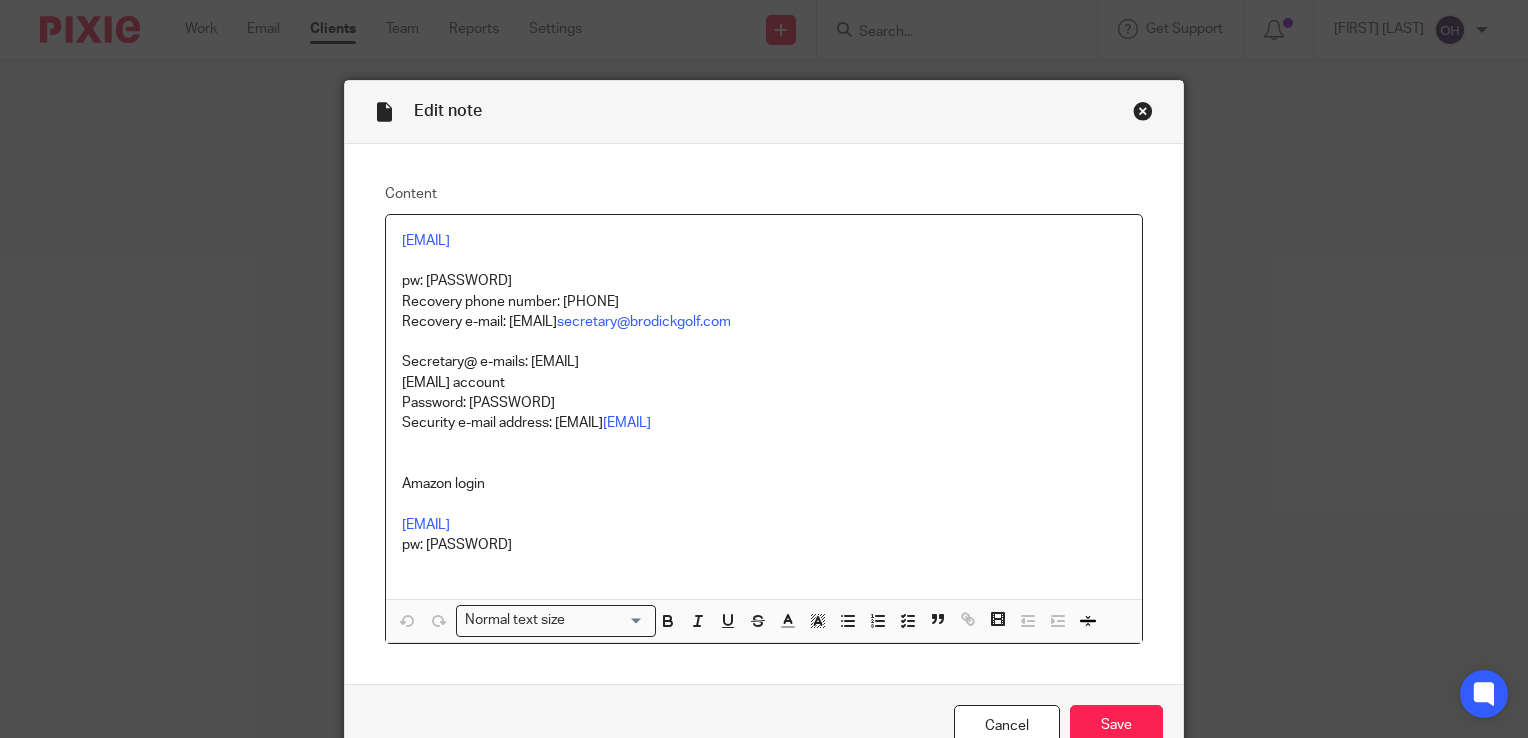 scroll, scrollTop: 0, scrollLeft: 0, axis: both 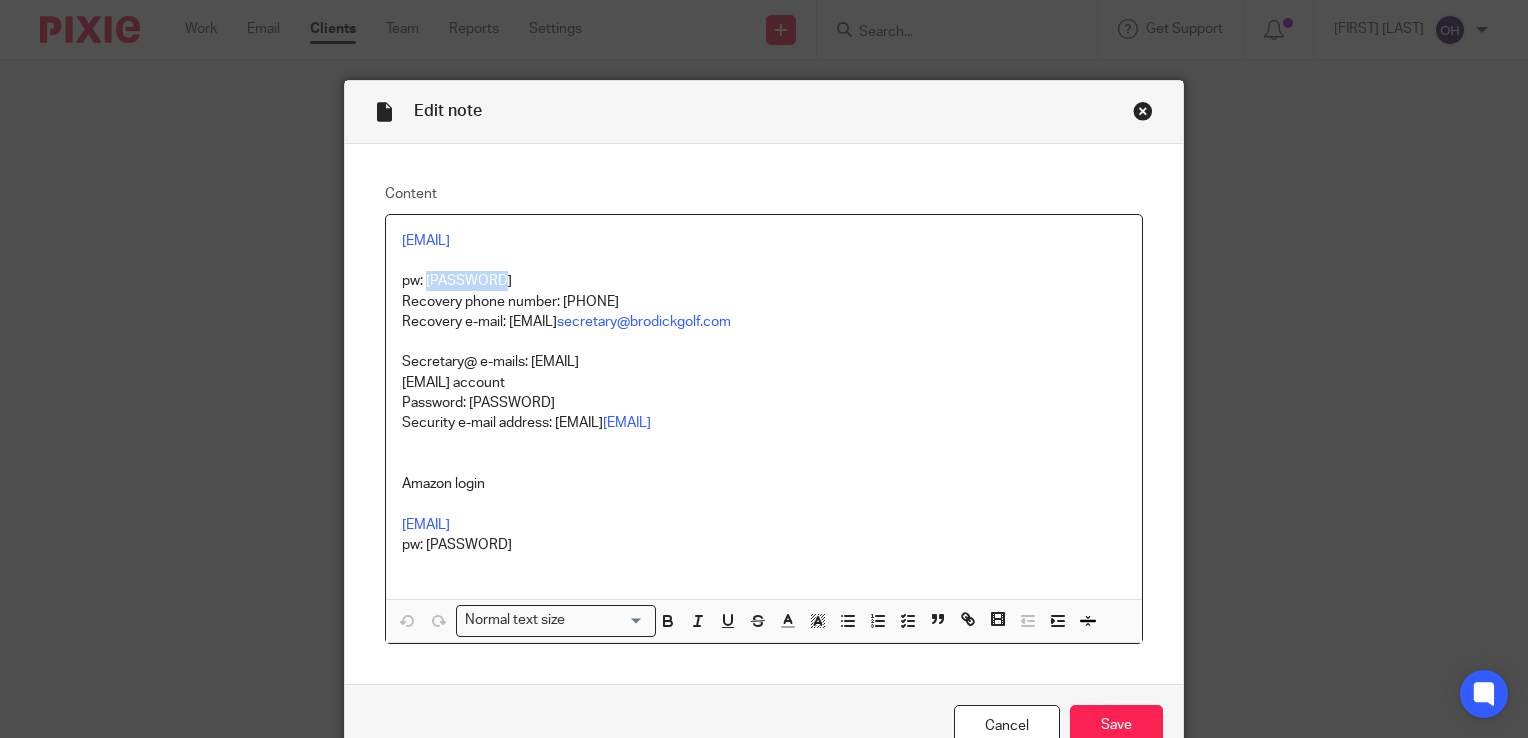 drag, startPoint x: 496, startPoint y: 282, endPoint x: 416, endPoint y: 286, distance: 80.09994 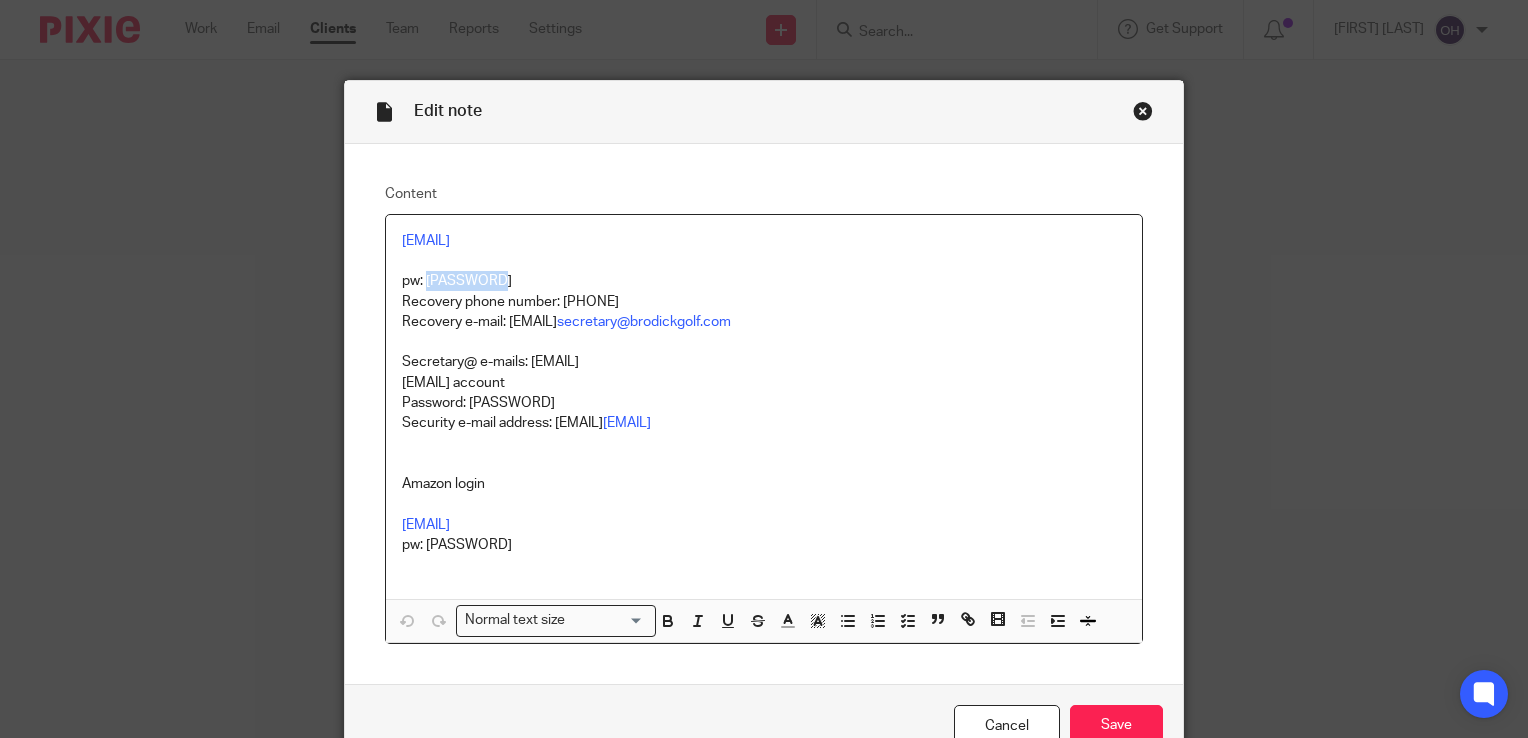 click at bounding box center [1143, 111] 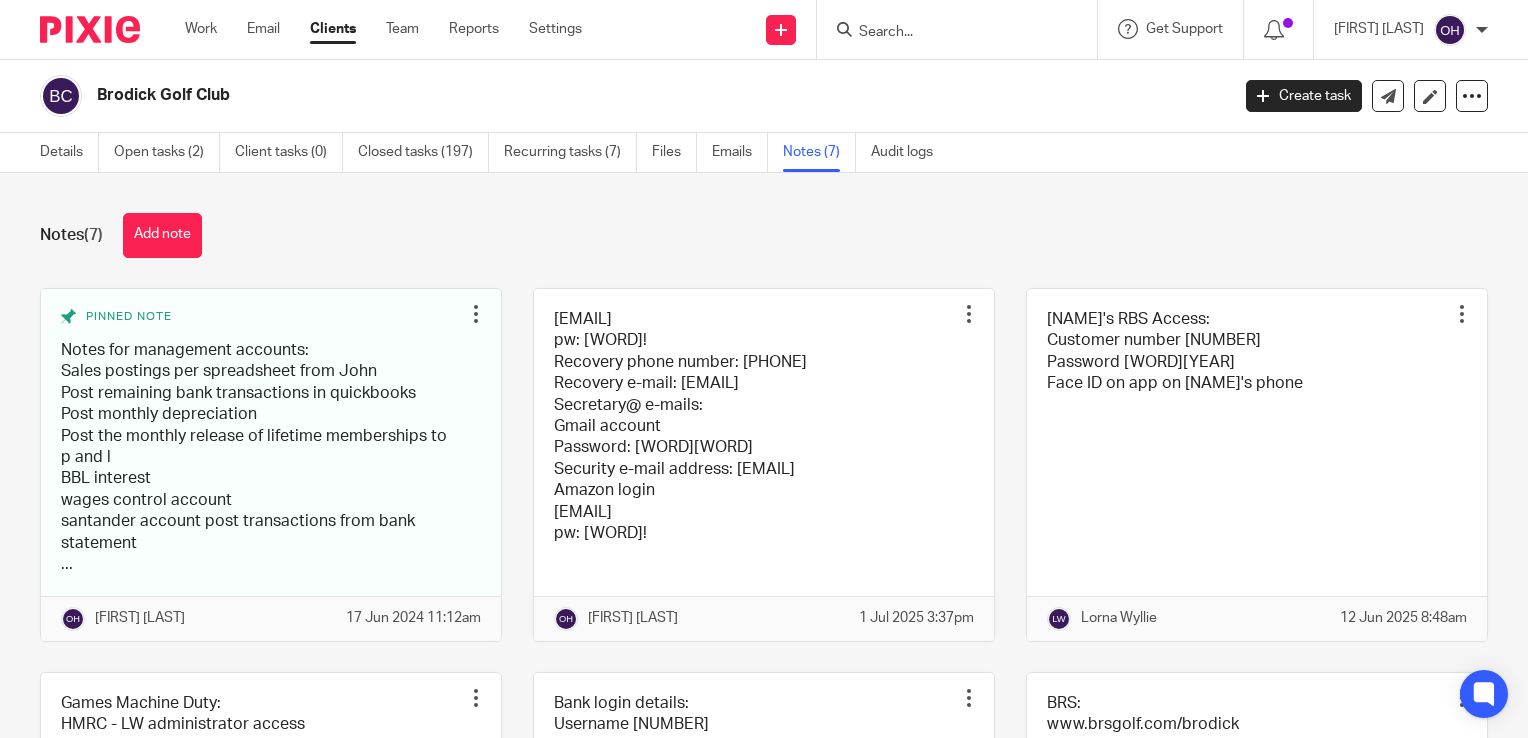 scroll, scrollTop: 0, scrollLeft: 0, axis: both 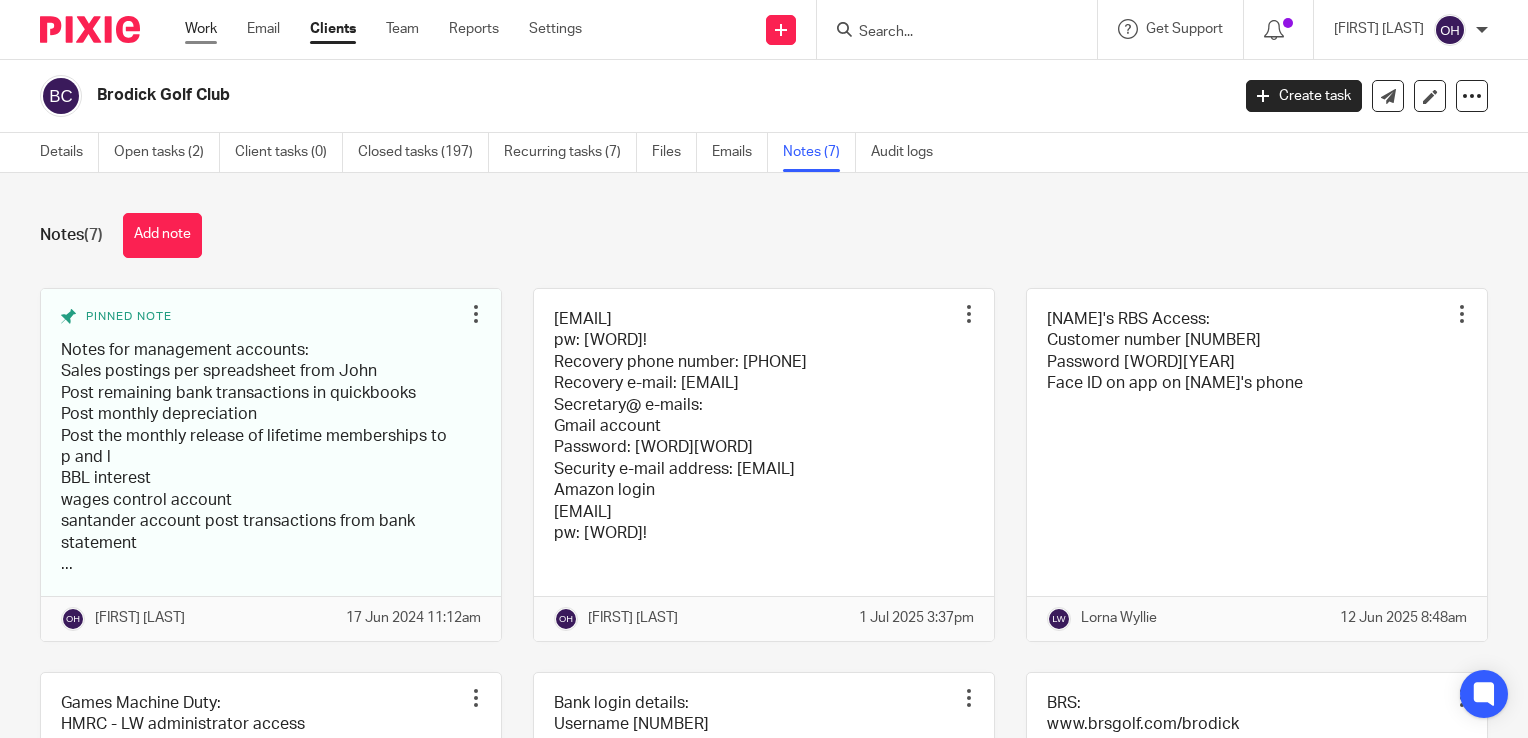 click on "Work" at bounding box center [201, 29] 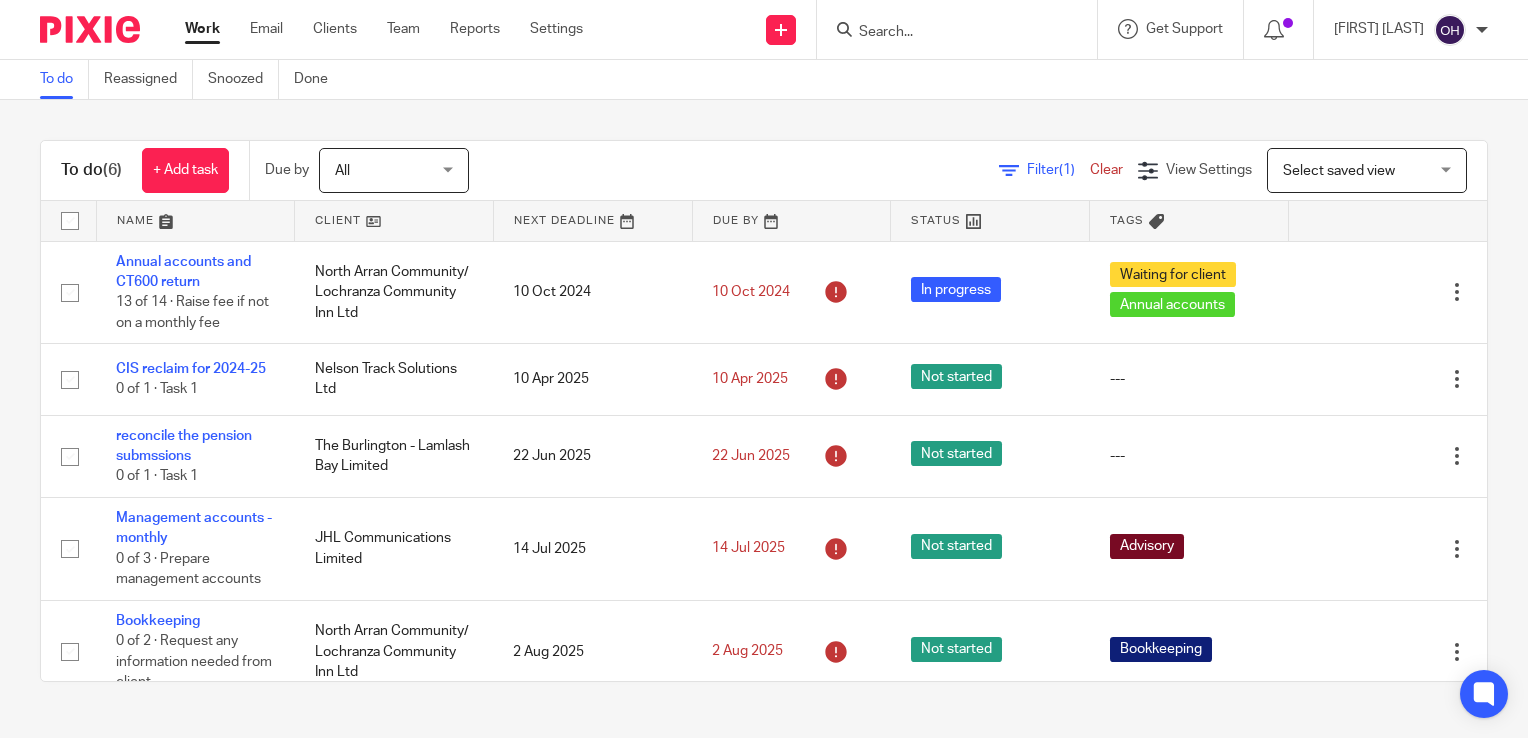 scroll, scrollTop: 0, scrollLeft: 0, axis: both 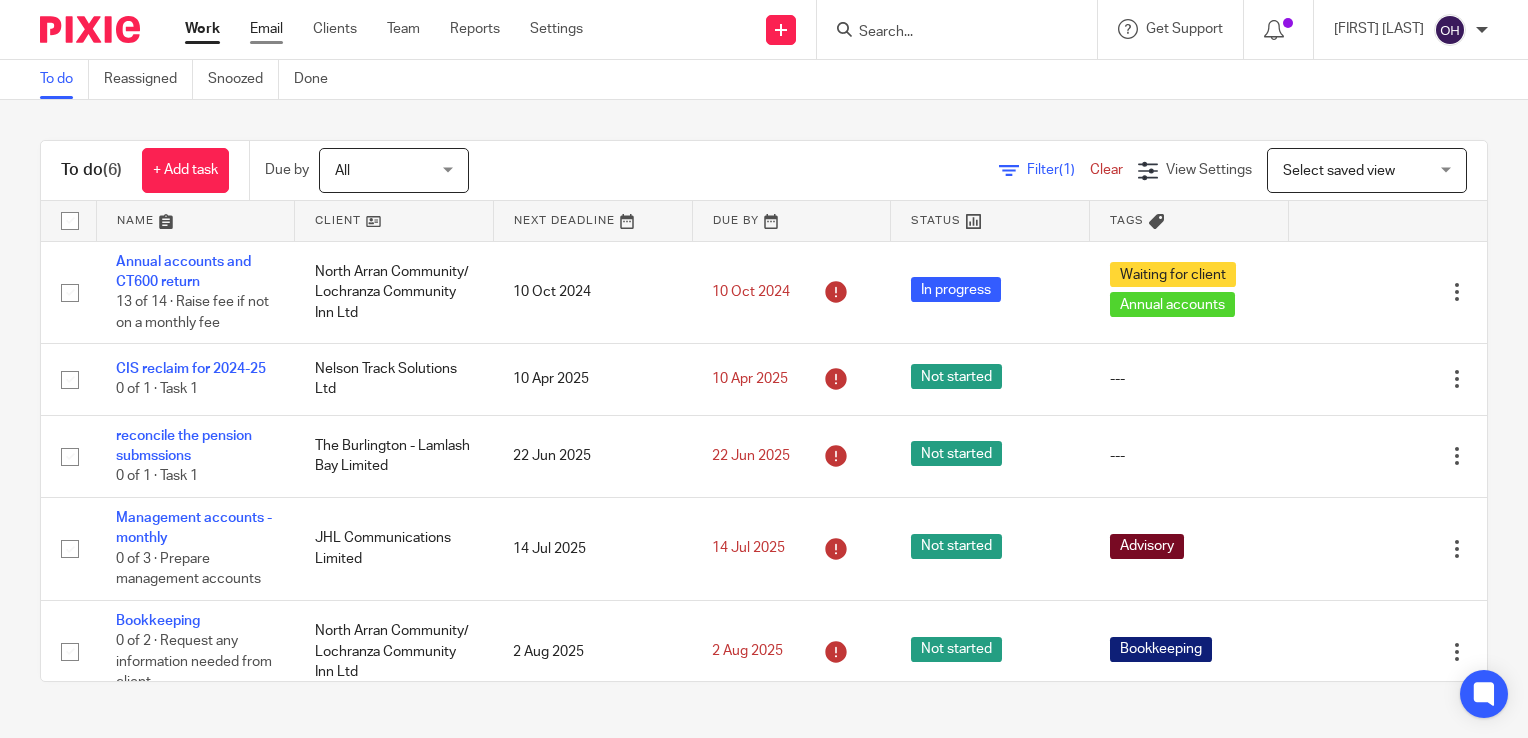 click on "Email" at bounding box center [266, 29] 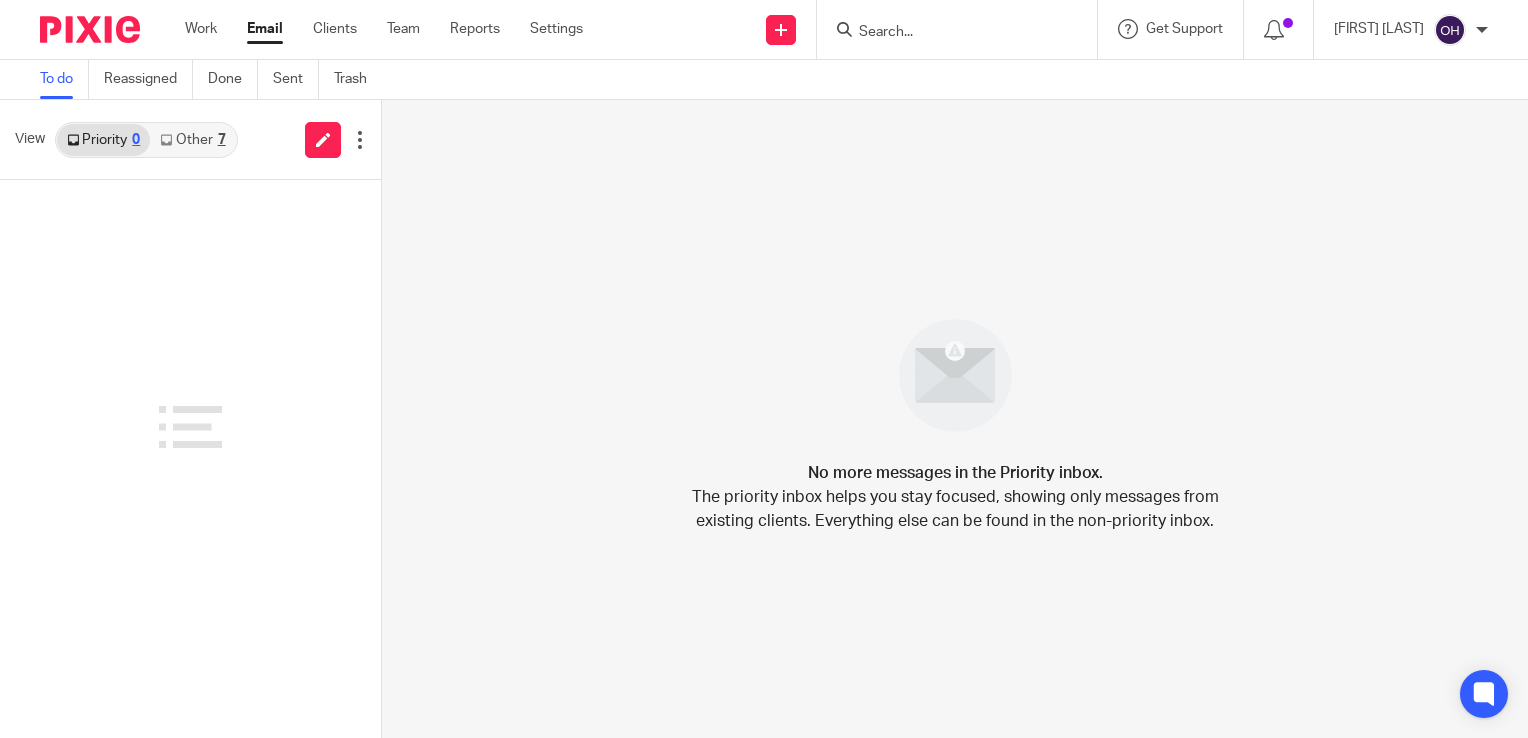 scroll, scrollTop: 0, scrollLeft: 0, axis: both 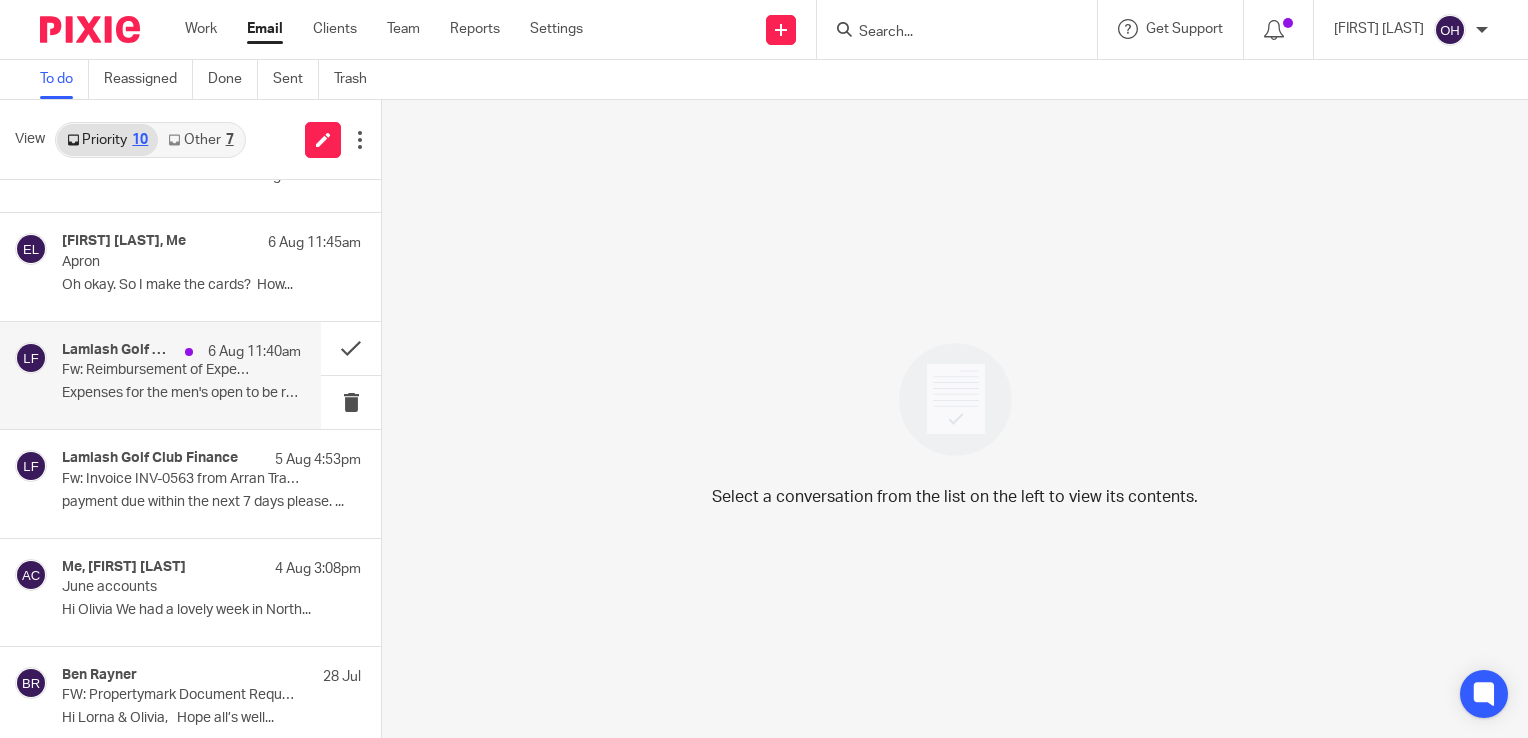 click on "Fw: Reimbursement of Expenses" at bounding box center [157, 370] 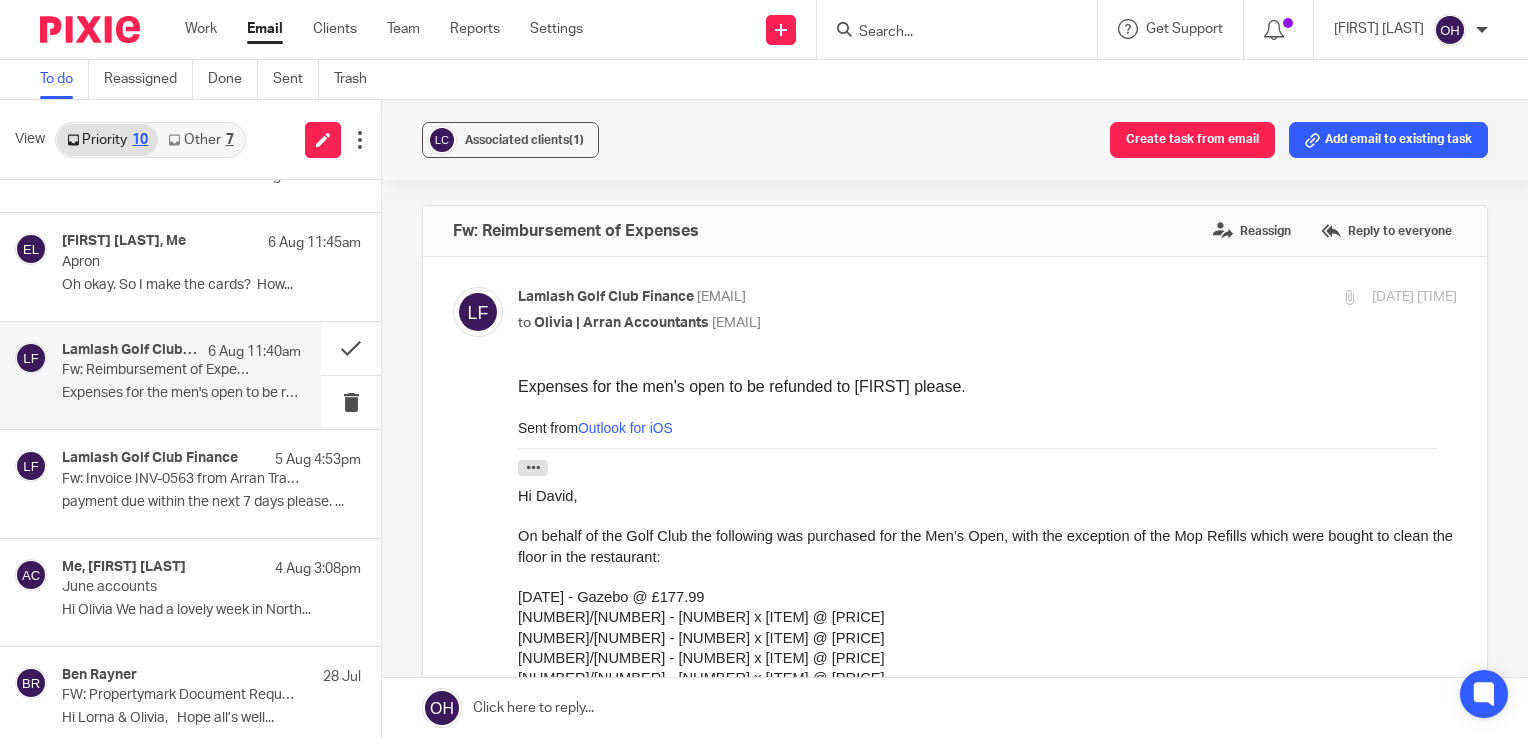 scroll, scrollTop: 0, scrollLeft: 0, axis: both 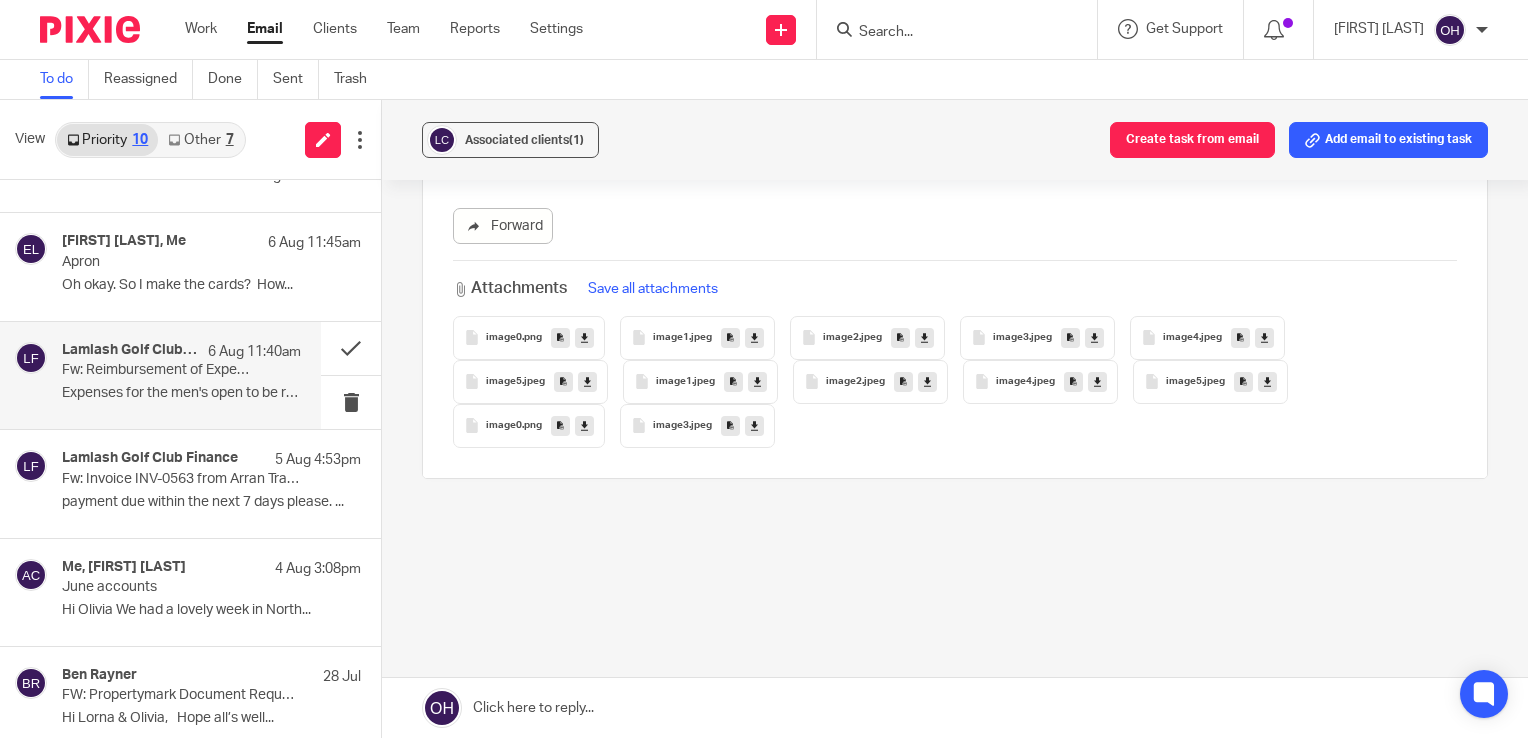 click on "image1" at bounding box center [674, 382] 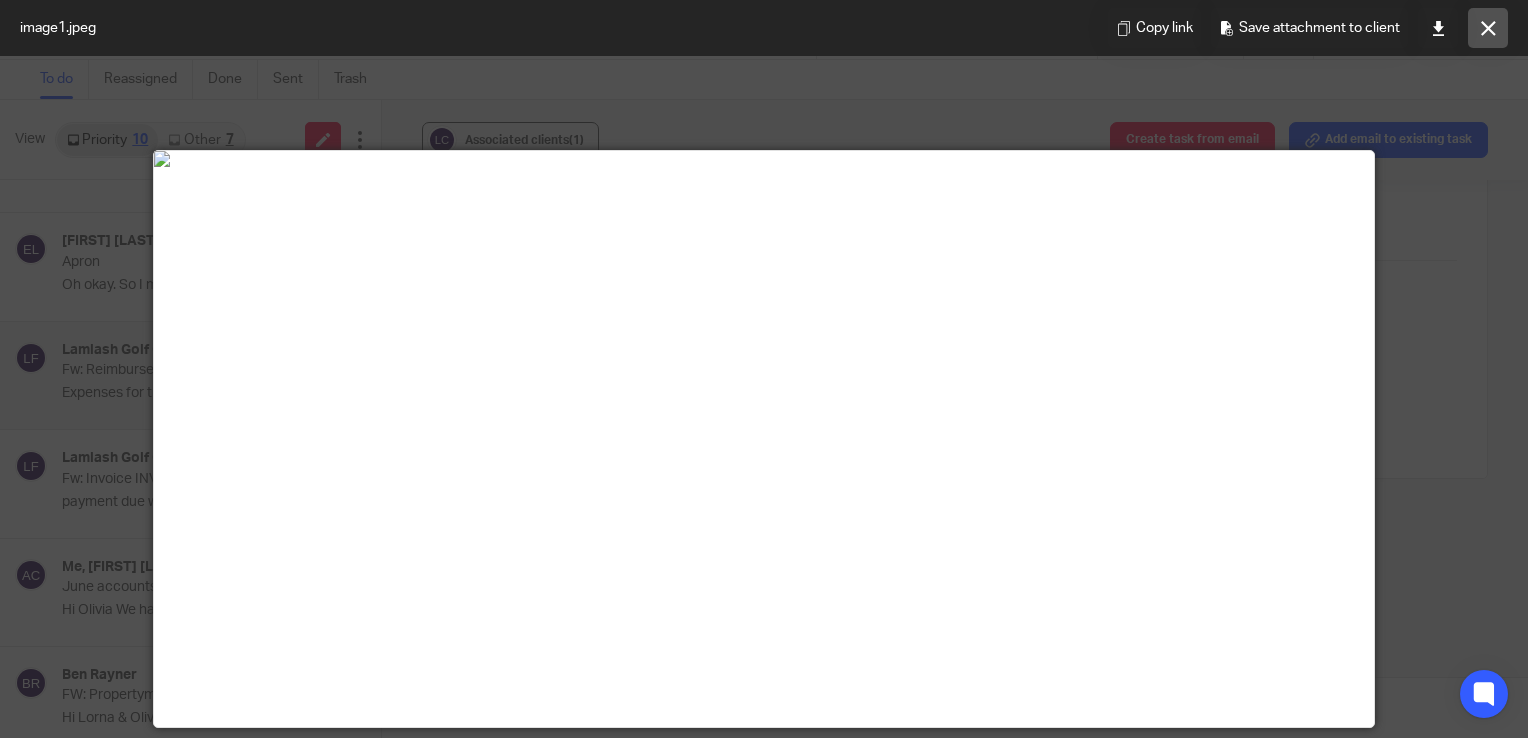 click at bounding box center (1488, 28) 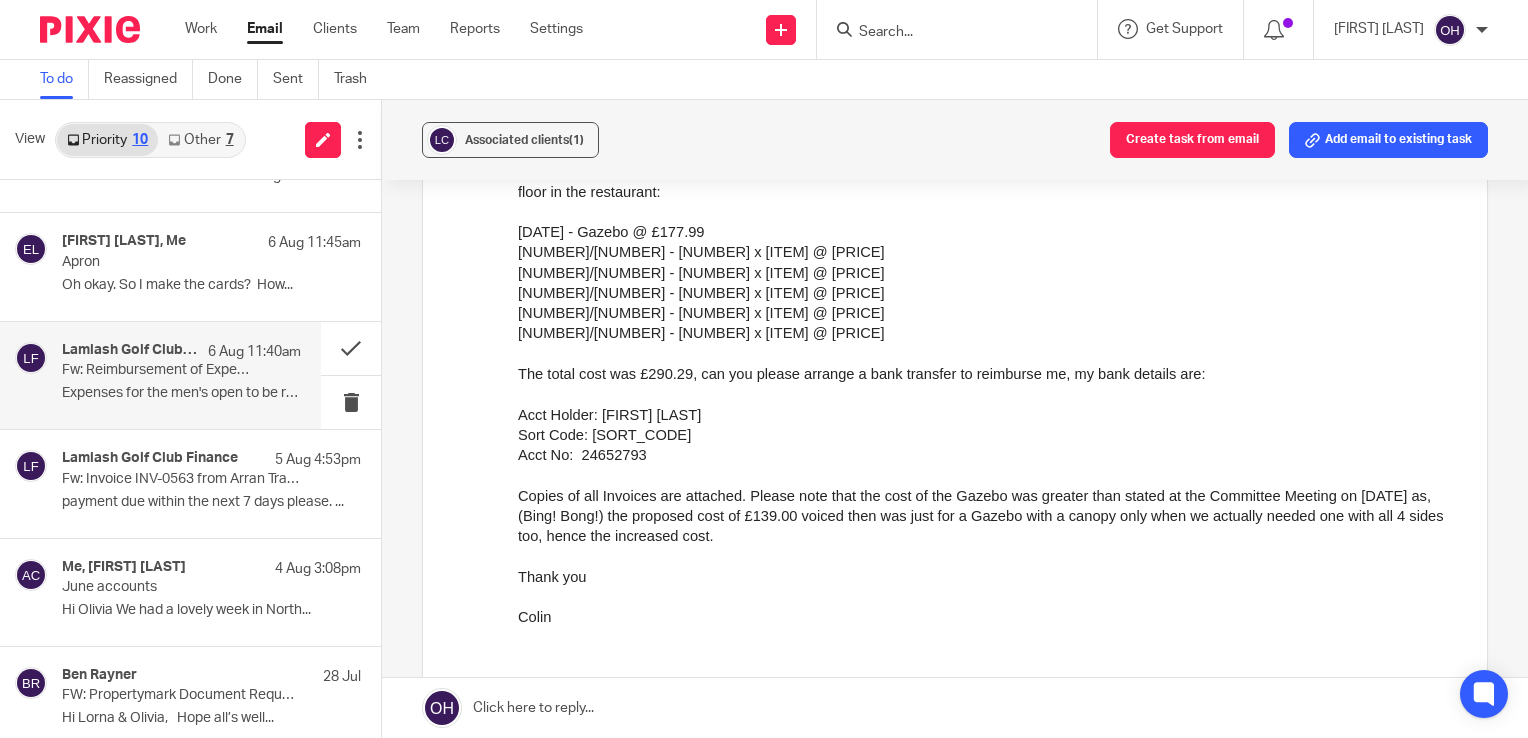scroll, scrollTop: 364, scrollLeft: 0, axis: vertical 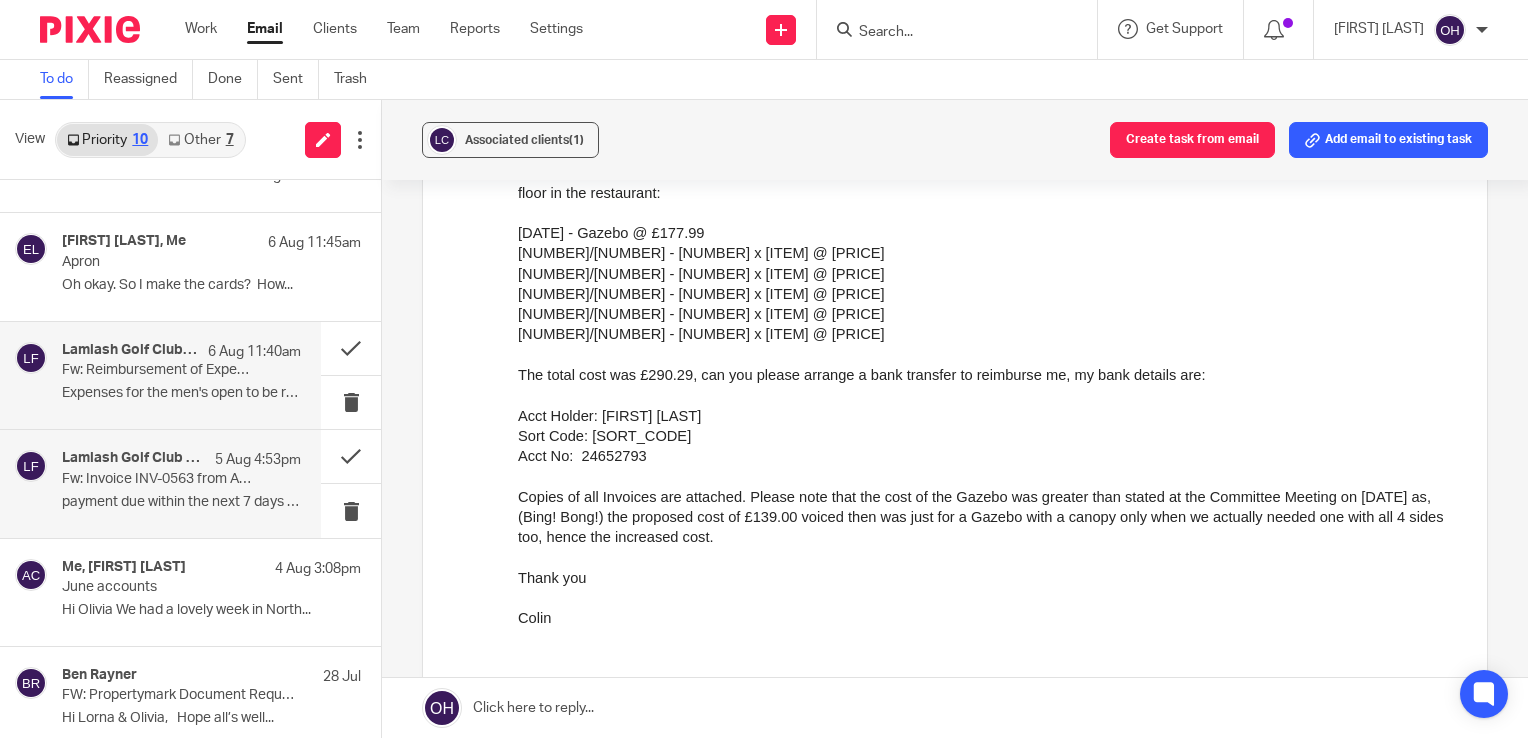 click on "Lamlash Golf Club Finance
5 Aug 4:53pm" at bounding box center (181, 460) 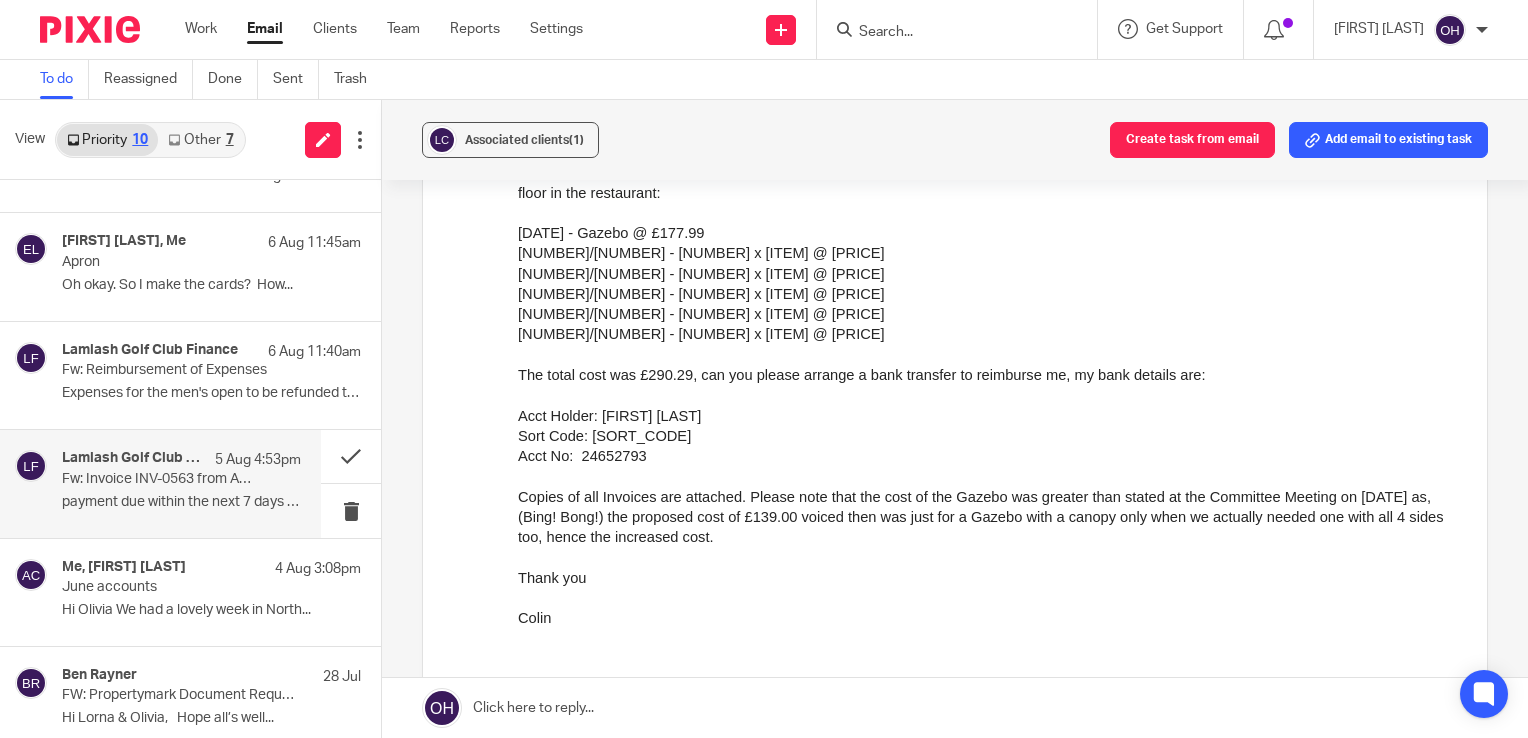 scroll, scrollTop: 0, scrollLeft: 0, axis: both 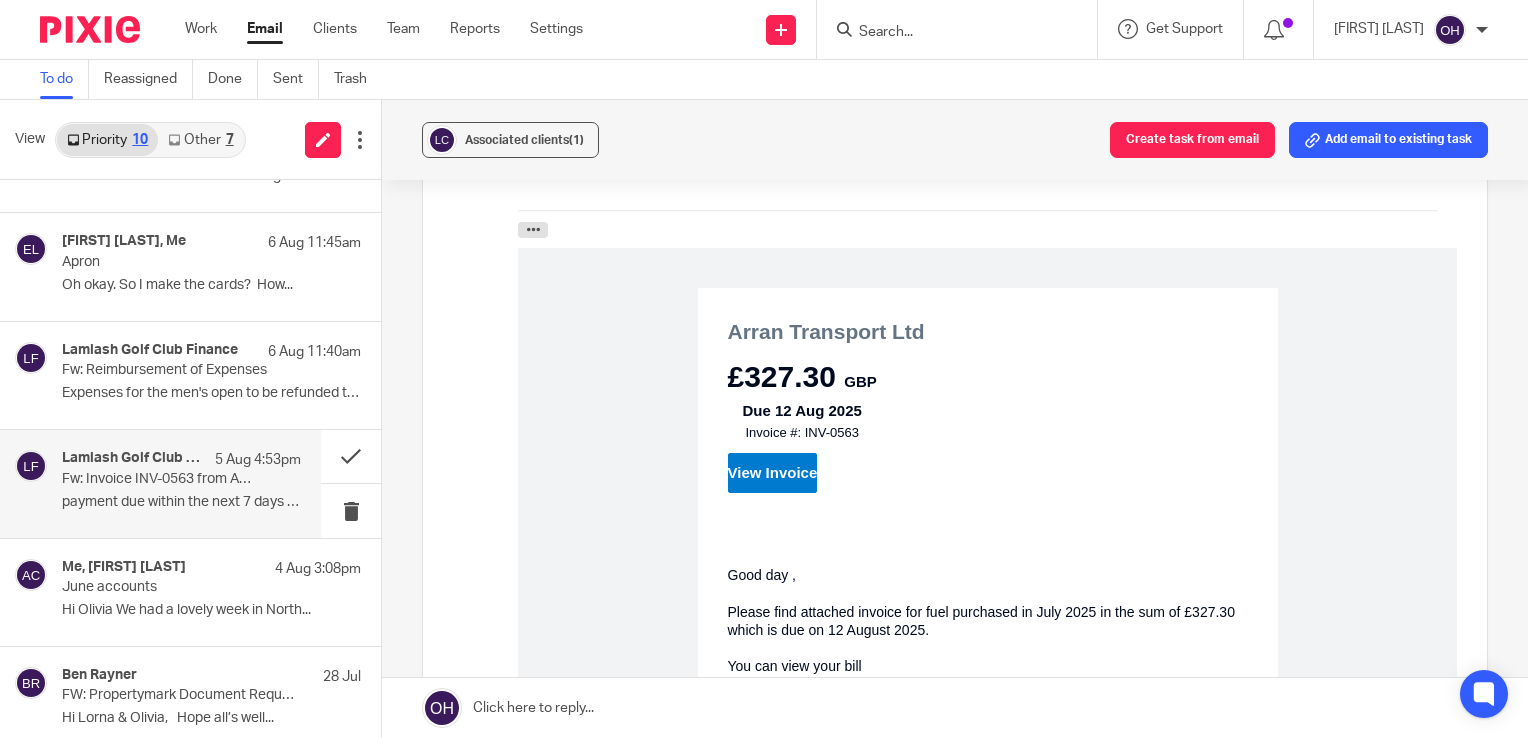 click on "View Invoice" at bounding box center (773, 473) 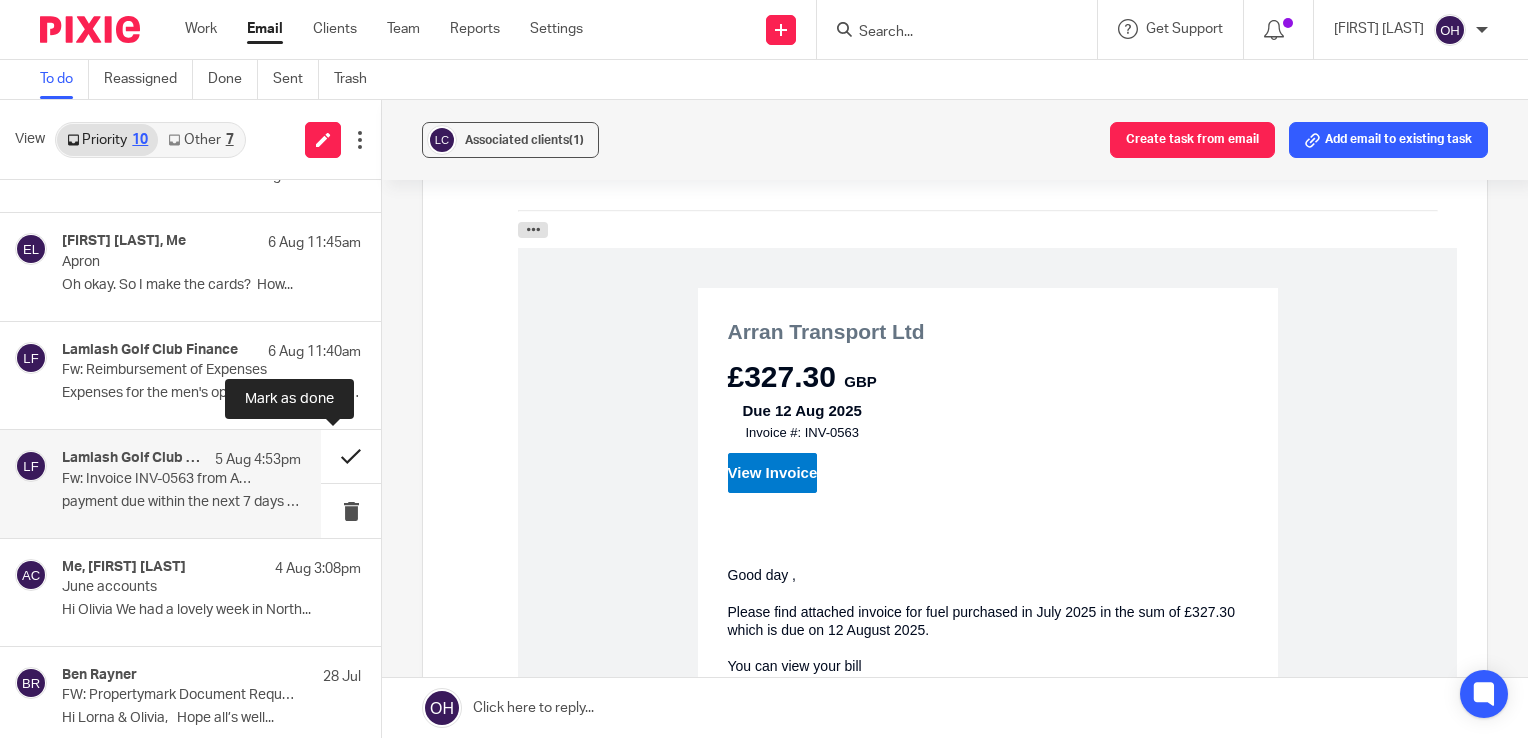 click at bounding box center (351, 456) 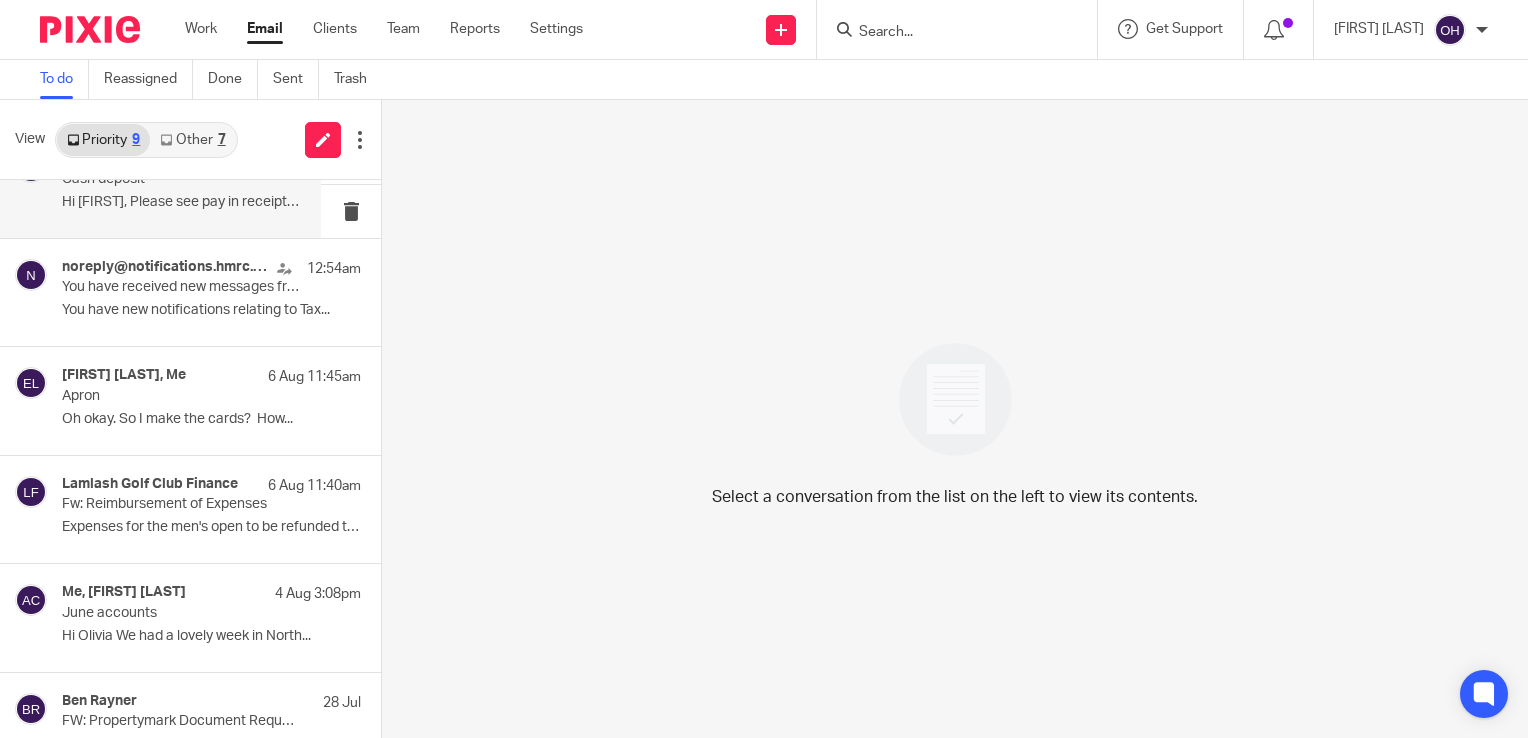 scroll, scrollTop: 0, scrollLeft: 0, axis: both 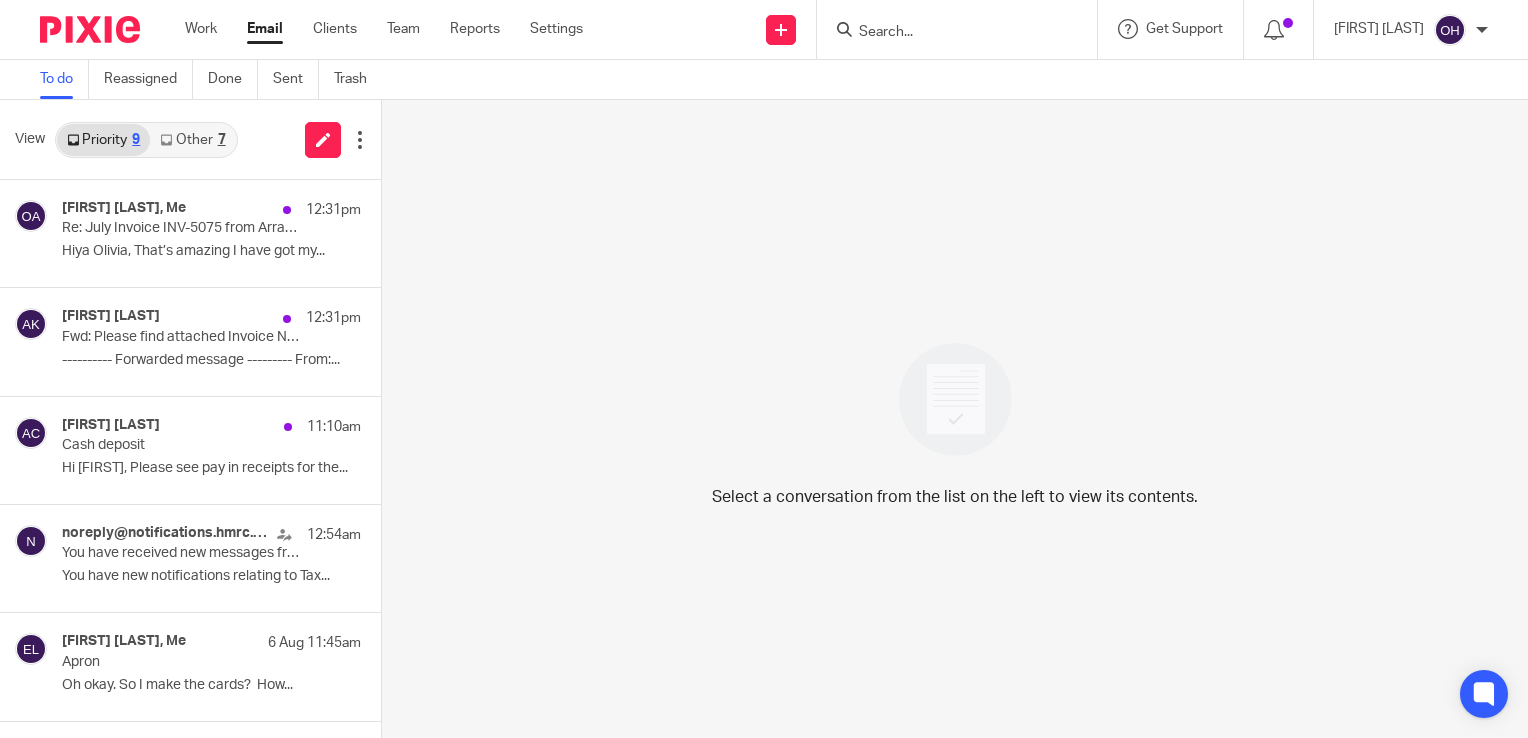 click at bounding box center (957, 29) 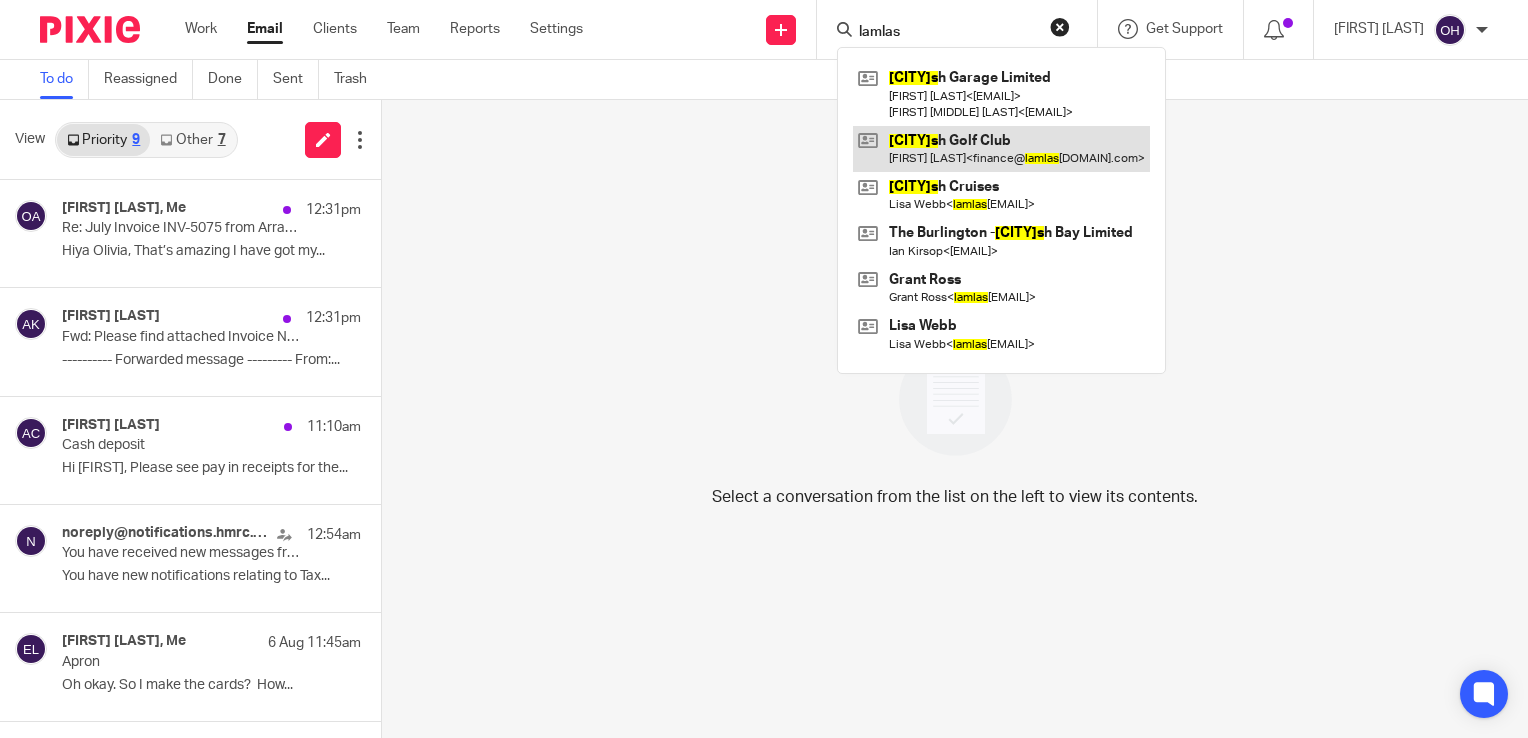 type on "lamlas" 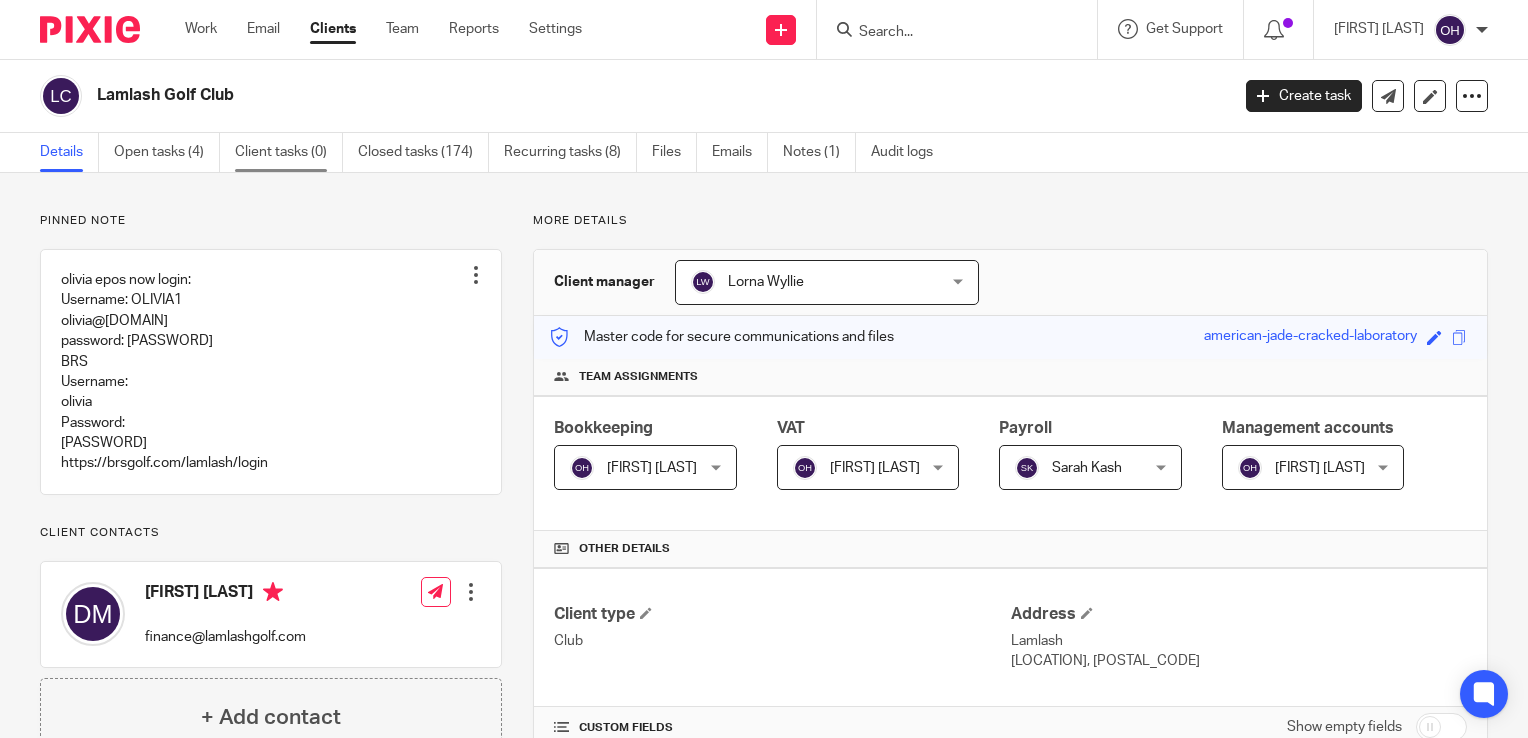 scroll, scrollTop: 0, scrollLeft: 0, axis: both 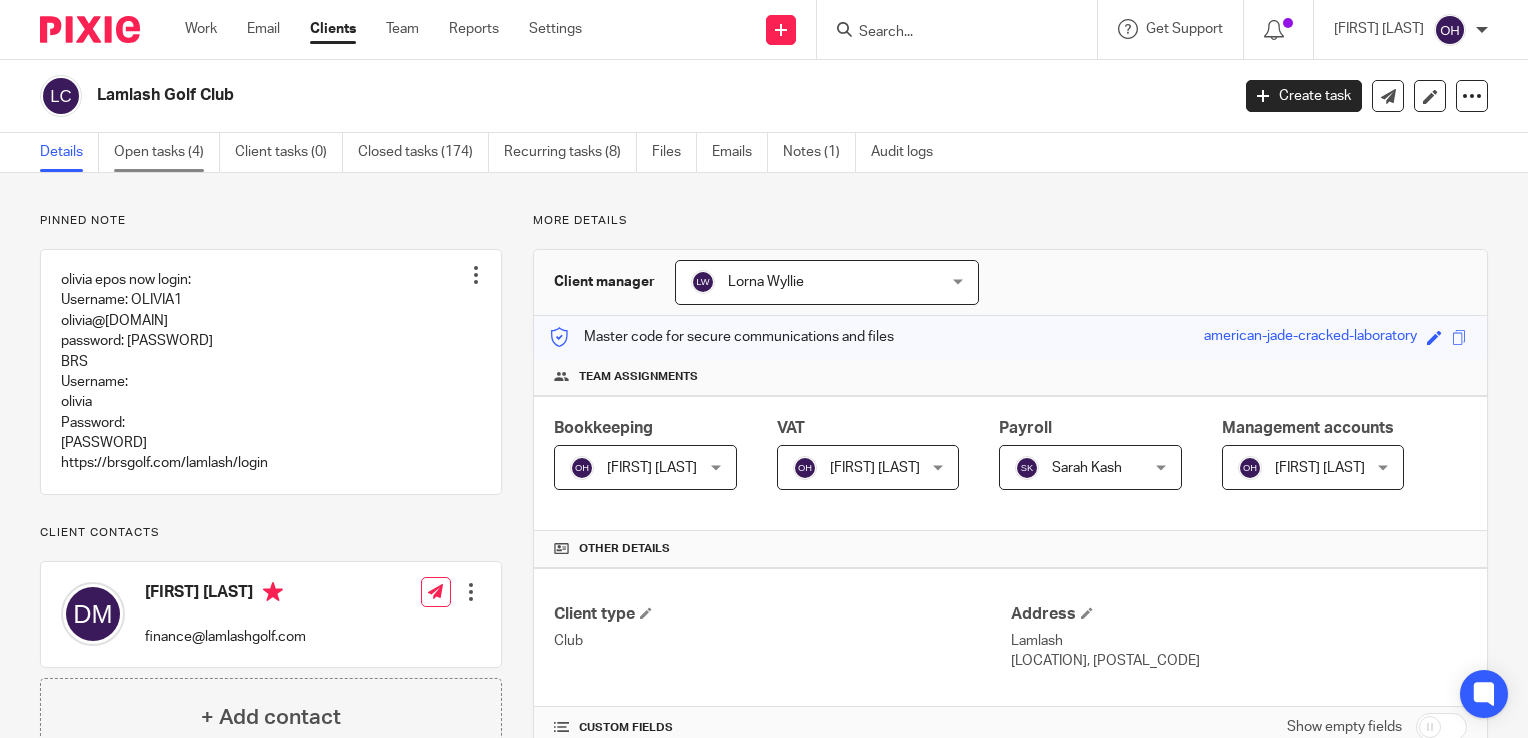 click on "Open tasks (4)" at bounding box center [167, 152] 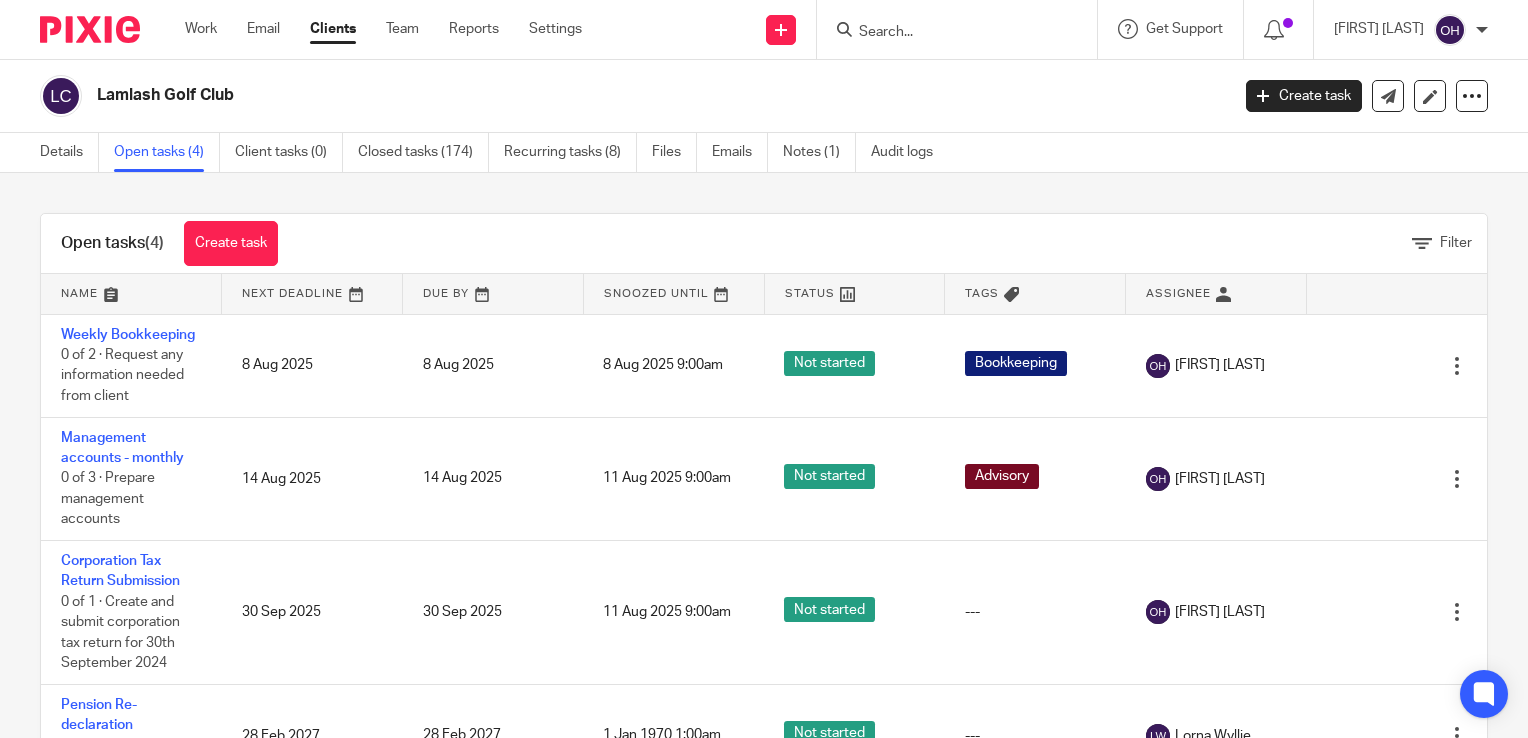scroll, scrollTop: 0, scrollLeft: 0, axis: both 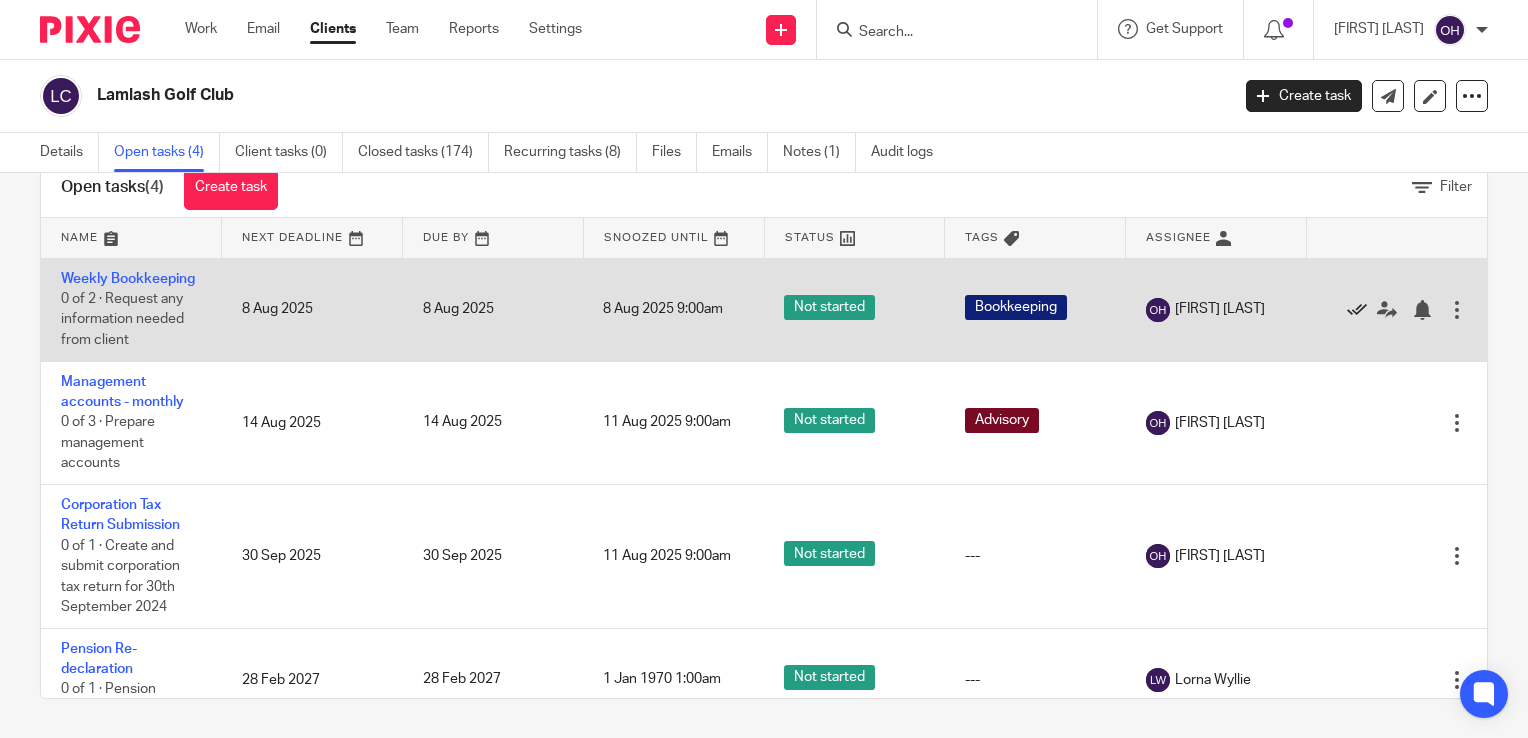 click at bounding box center [1357, 310] 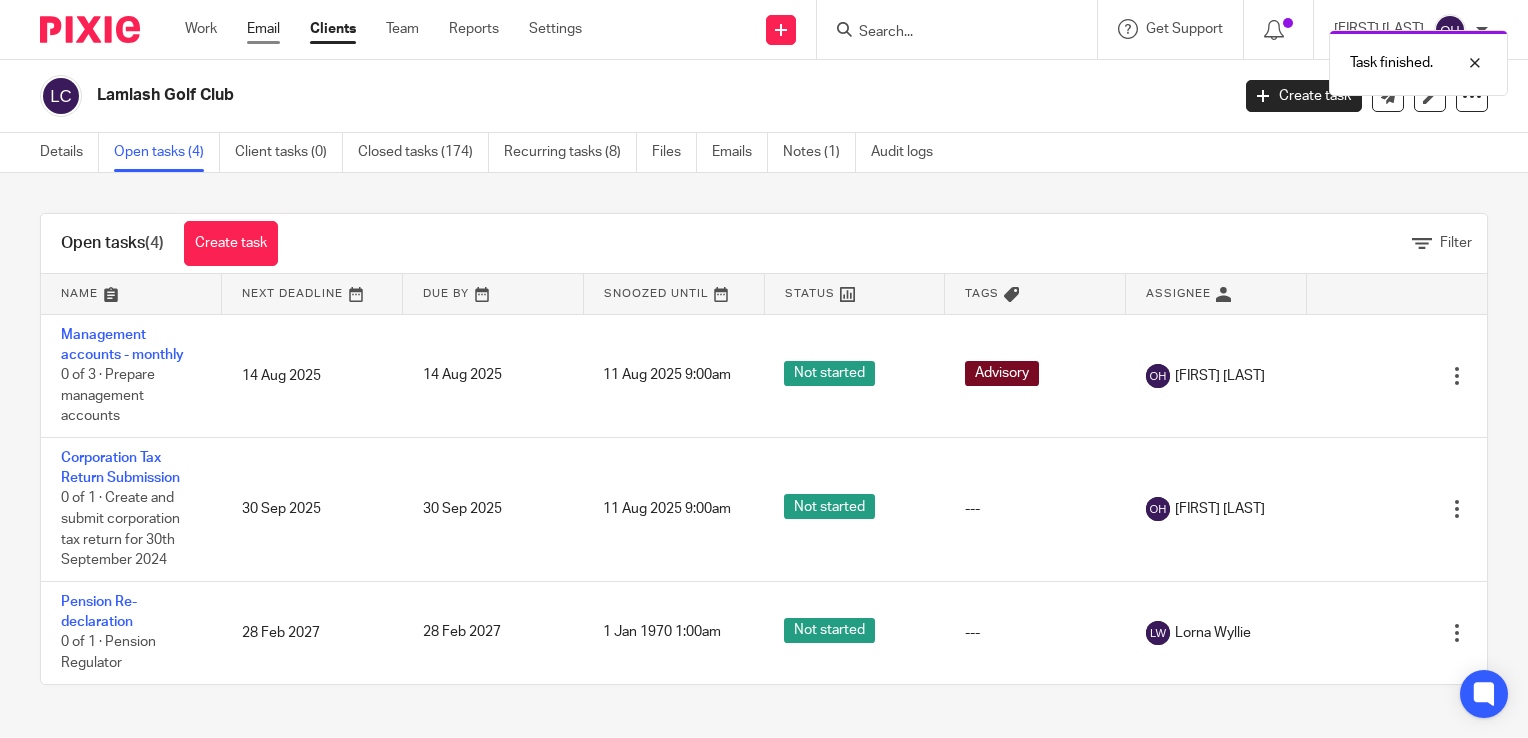 click on "Email" at bounding box center (263, 29) 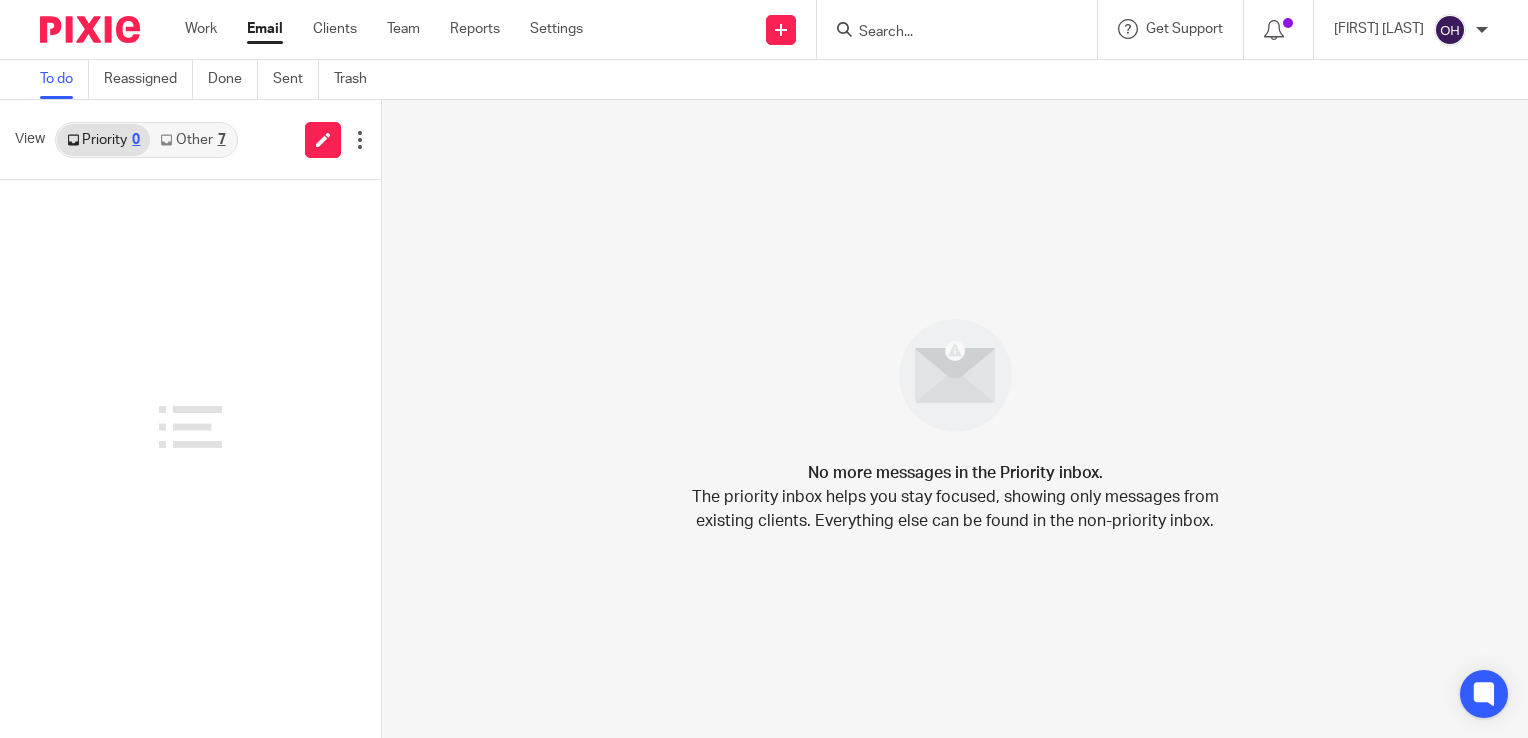 scroll, scrollTop: 0, scrollLeft: 0, axis: both 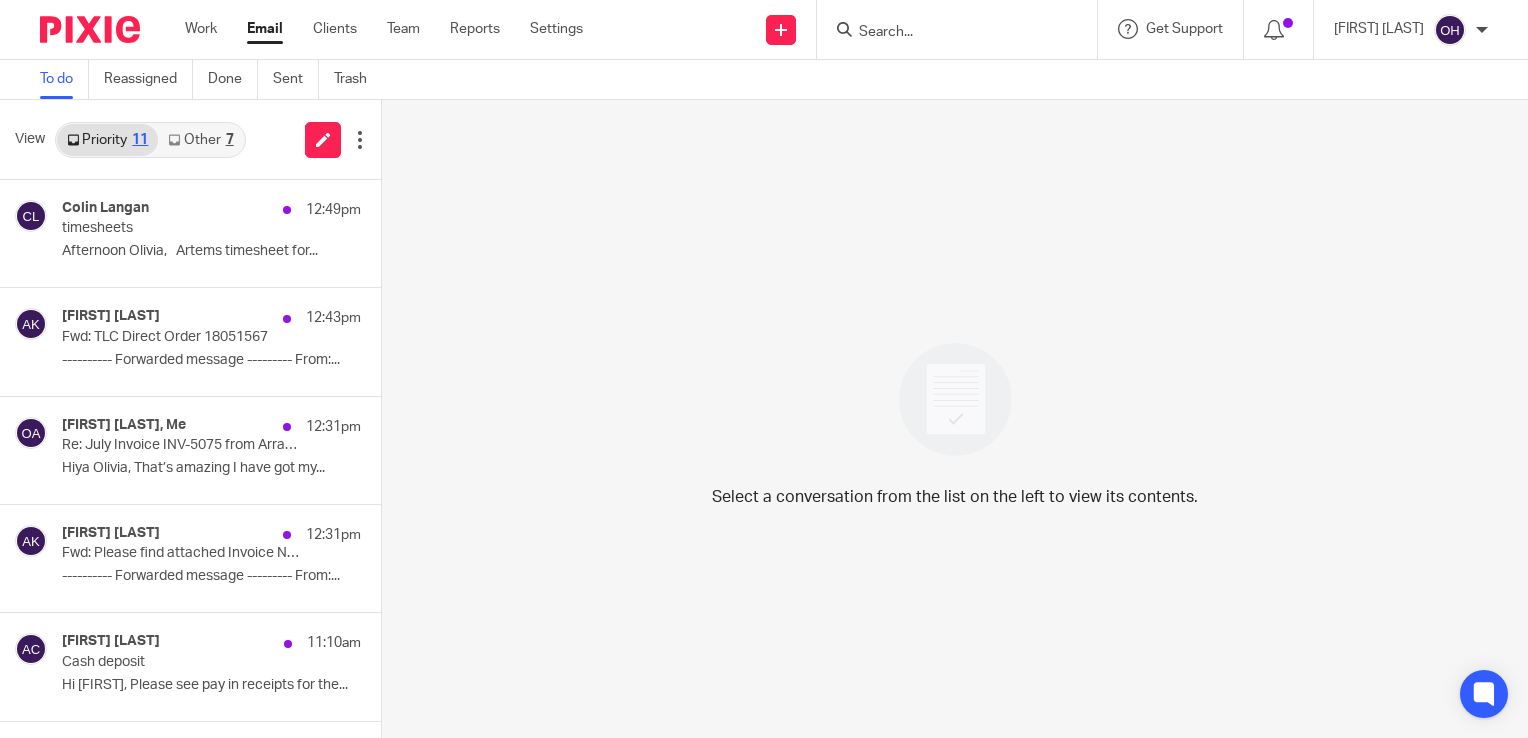 click on "Other
7" at bounding box center (200, 140) 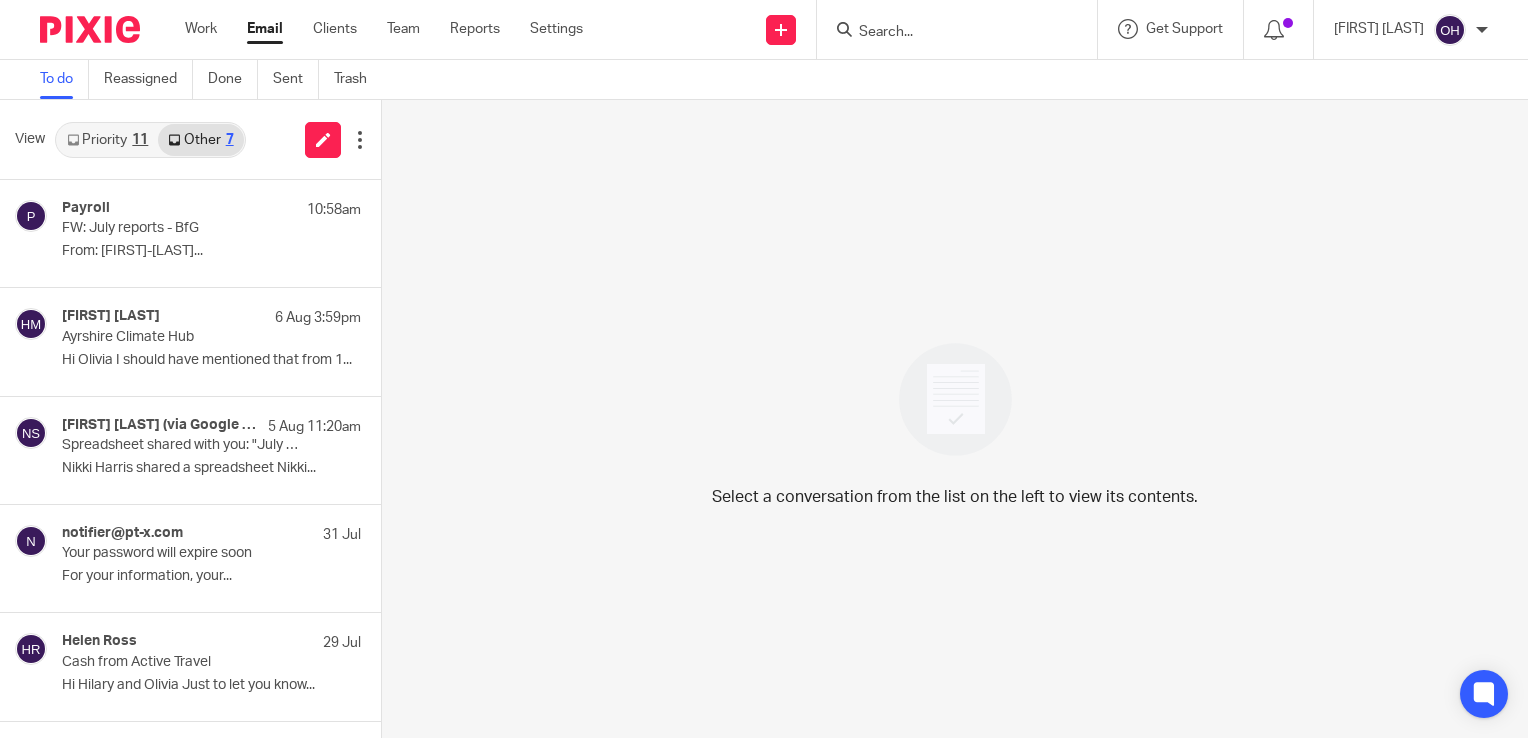 click on "11" at bounding box center [140, 140] 